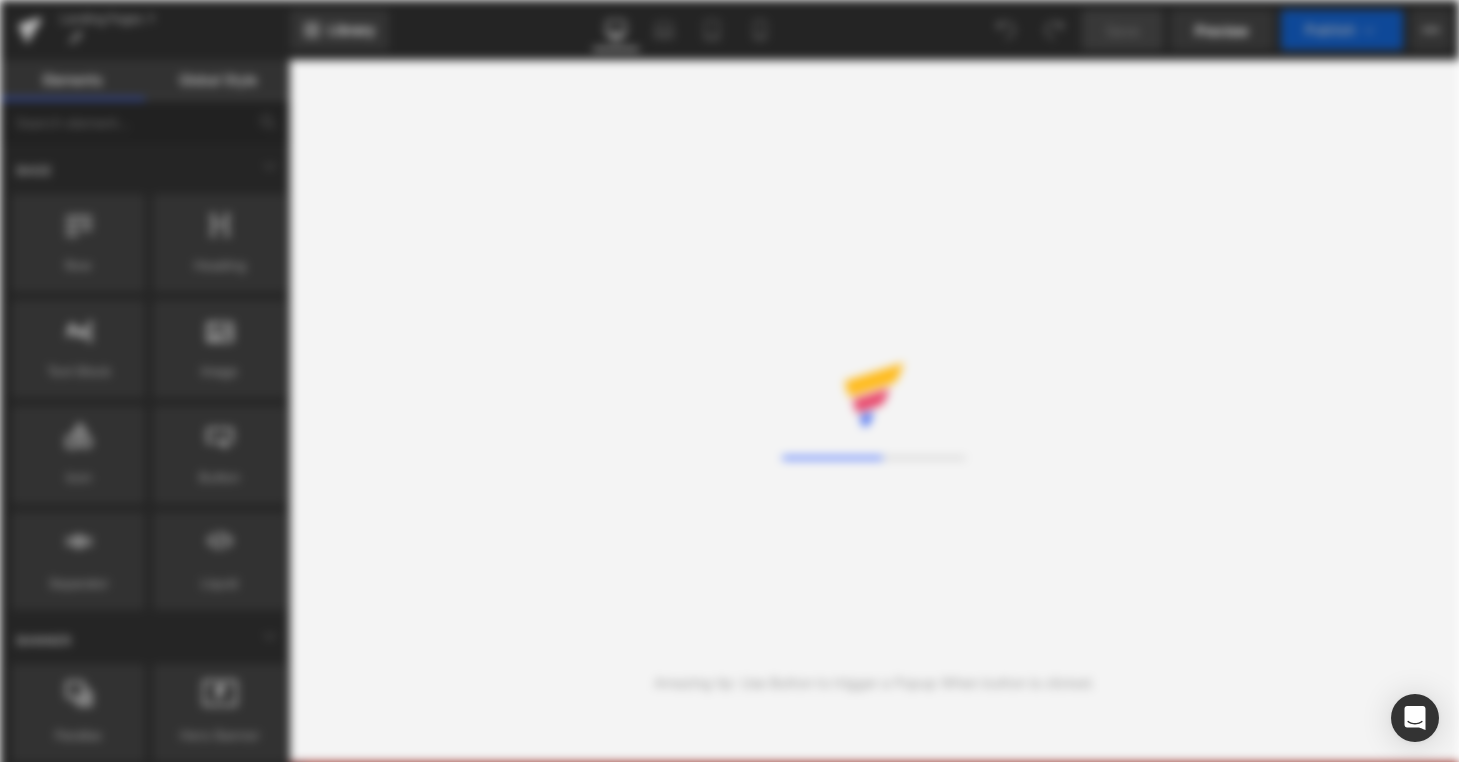 scroll, scrollTop: 0, scrollLeft: 0, axis: both 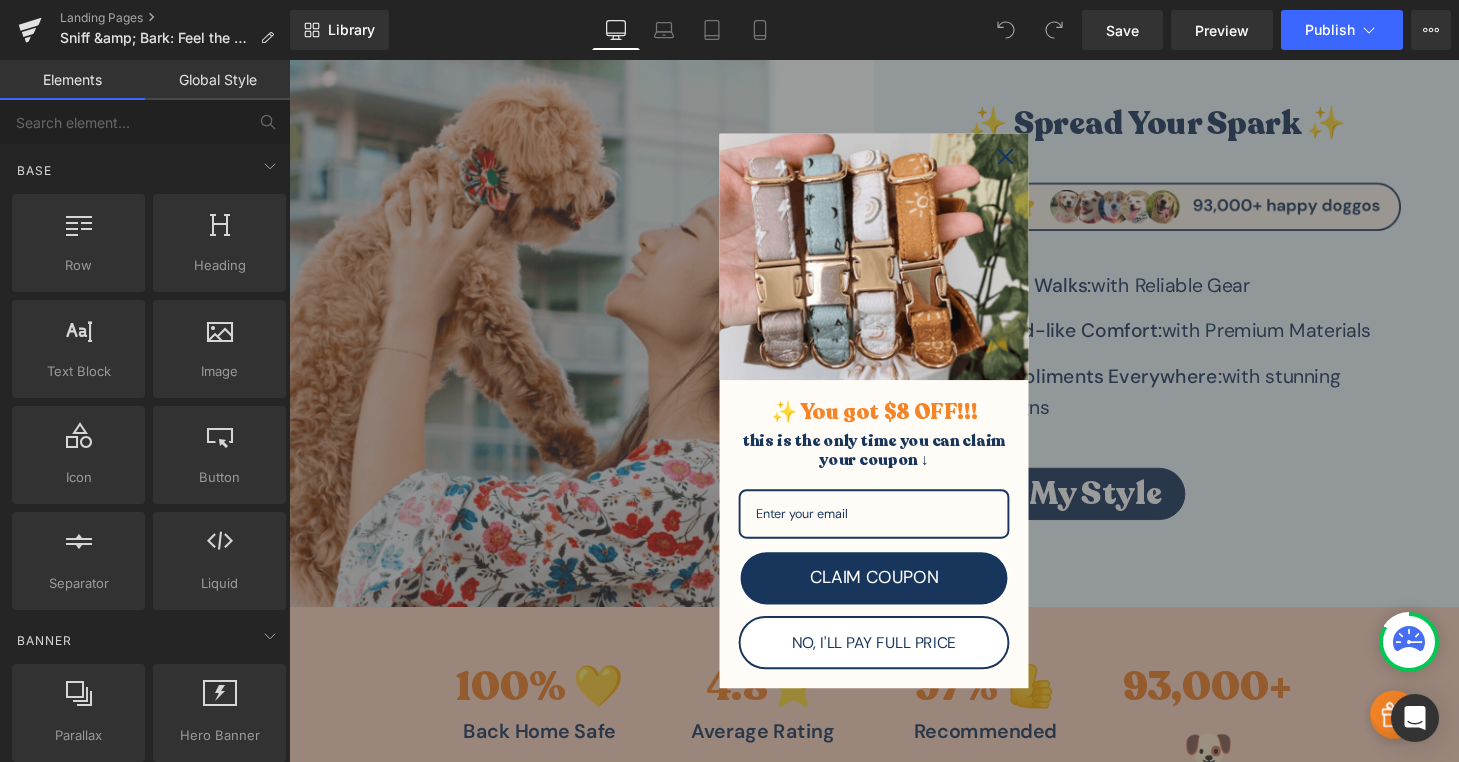 click at bounding box center [894, 263] 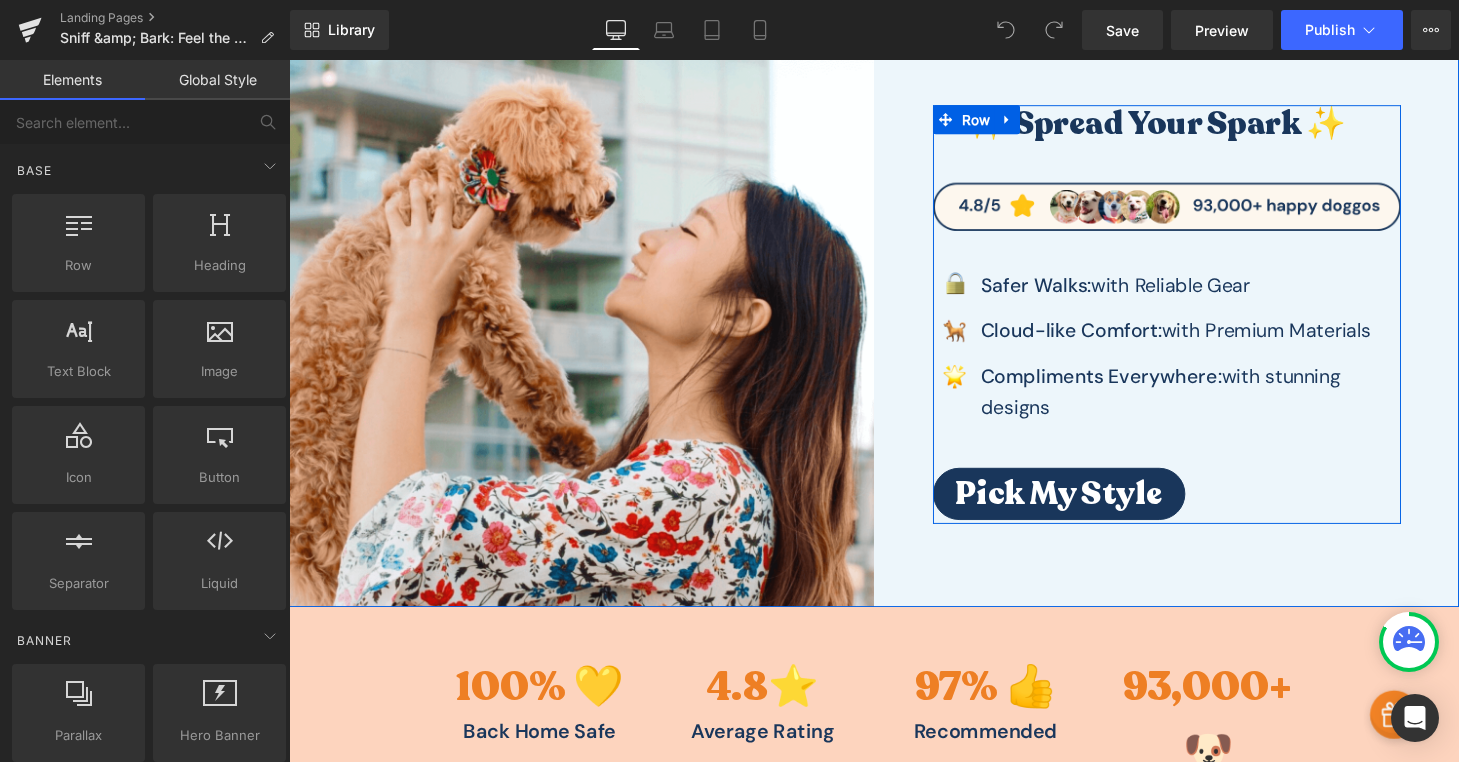 click at bounding box center [1148, 127] 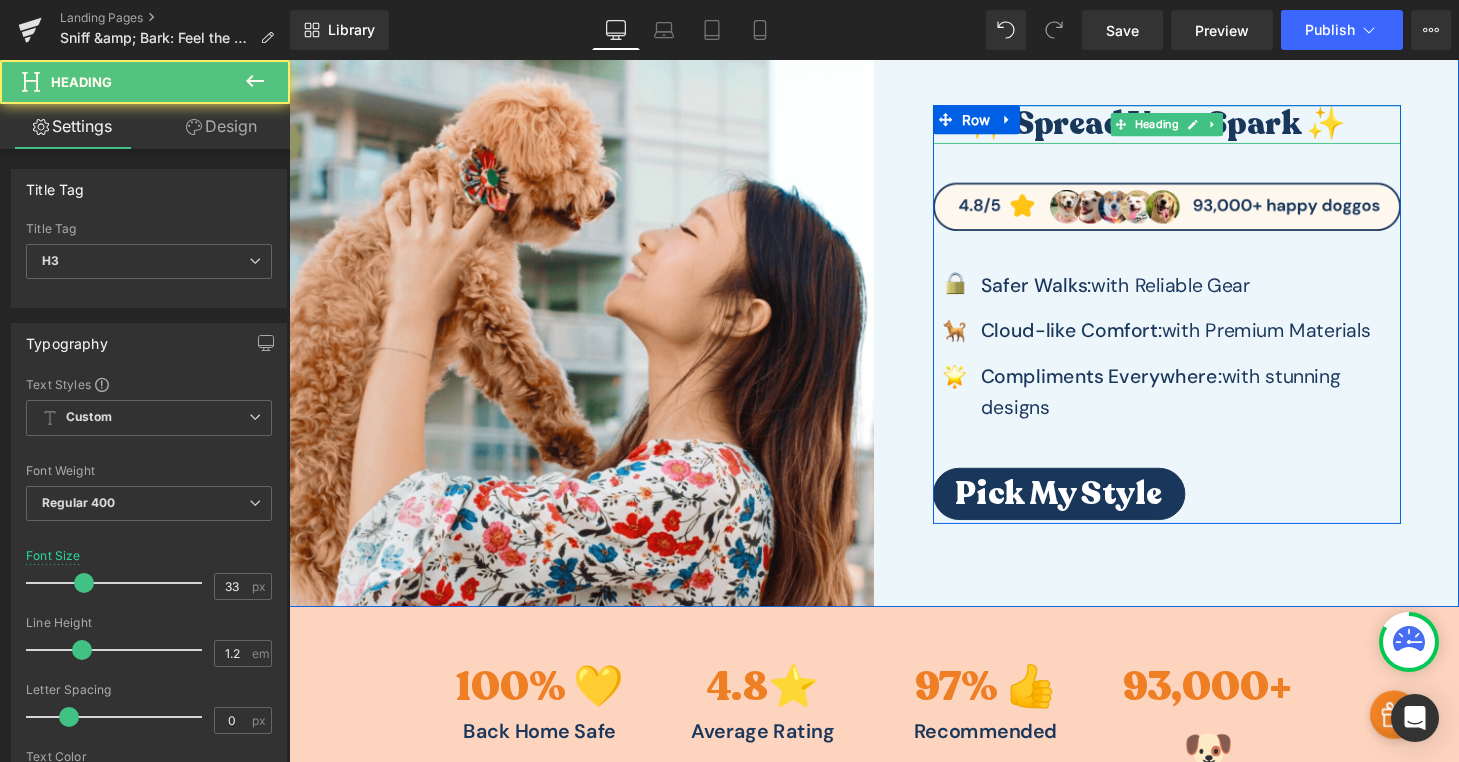 click on "✨ Spread Your Spark ✨" at bounding box center [1187, 127] 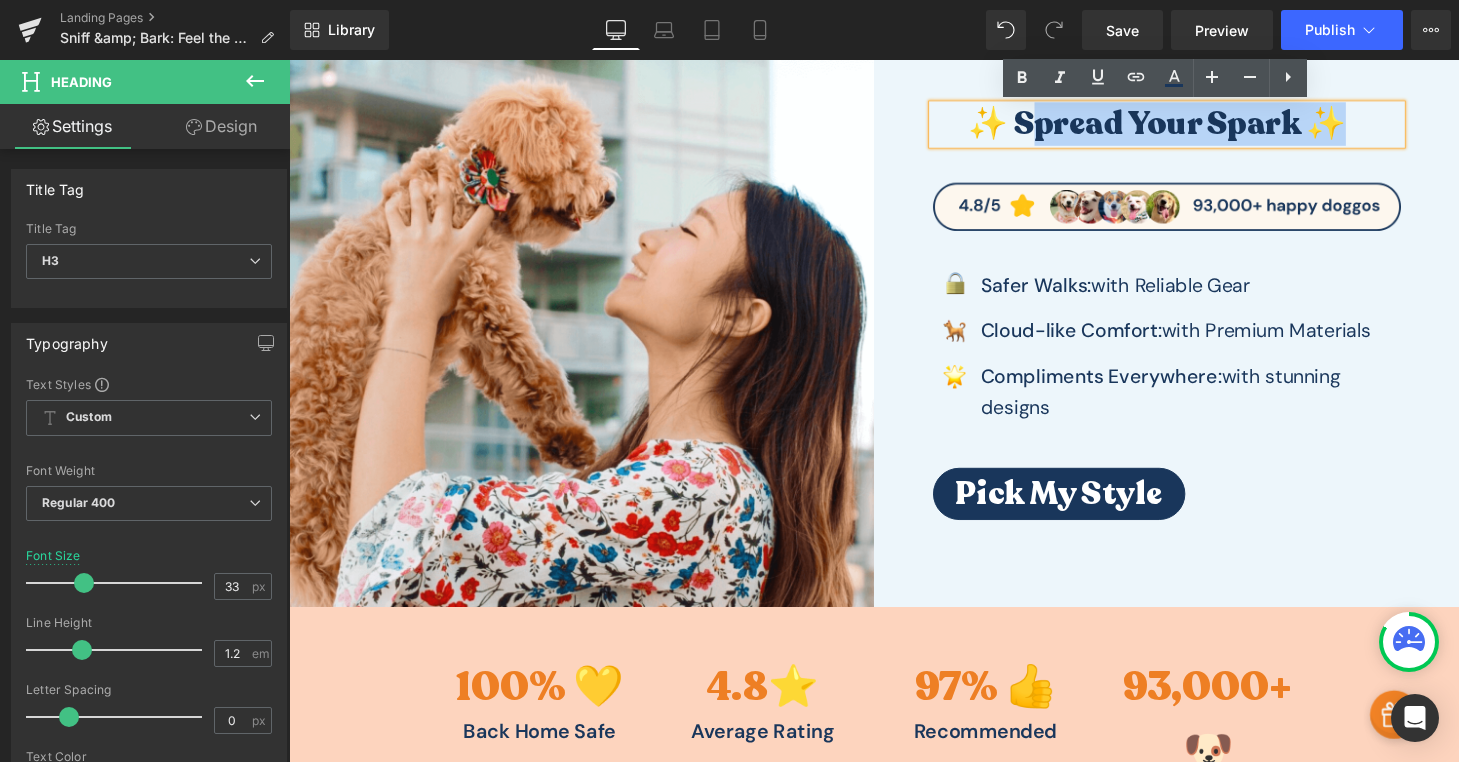 drag, startPoint x: 1381, startPoint y: 128, endPoint x: 1045, endPoint y: 122, distance: 336.05356 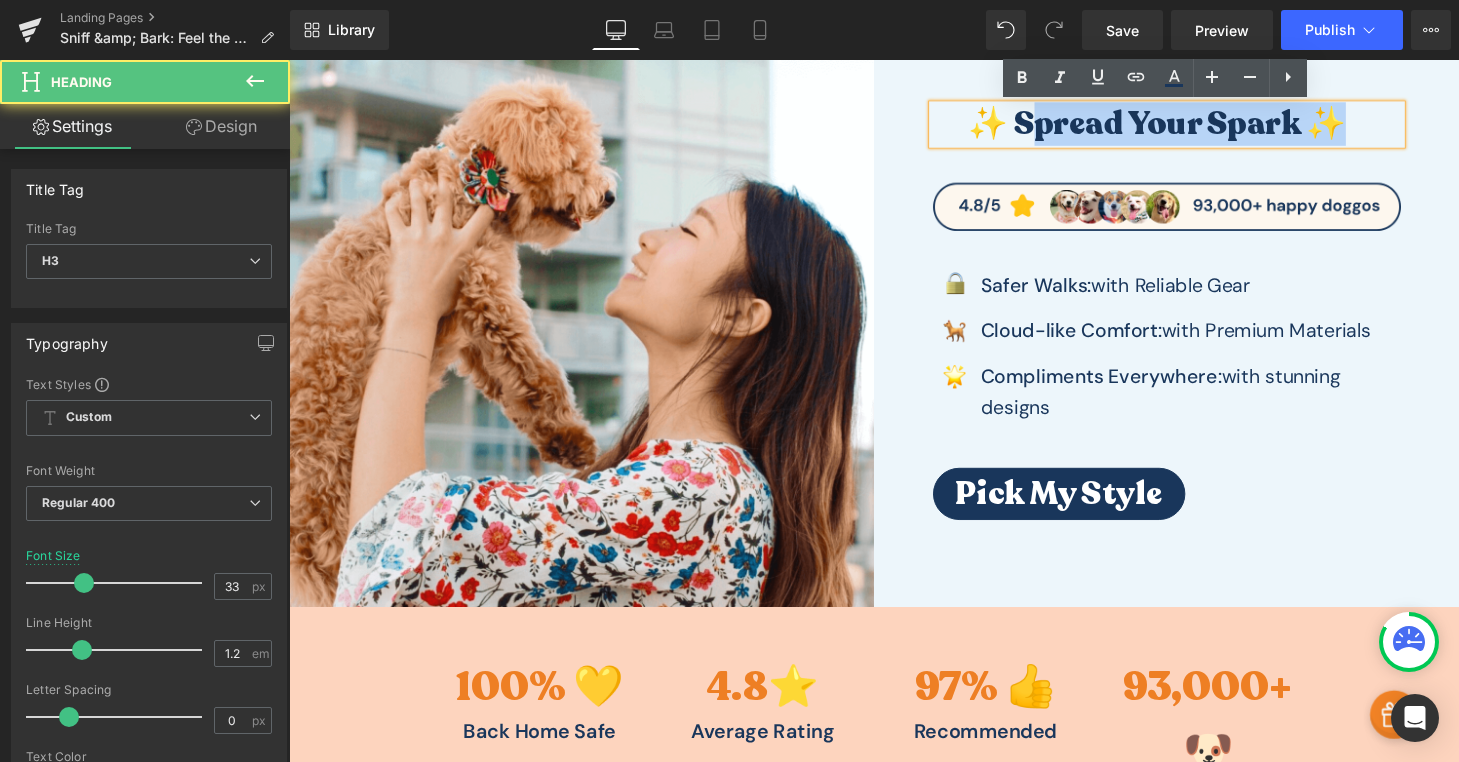 click on "✨ Spread Your Spark ✨" at bounding box center [1187, 127] 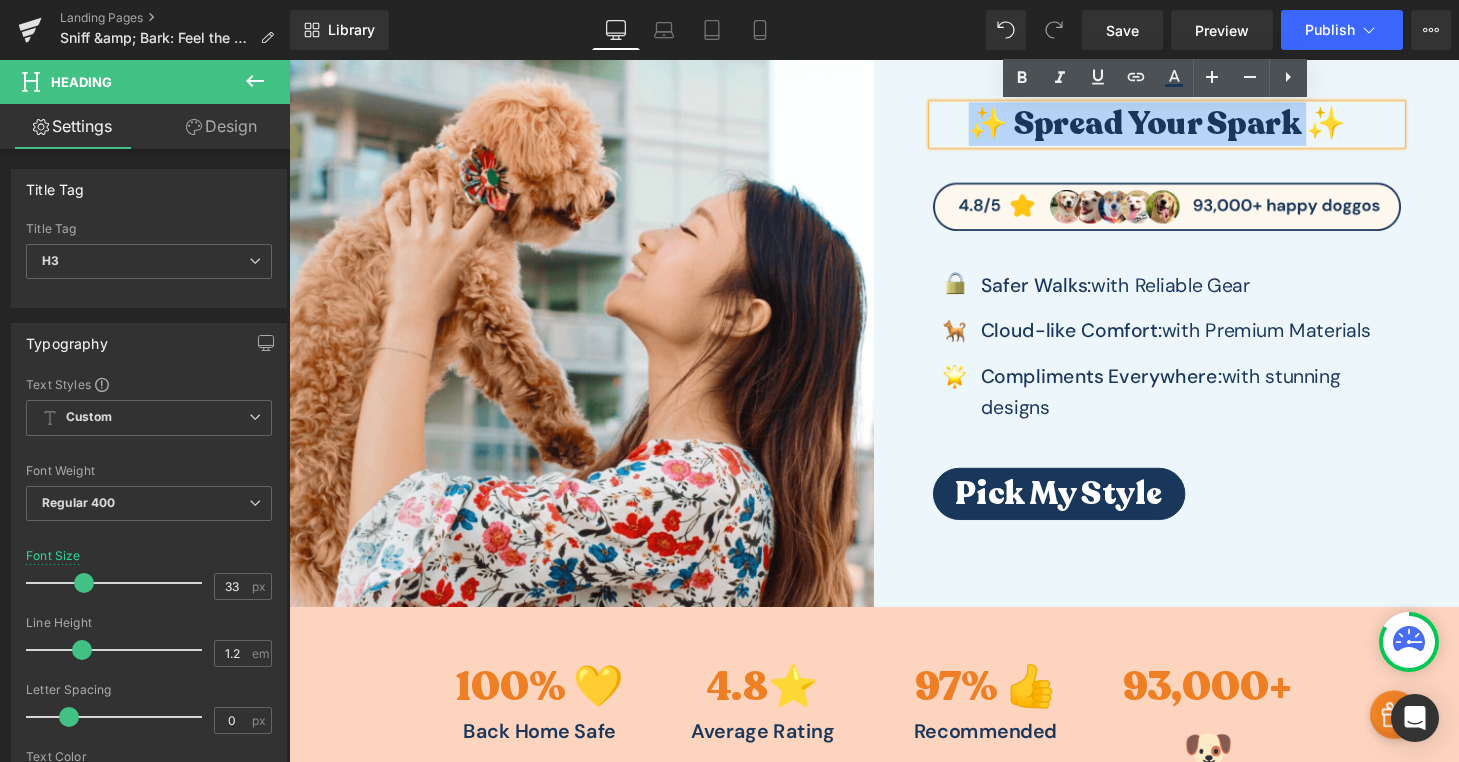 drag, startPoint x: 1184, startPoint y: 128, endPoint x: 985, endPoint y: 128, distance: 199 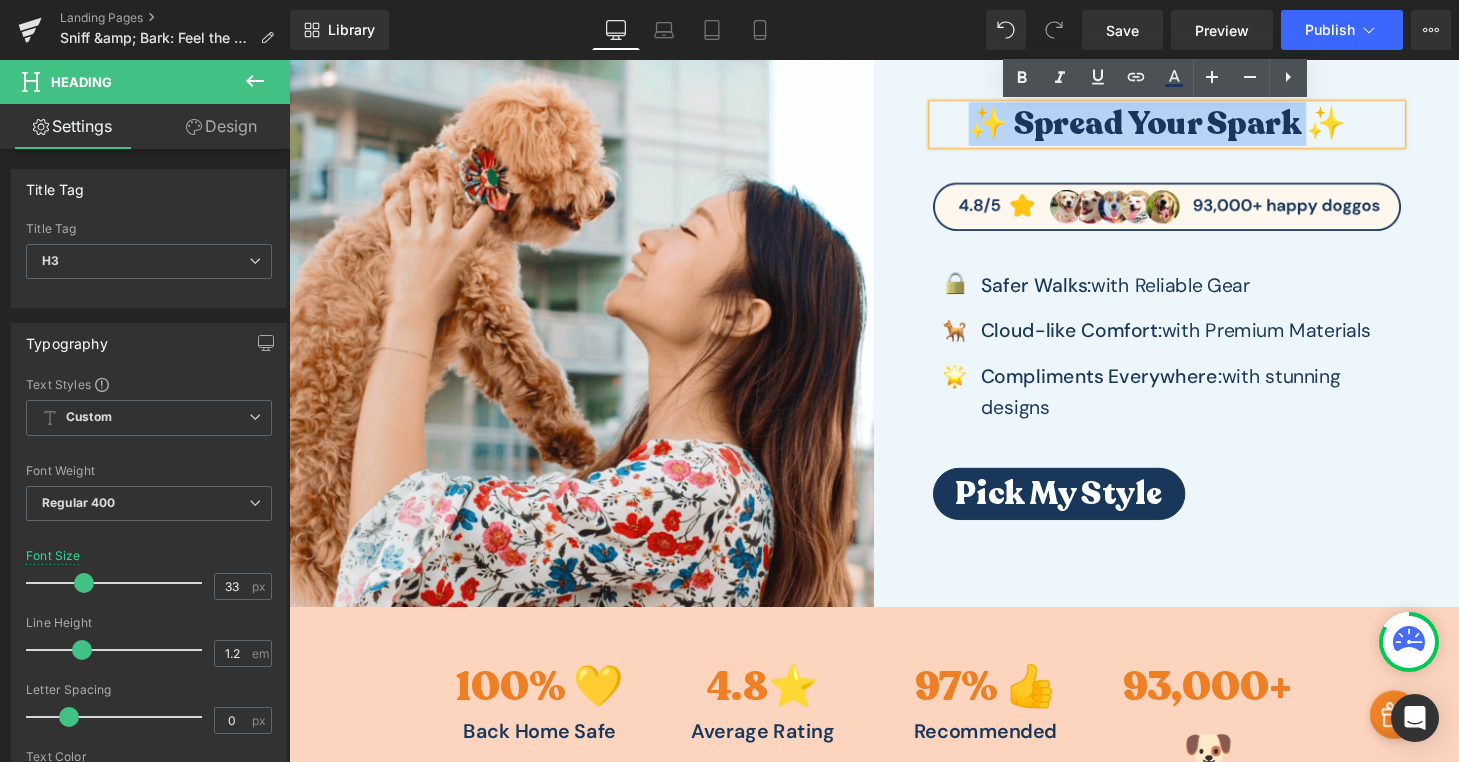type 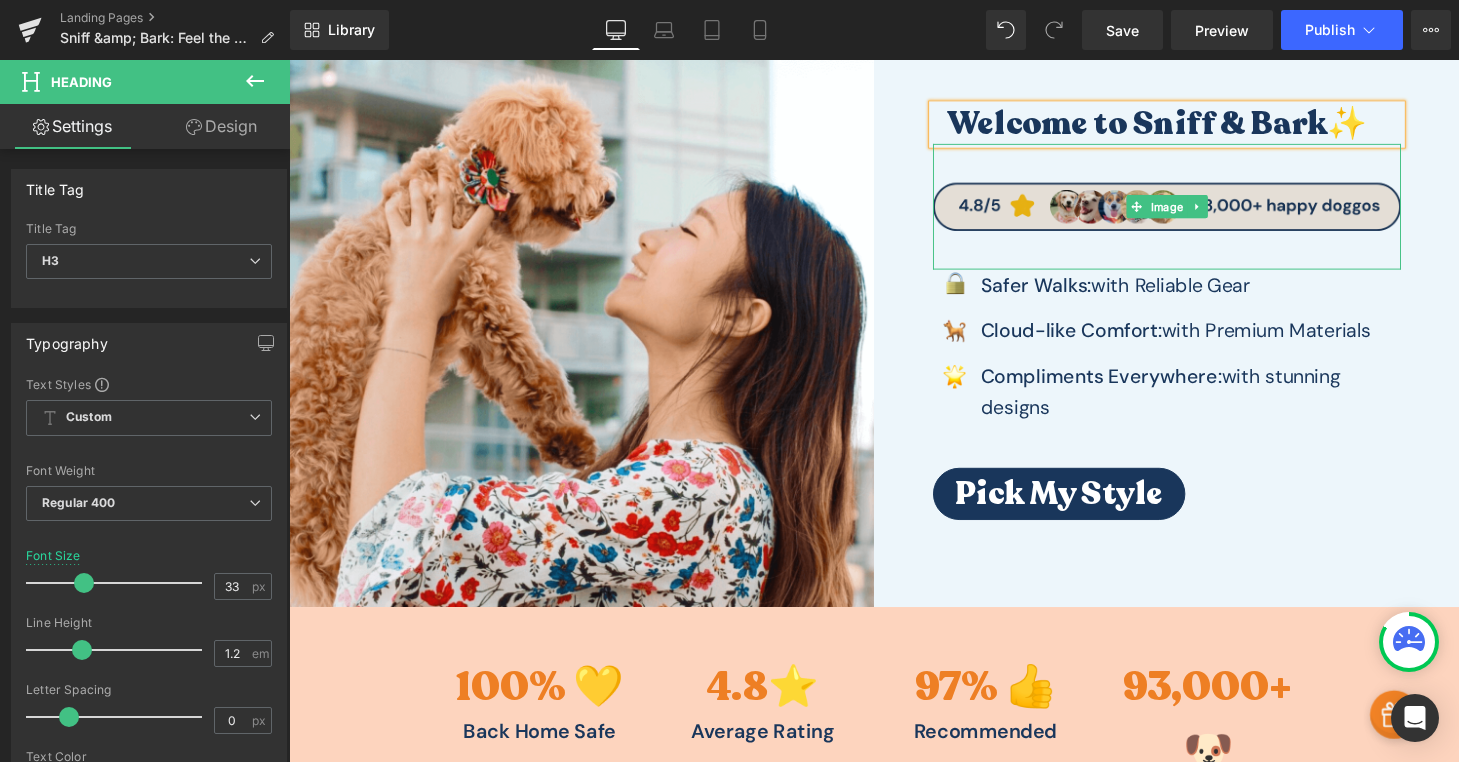 click at bounding box center [1197, 212] 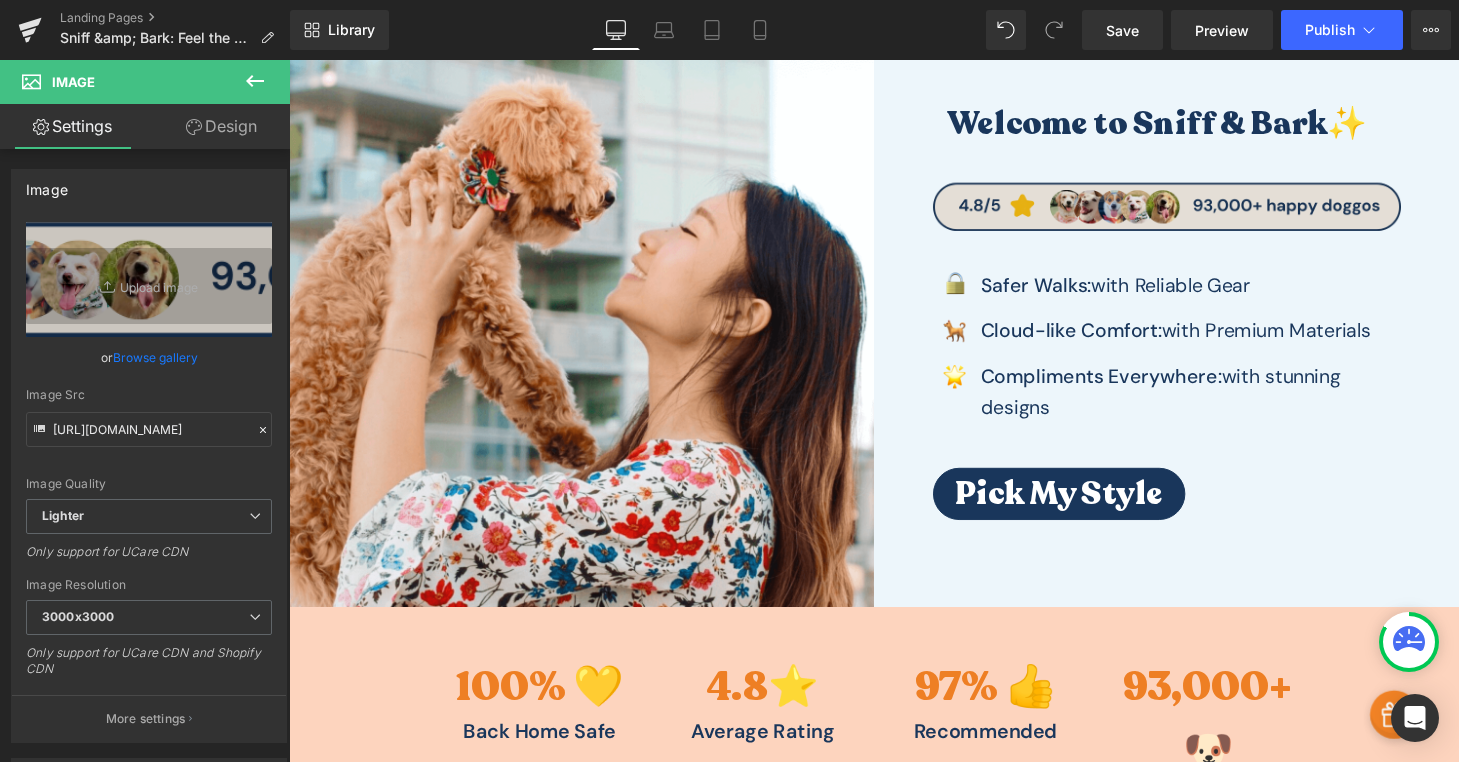 click at bounding box center [1197, 212] 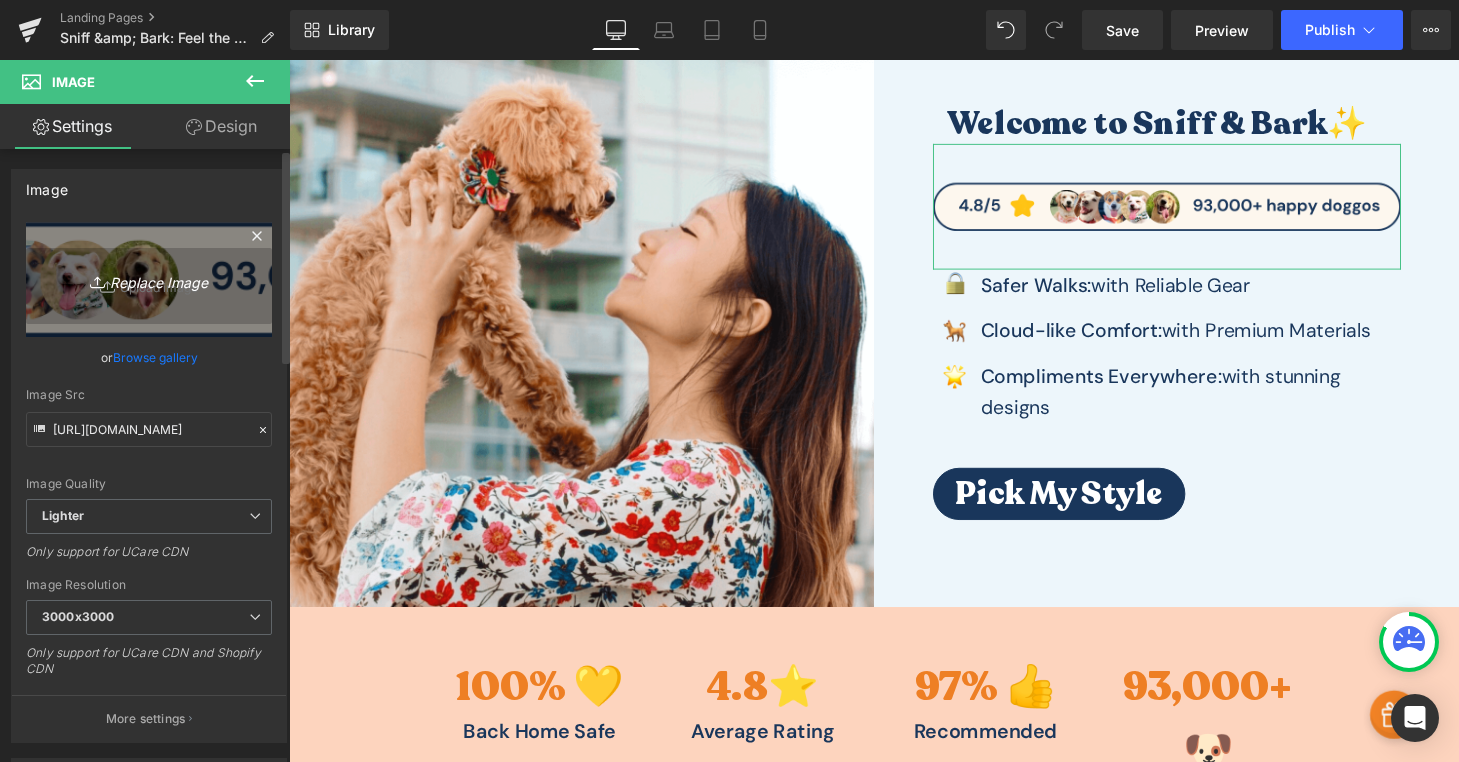 click on "Replace Image" at bounding box center [149, 279] 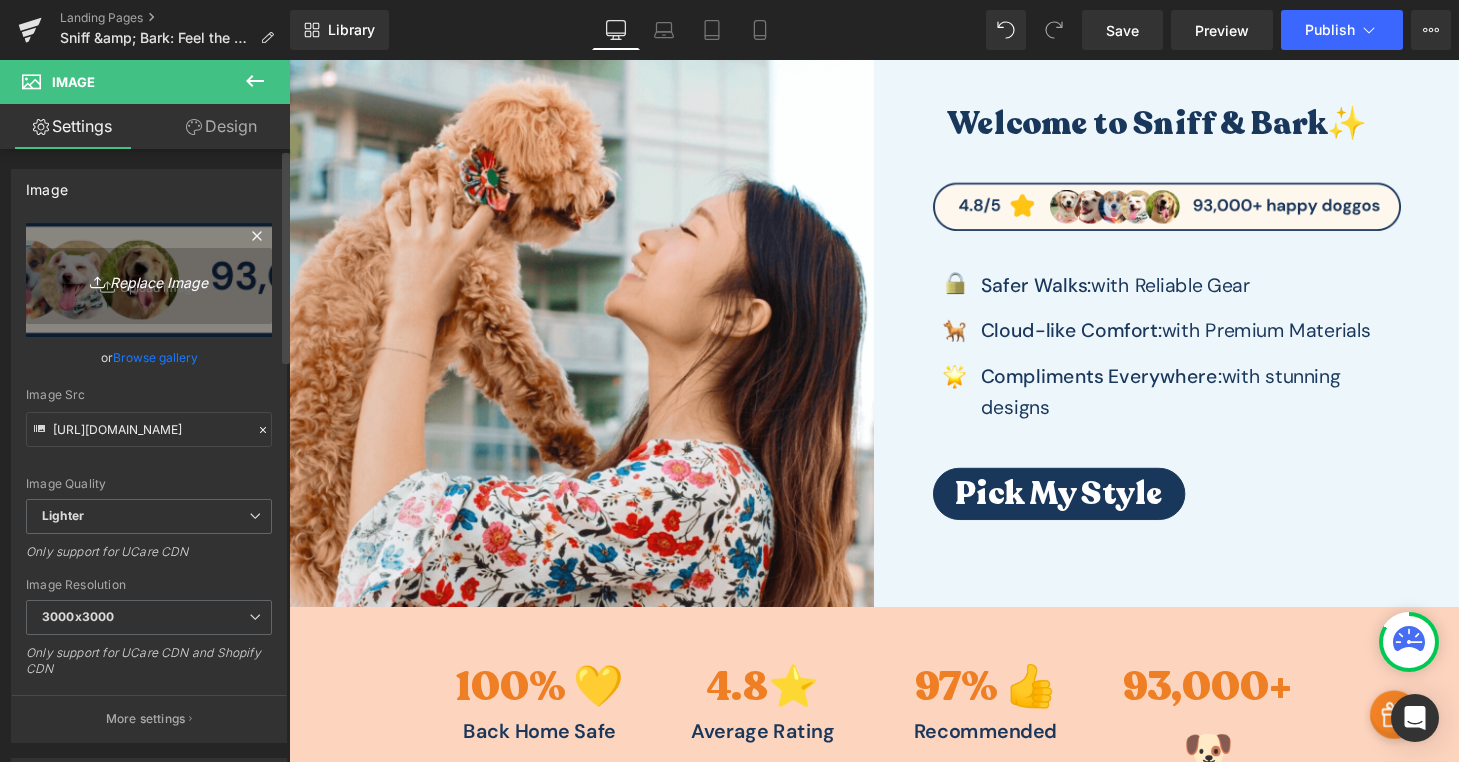 type on "C:\fakepath\Untitled (500 × 170 px).png" 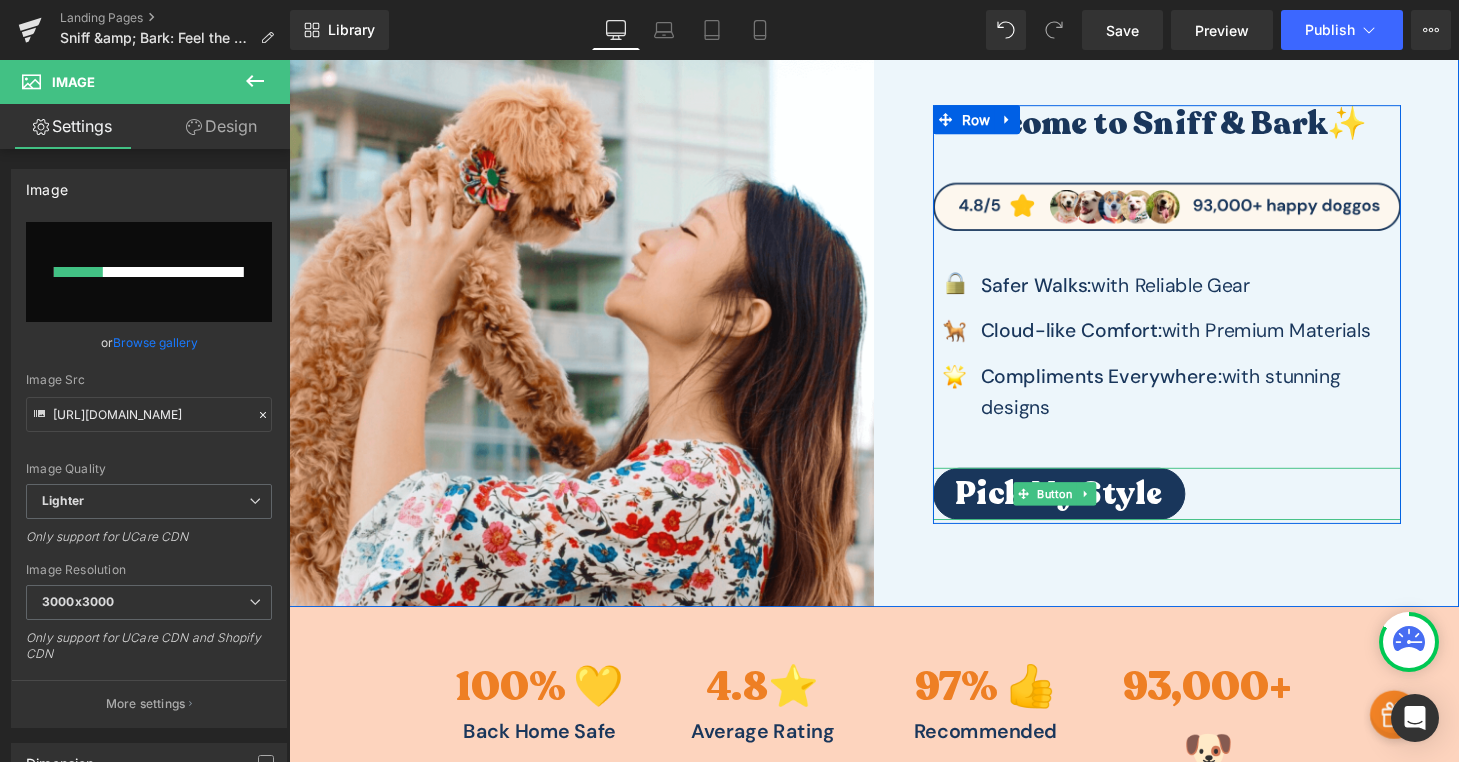 type 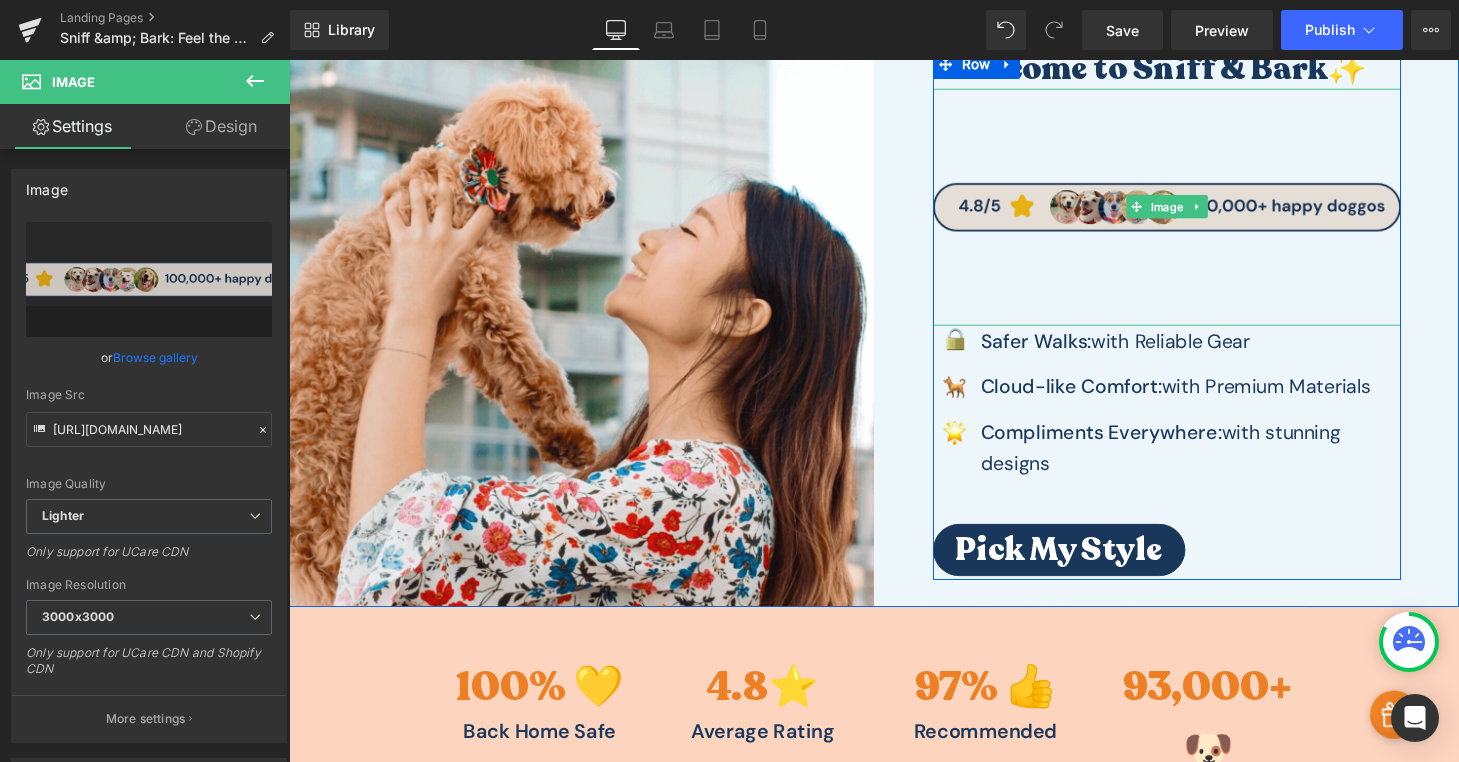 click at bounding box center [1197, 212] 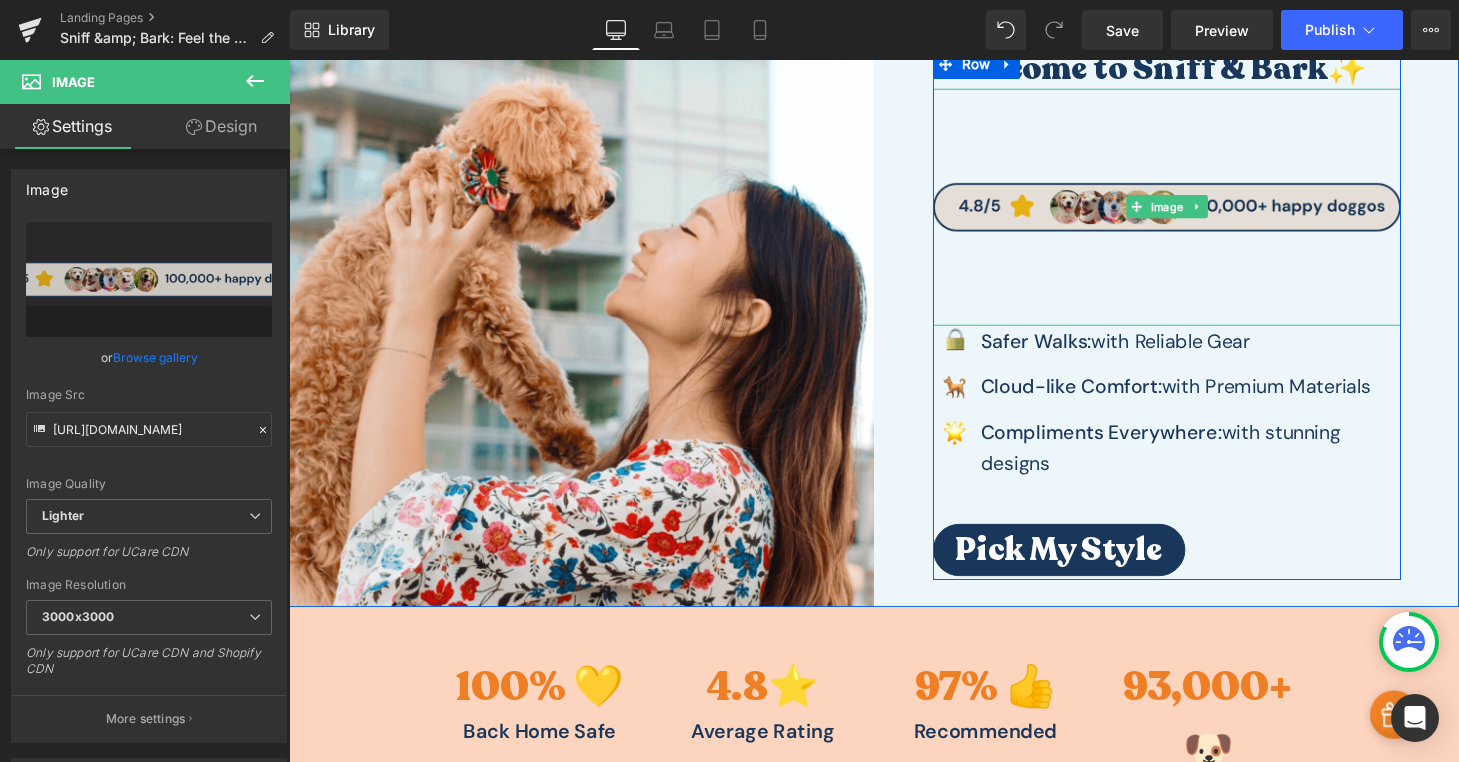 click at bounding box center (1197, 212) 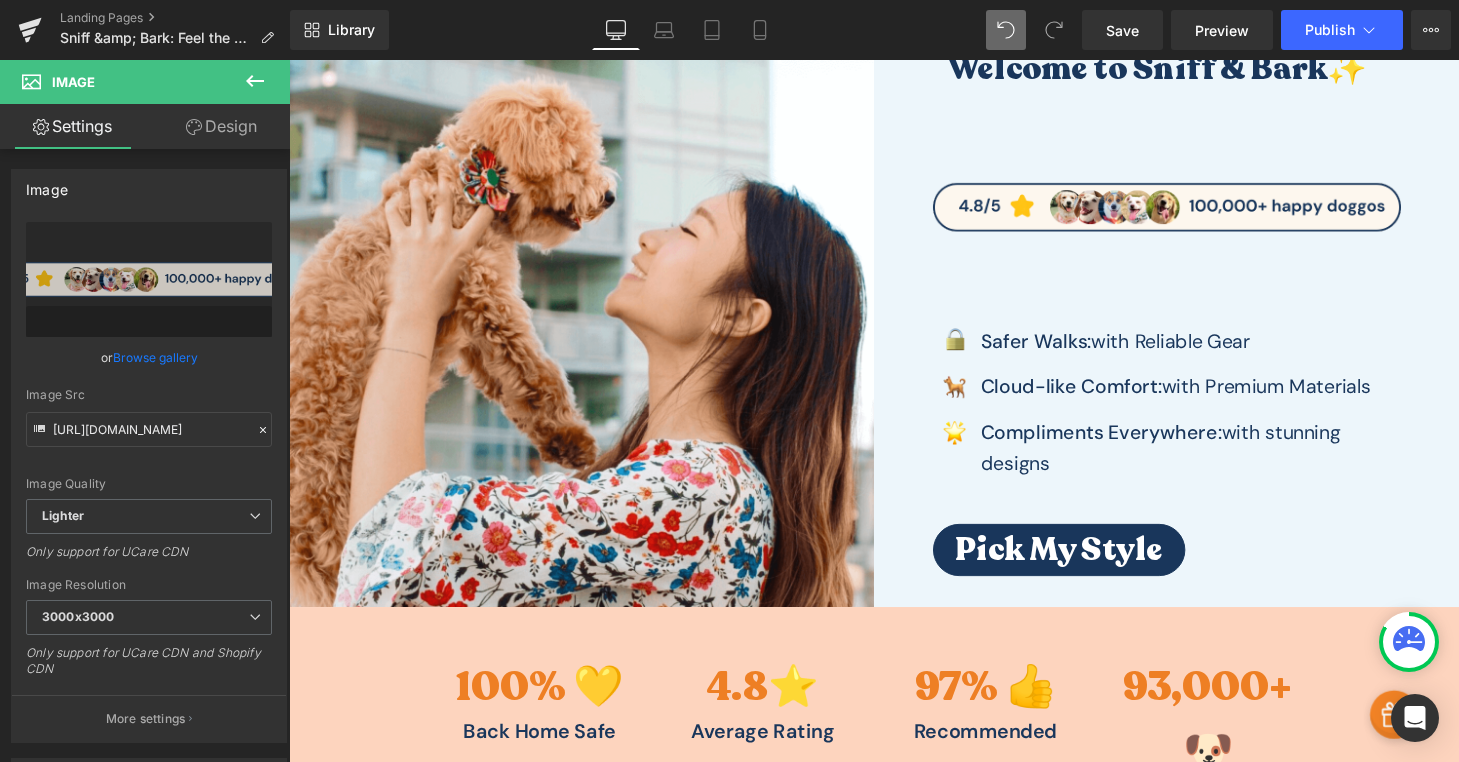 type on "[URL][DOMAIN_NAME]" 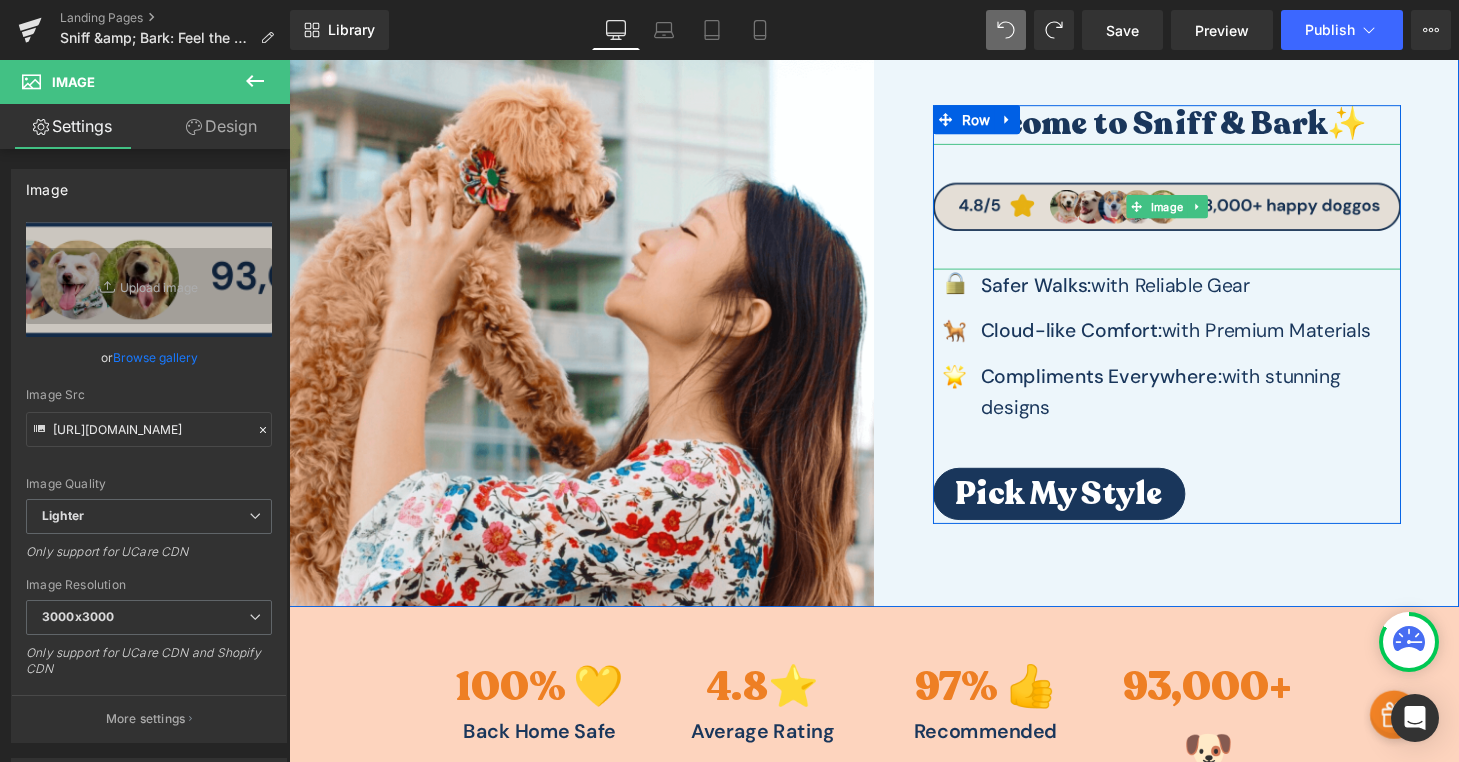 click at bounding box center [1197, 212] 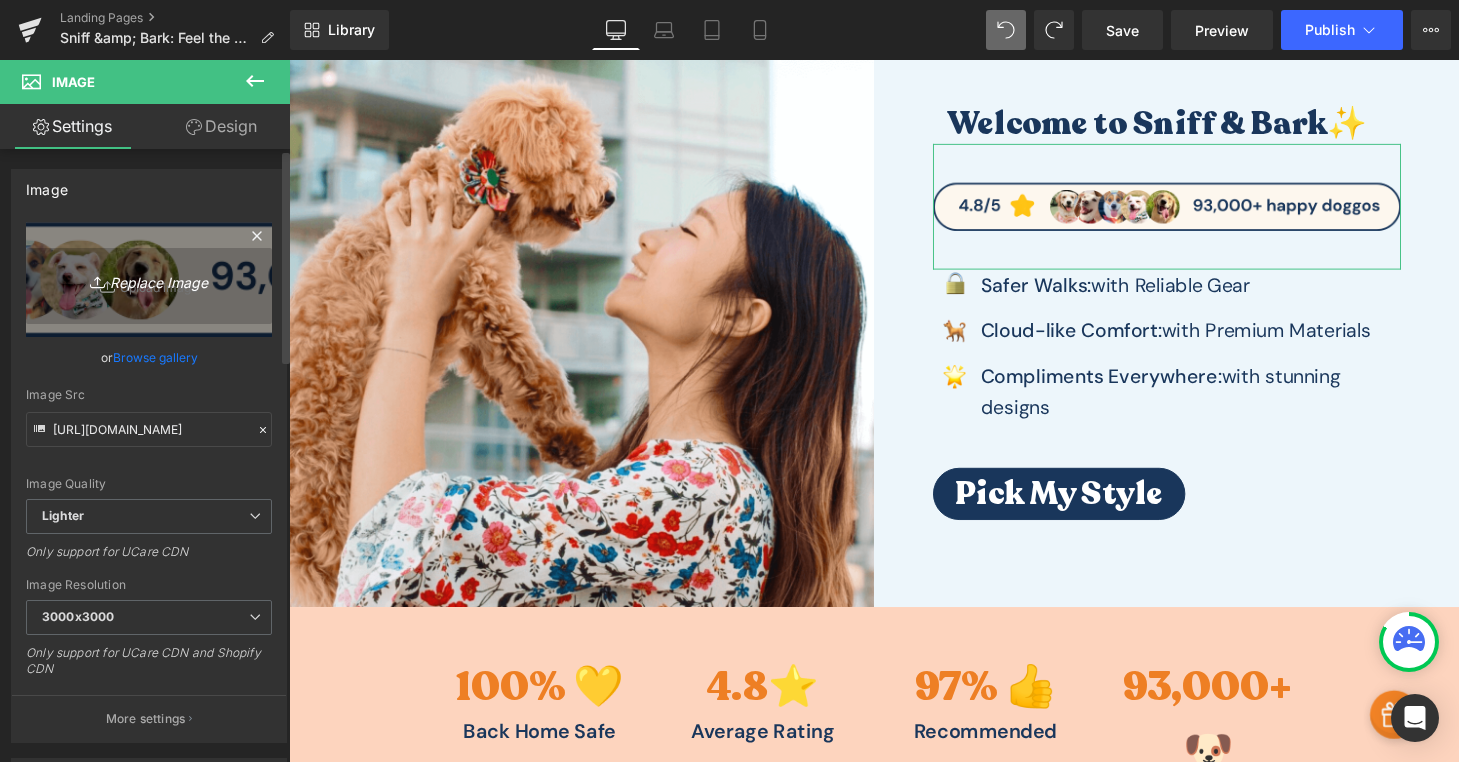 click on "Replace Image" at bounding box center [149, 279] 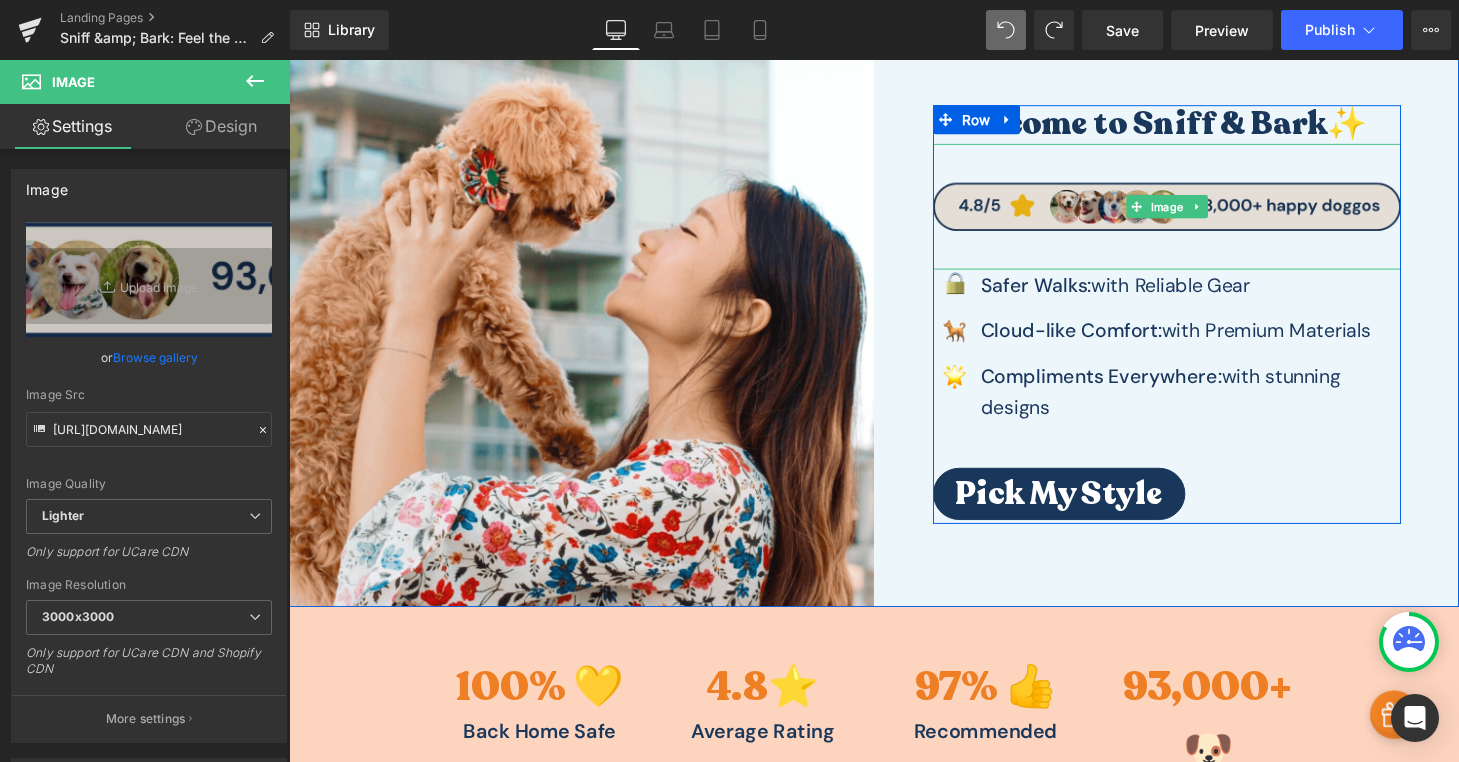 click at bounding box center (1197, 212) 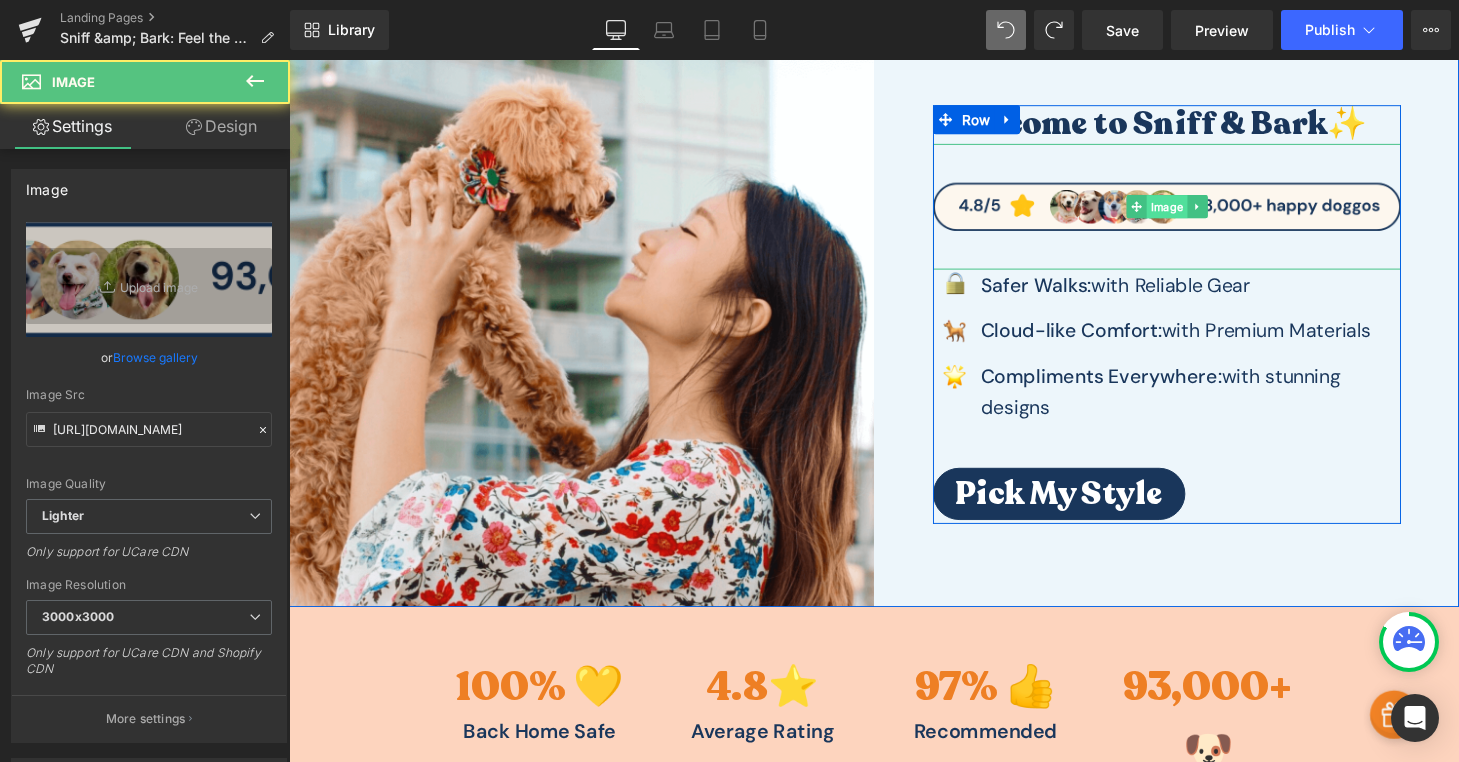 click on "Image" at bounding box center [1197, 212] 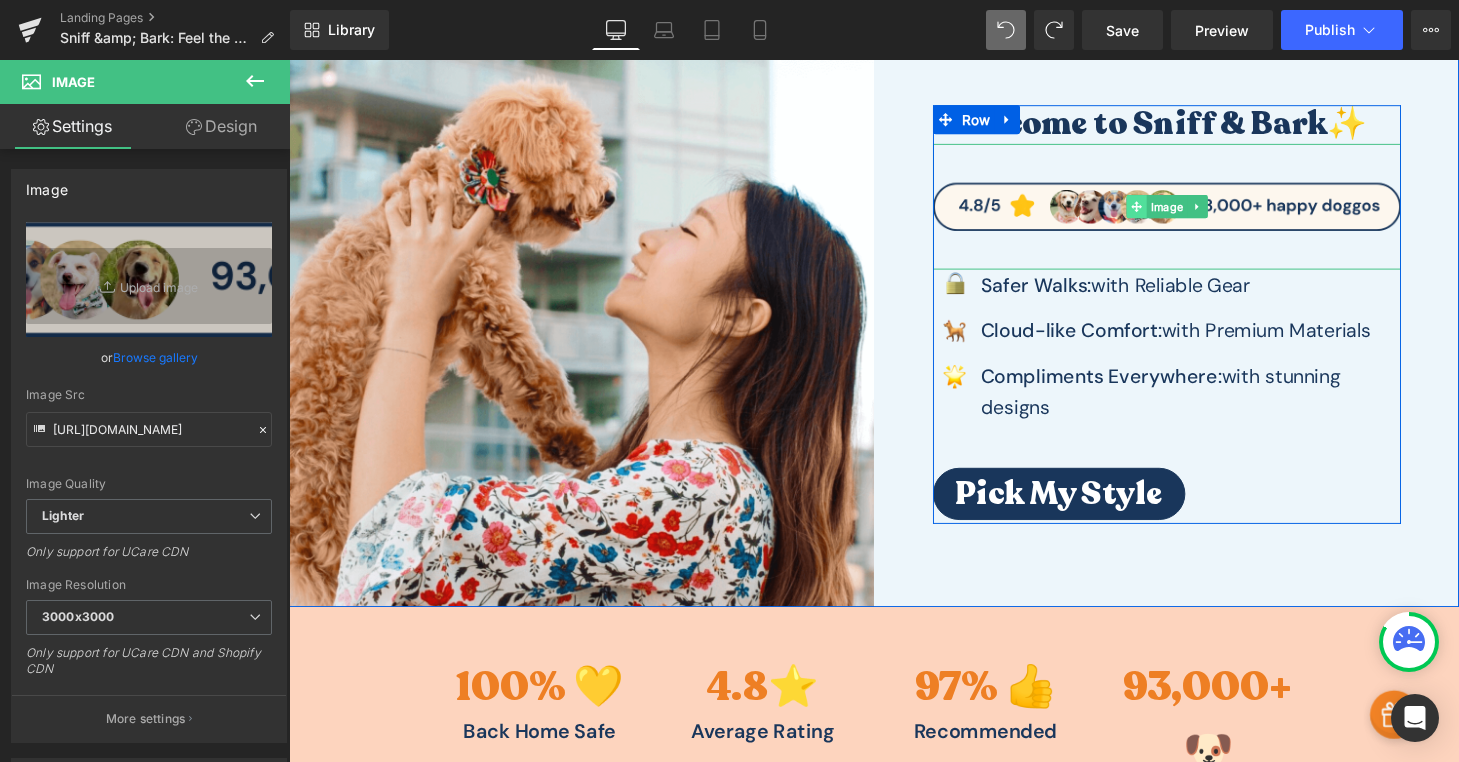 click 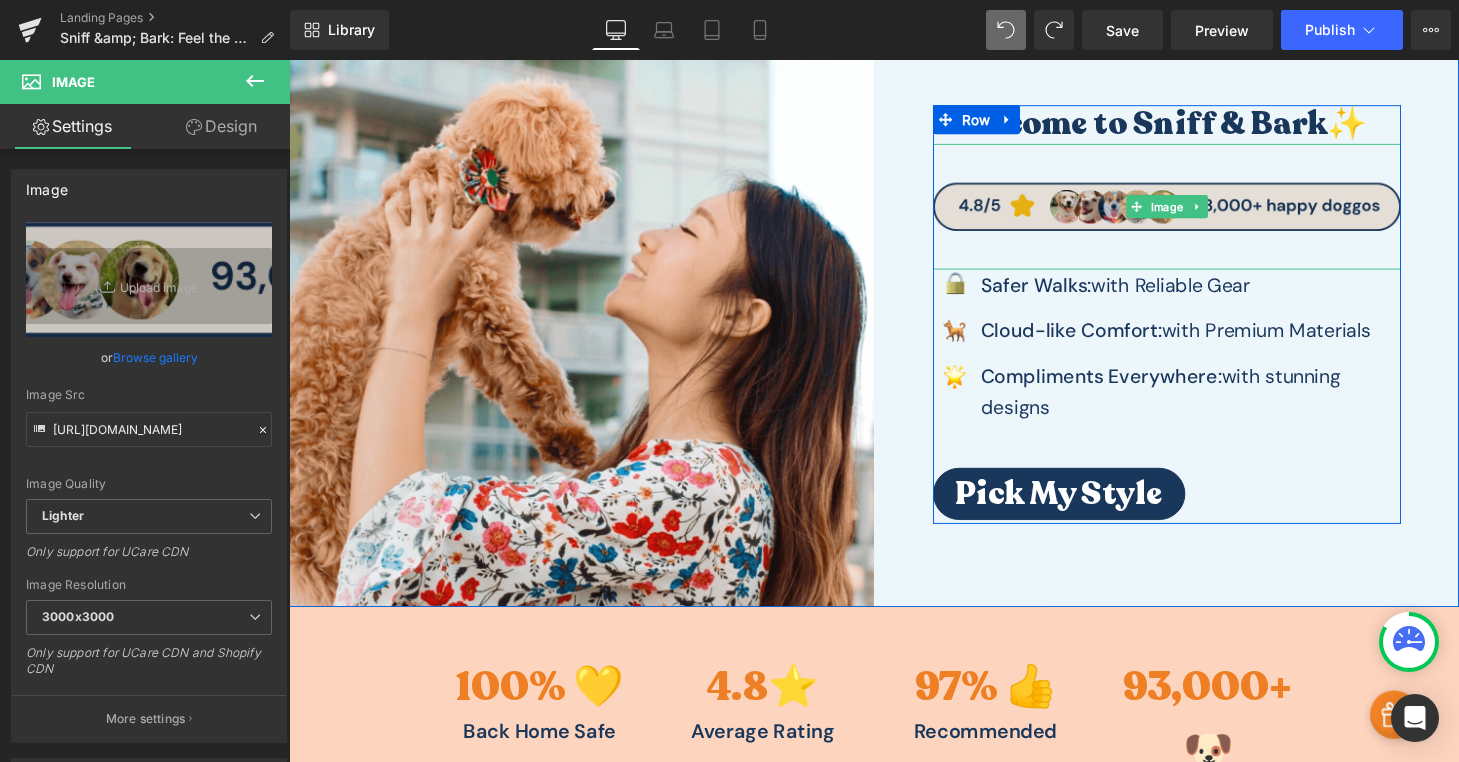 click at bounding box center [1197, 212] 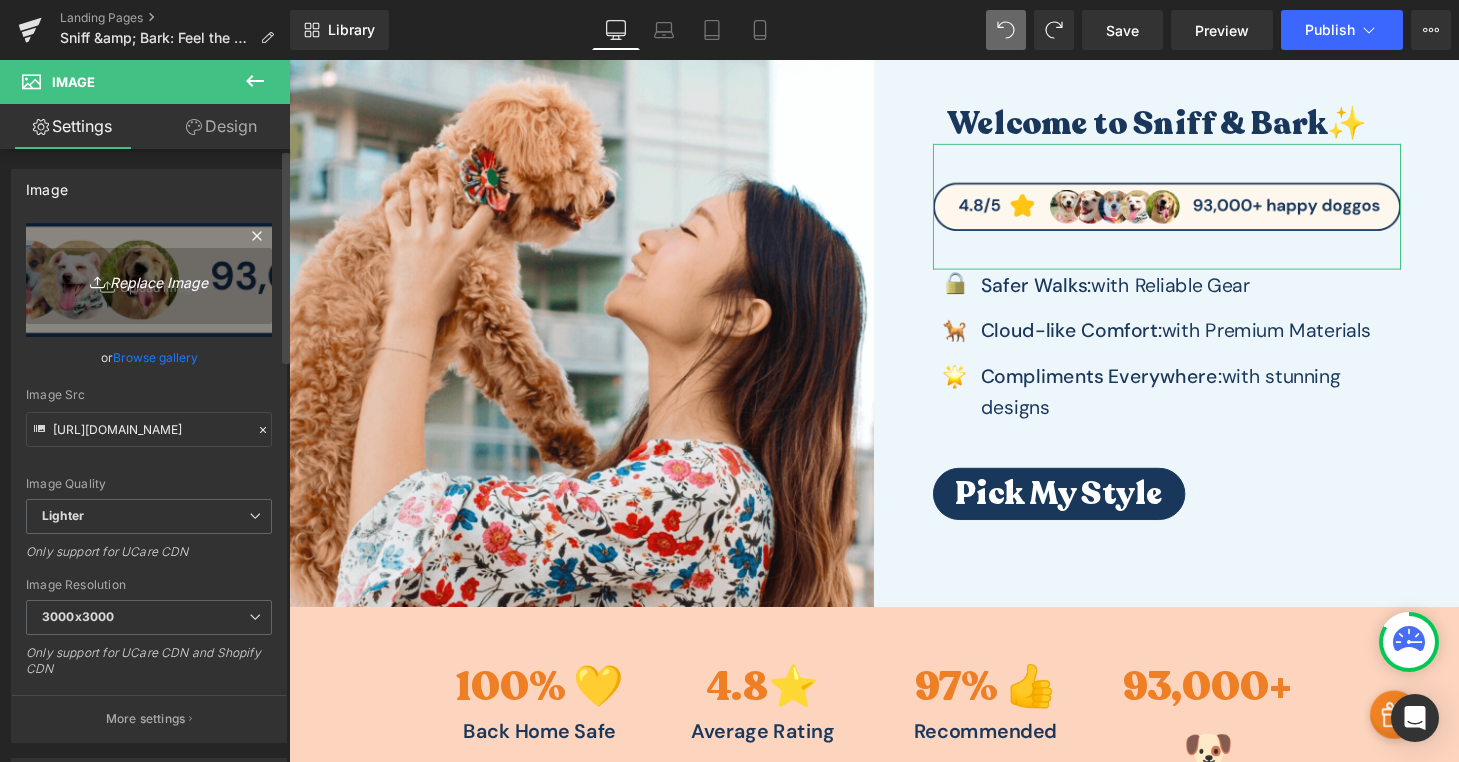 click on "Replace Image" at bounding box center [149, 279] 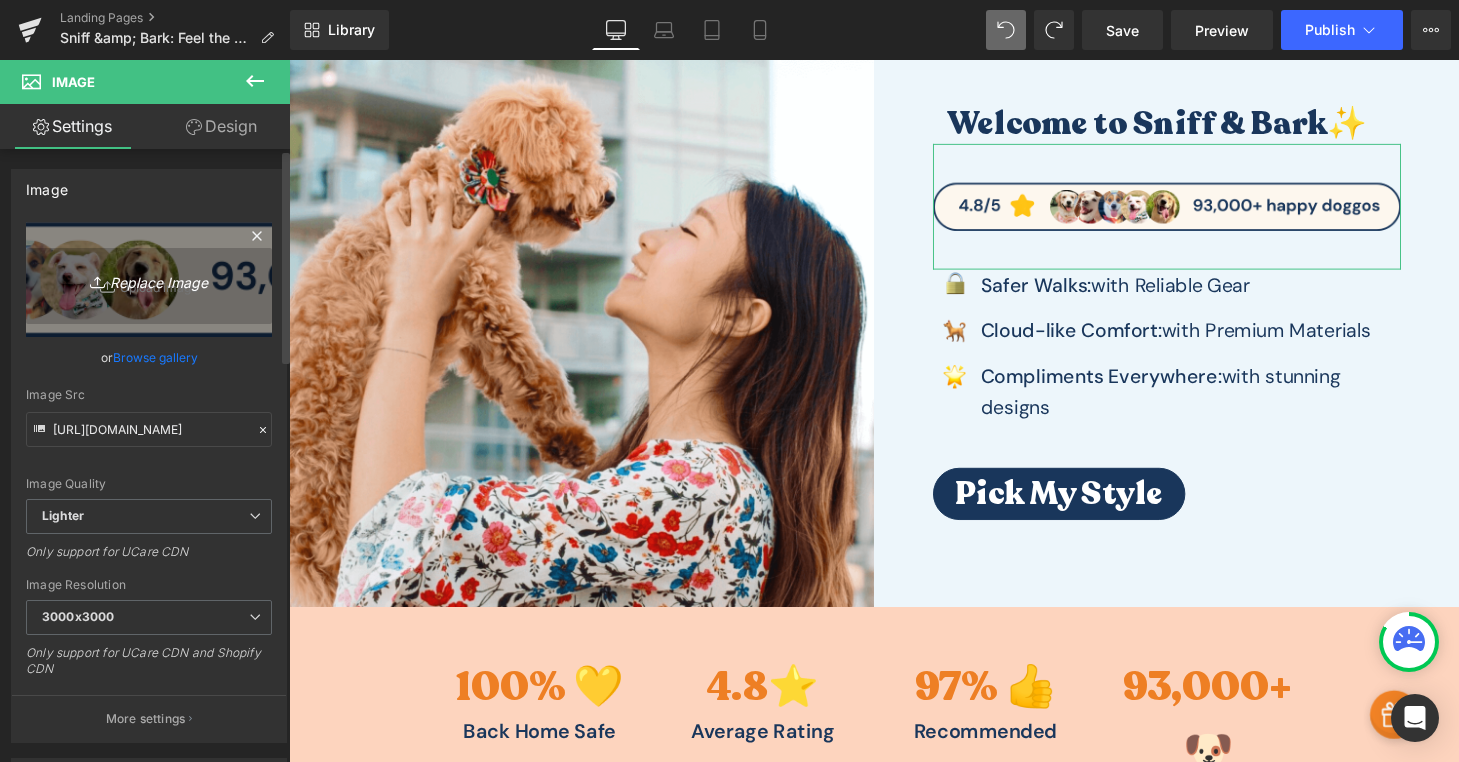 click on "Replace Image" at bounding box center [149, 279] 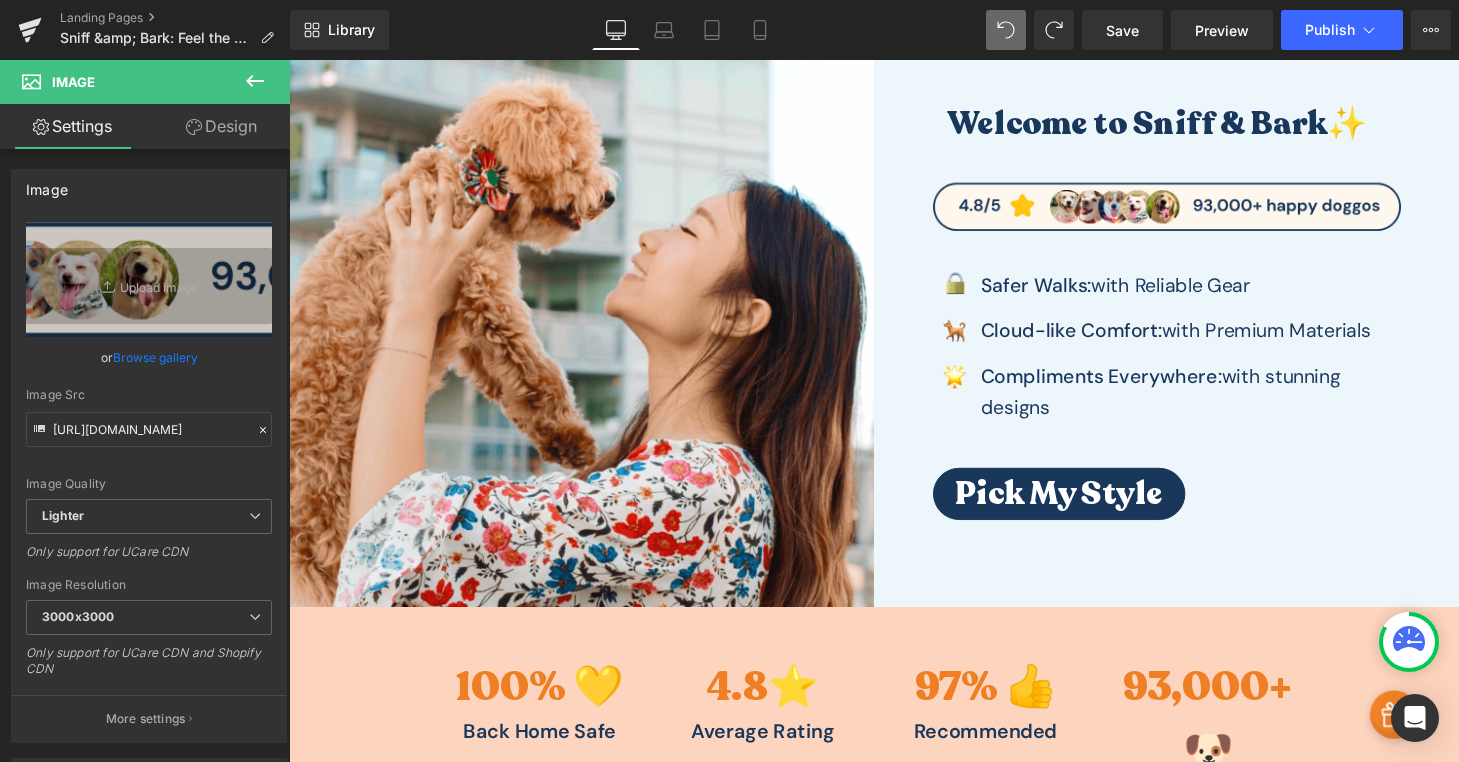type on "C:\fakepath\Untitled (500 × 170 px) (1).png" 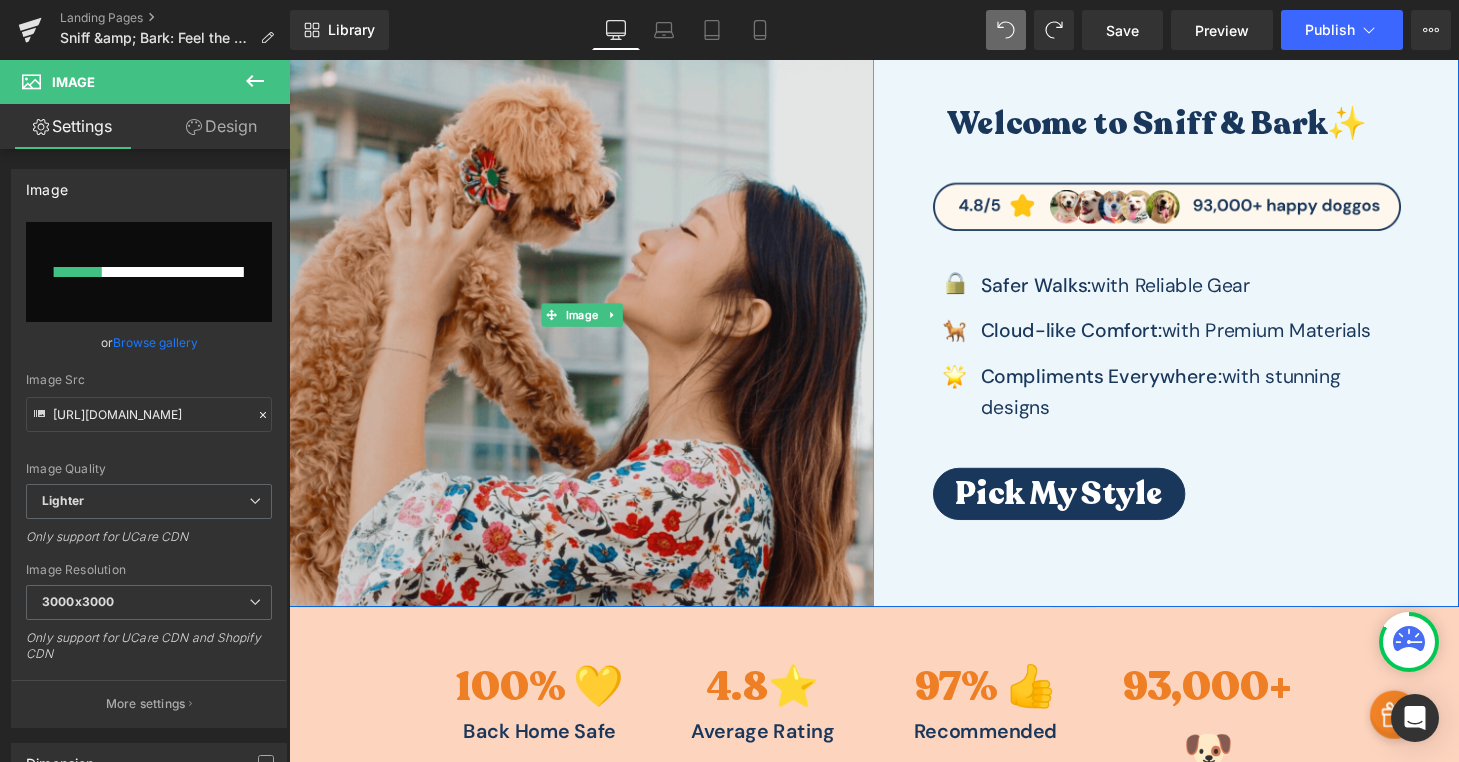 type 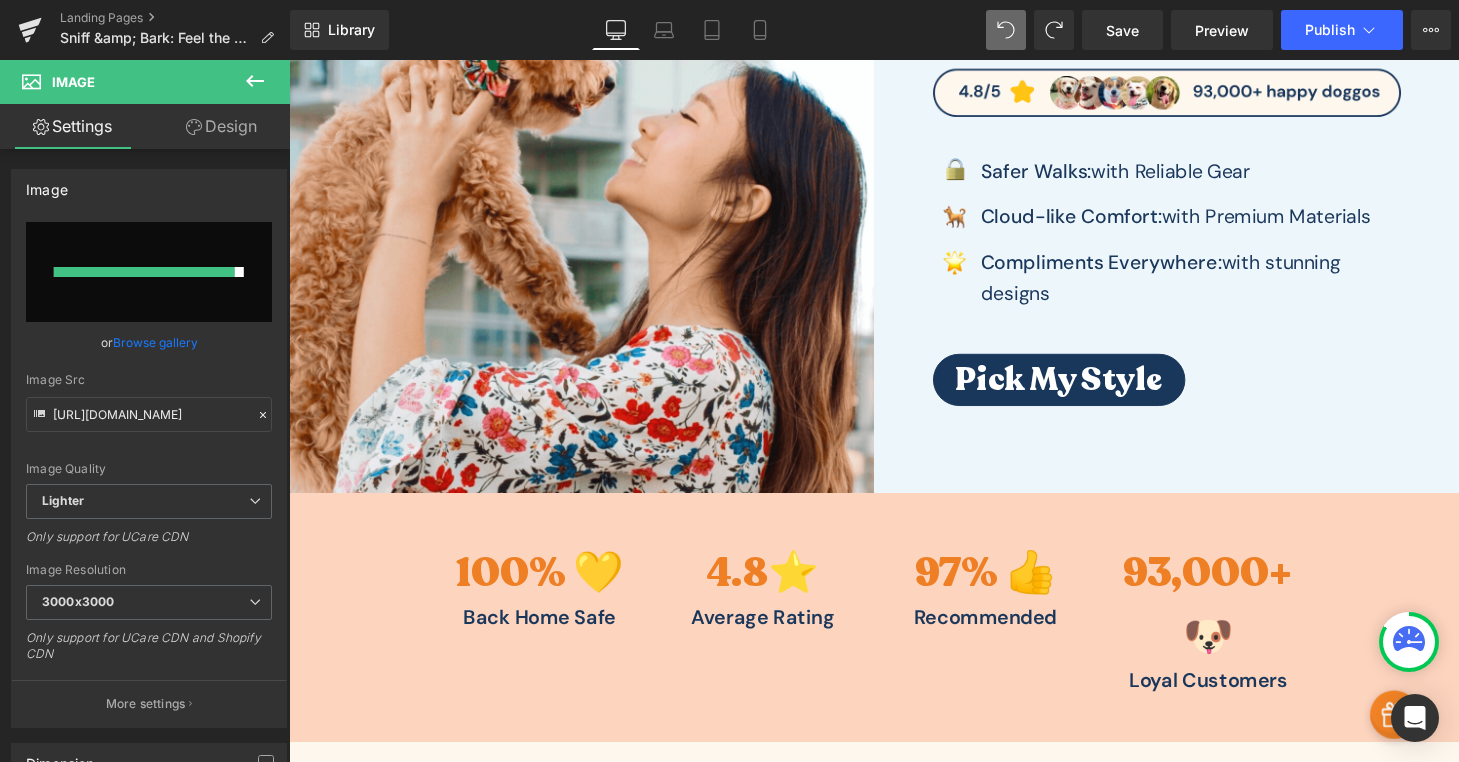 scroll, scrollTop: 307, scrollLeft: 0, axis: vertical 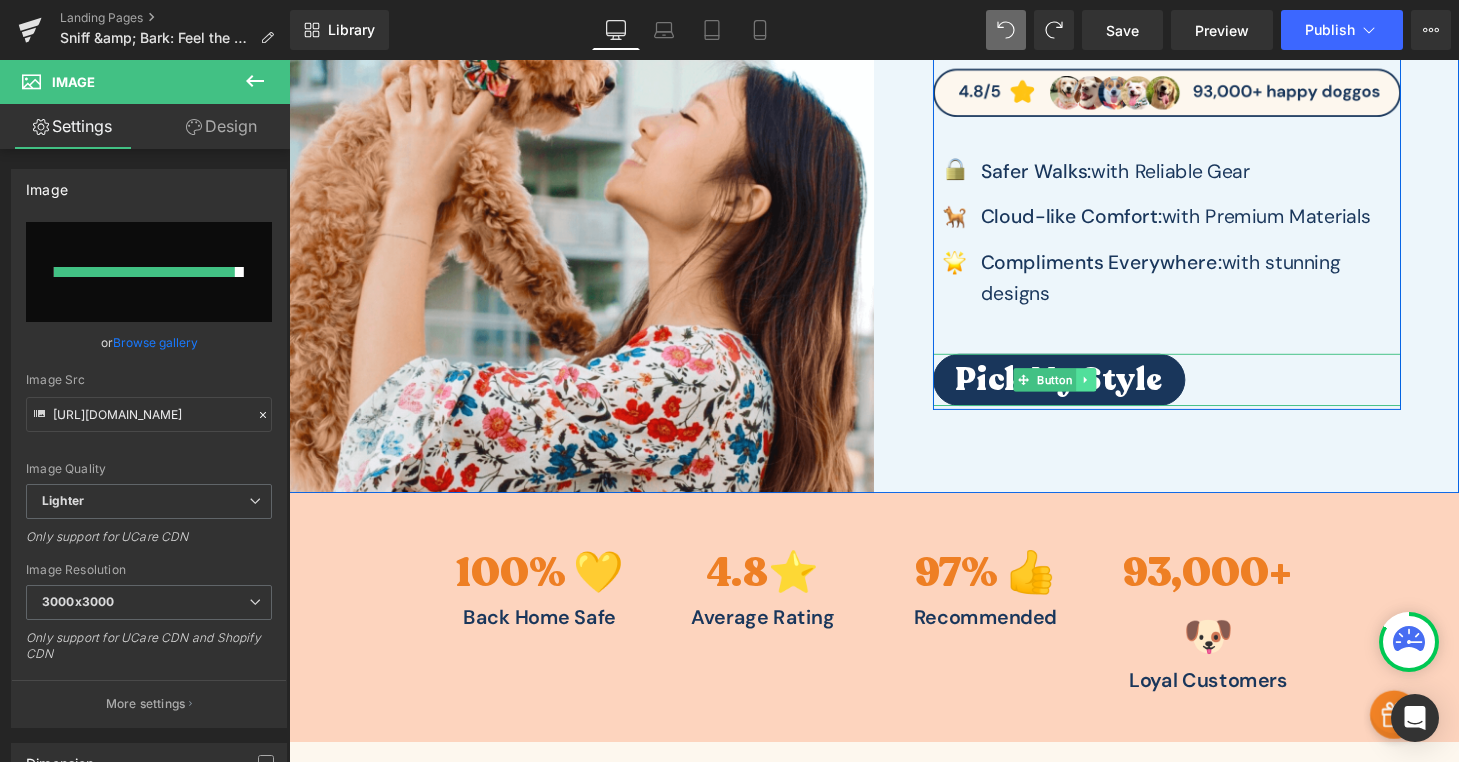 click at bounding box center (1113, 391) 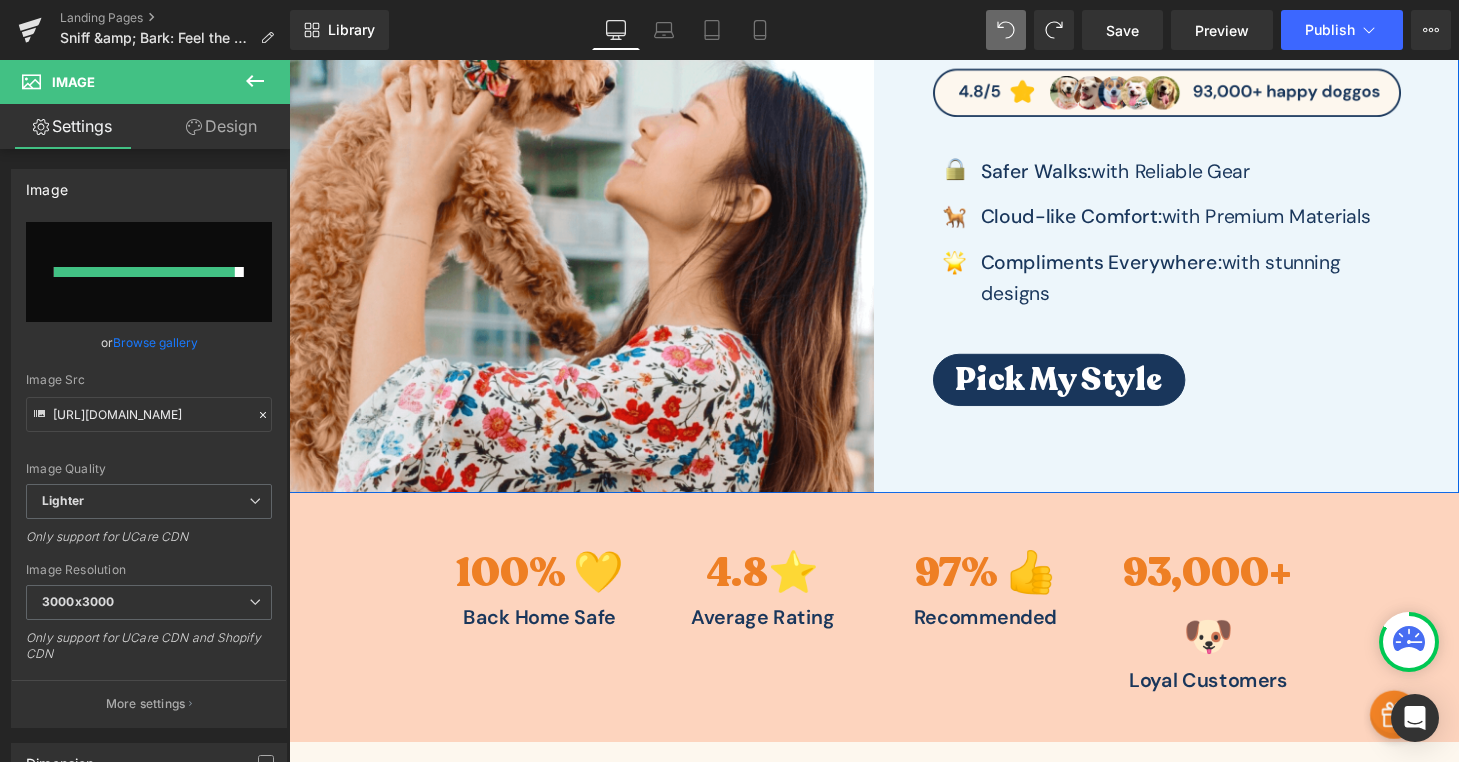 click on "Pick My Style" at bounding box center [1197, 391] 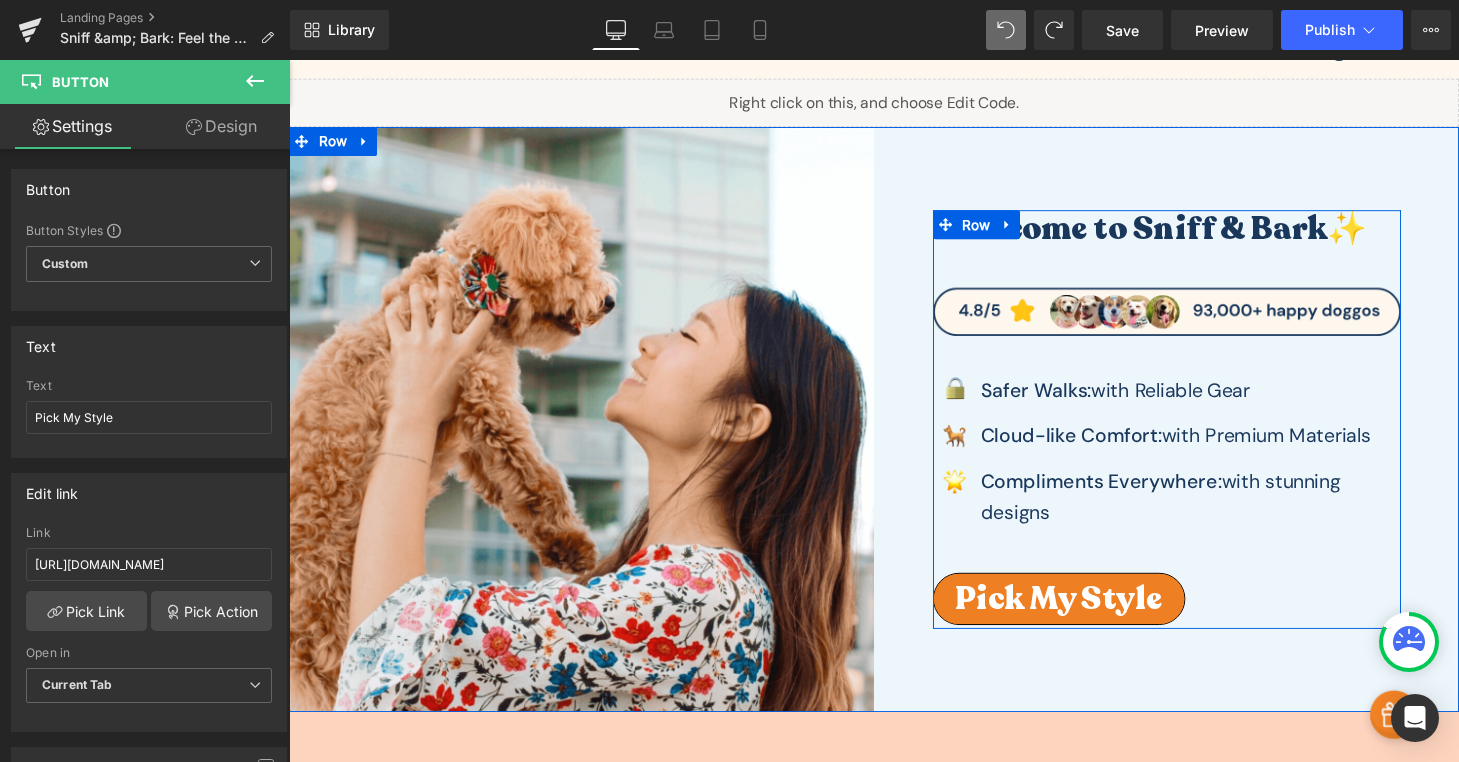 scroll, scrollTop: 0, scrollLeft: 0, axis: both 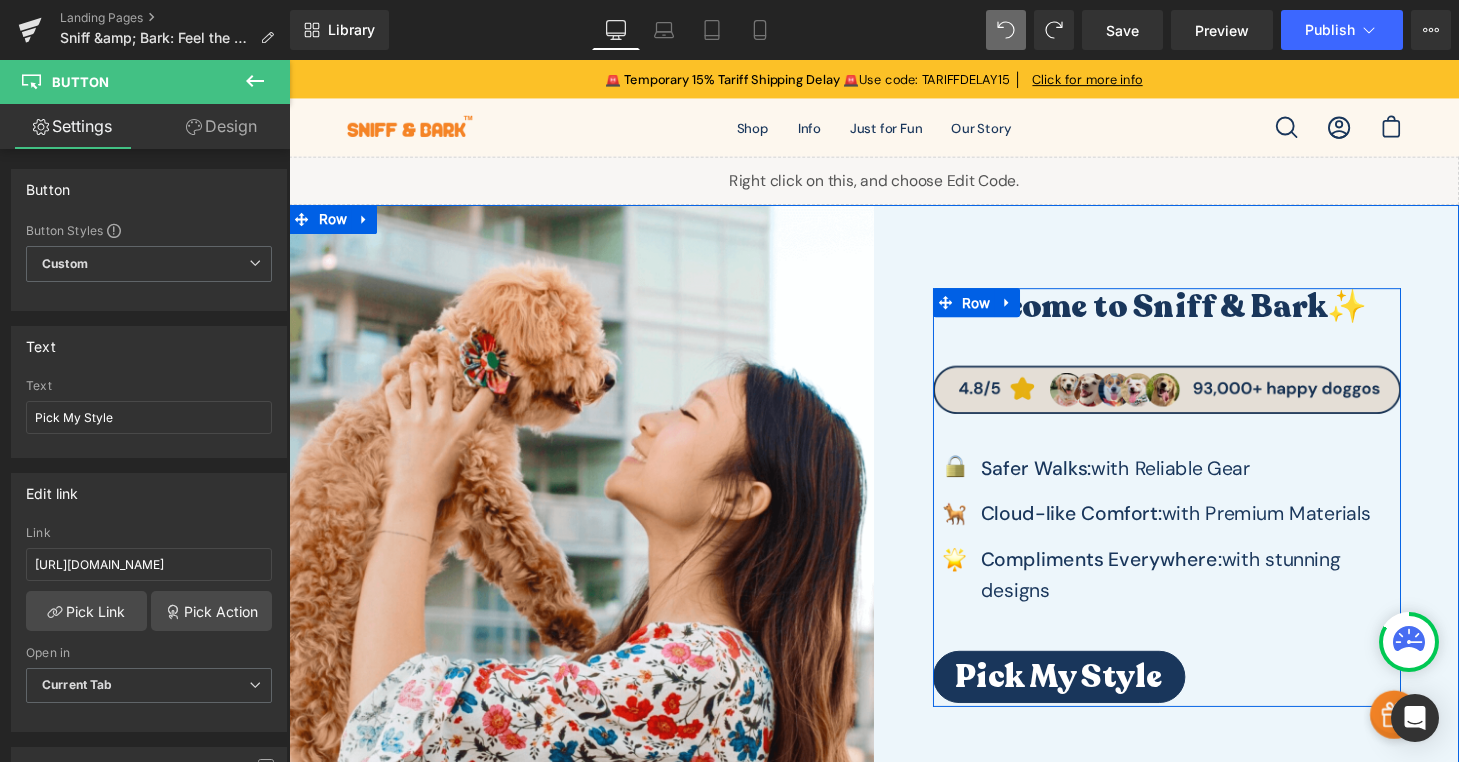 click on "Image" at bounding box center [1197, 401] 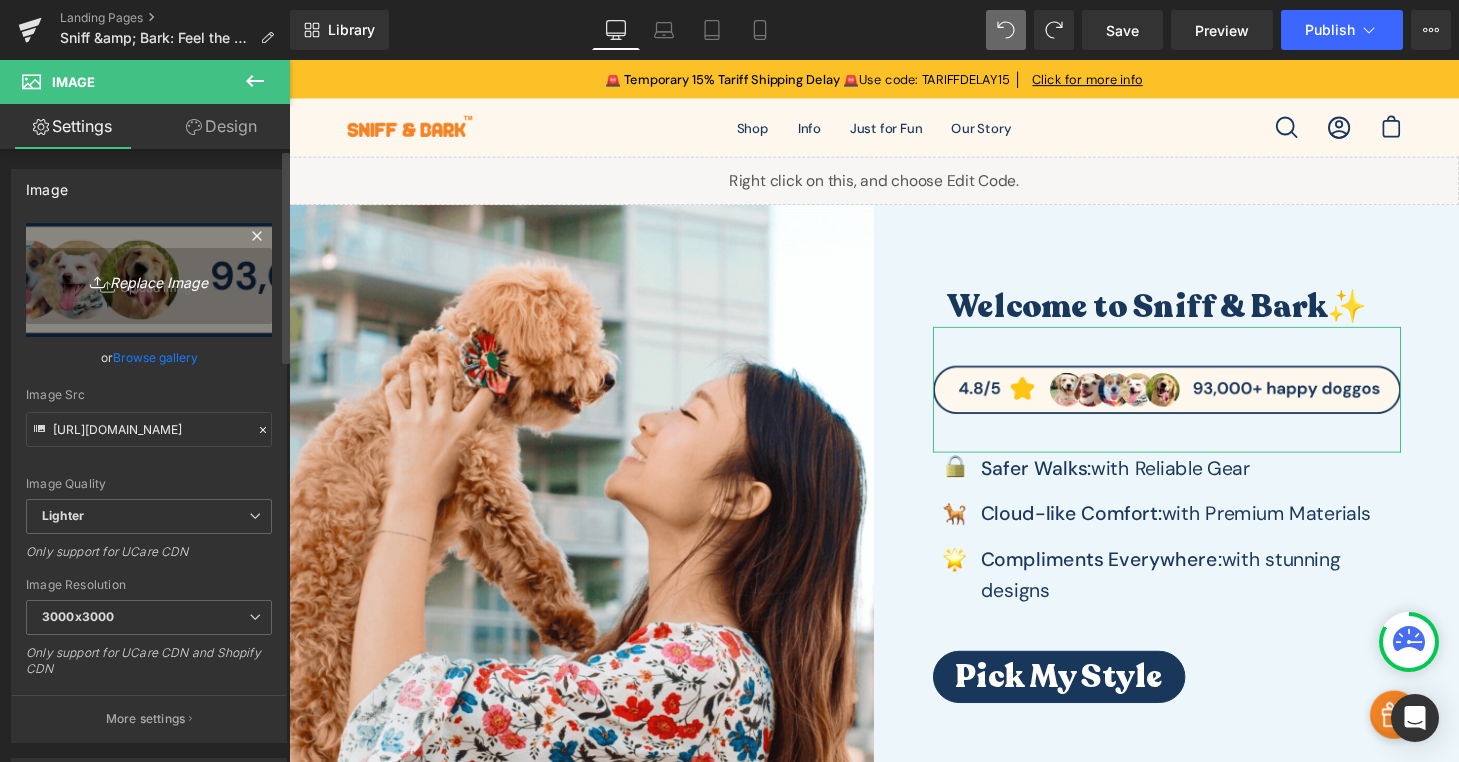 click on "Replace Image" at bounding box center (149, 279) 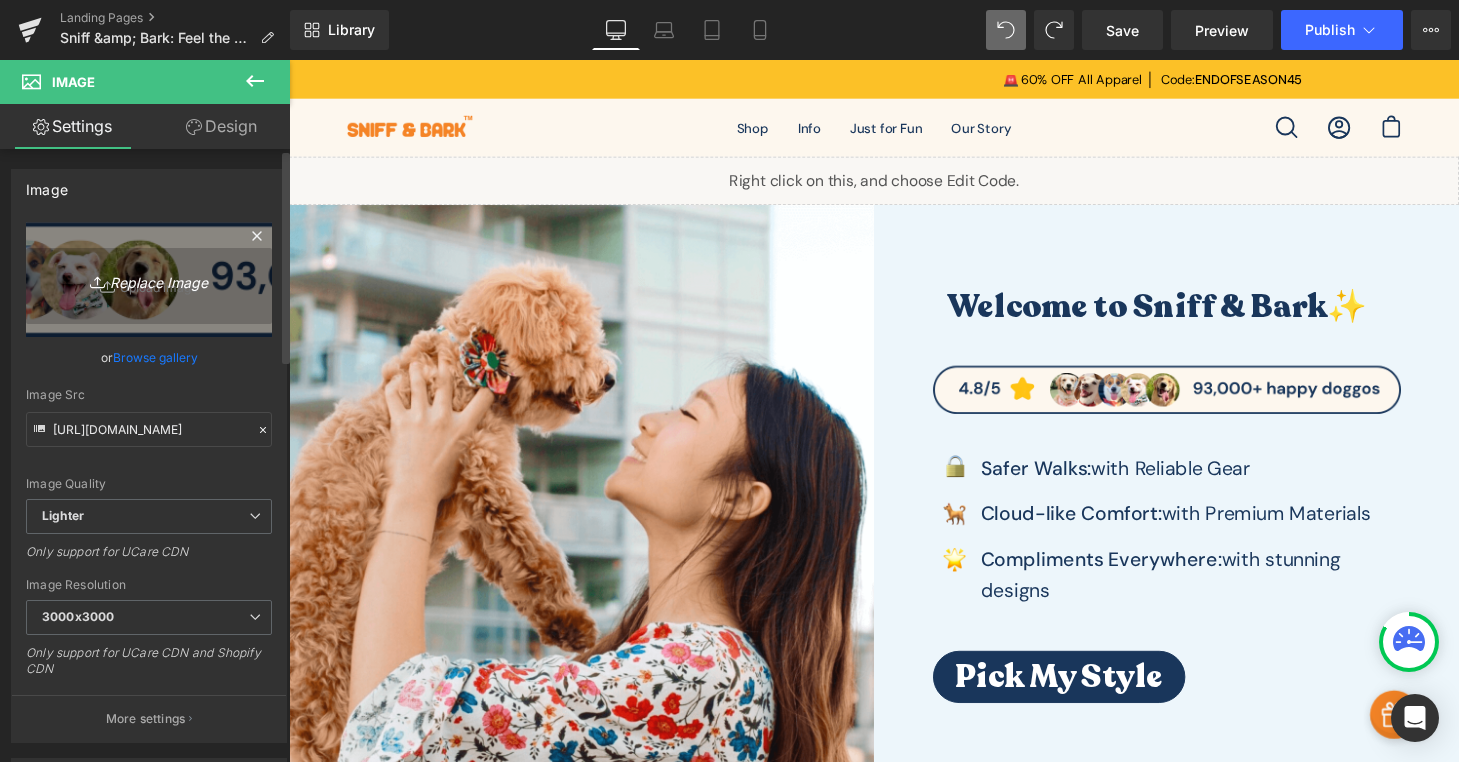 type on "C:\fakepath\Untitled (500 × 170 px) (1).png" 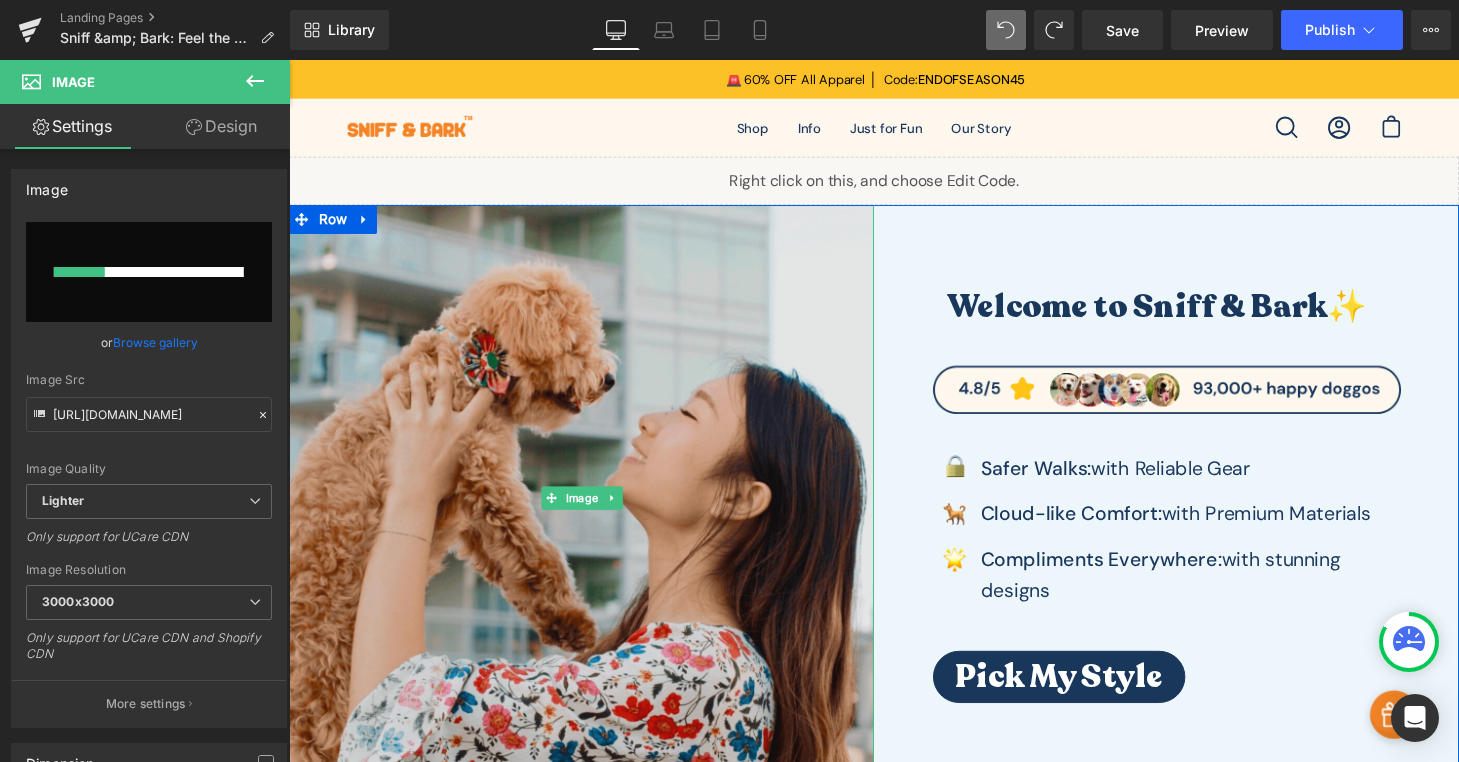 type 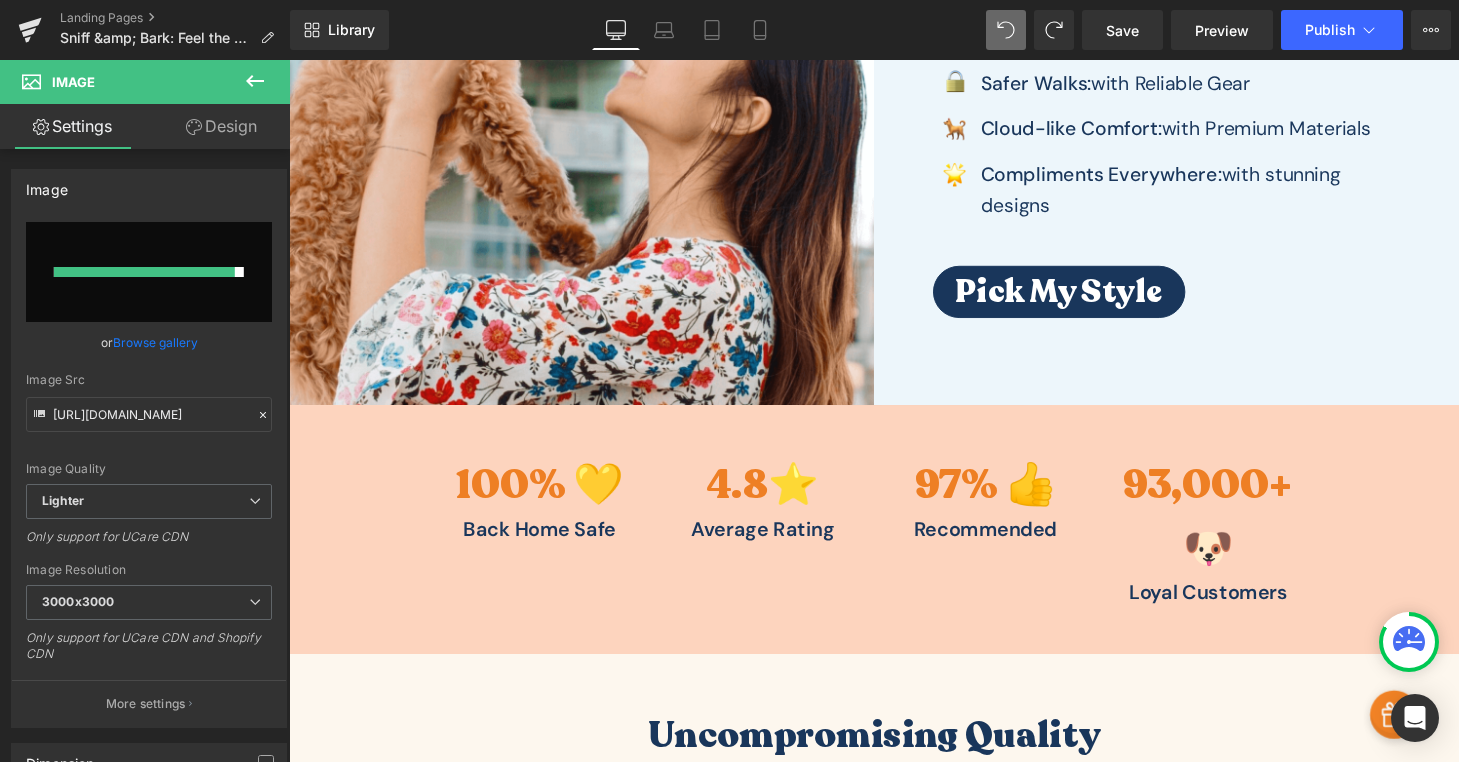 scroll, scrollTop: 487, scrollLeft: 0, axis: vertical 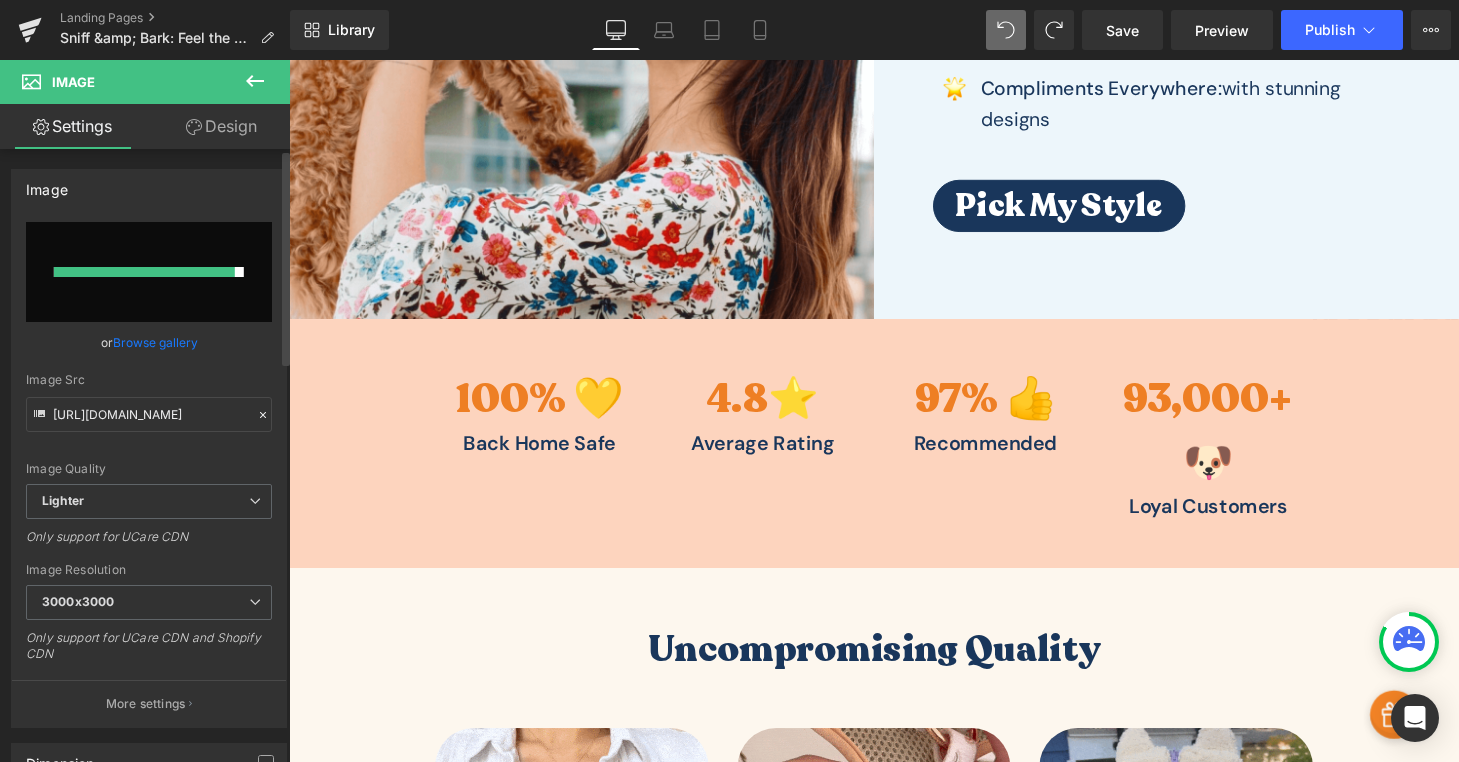 click at bounding box center (149, 272) 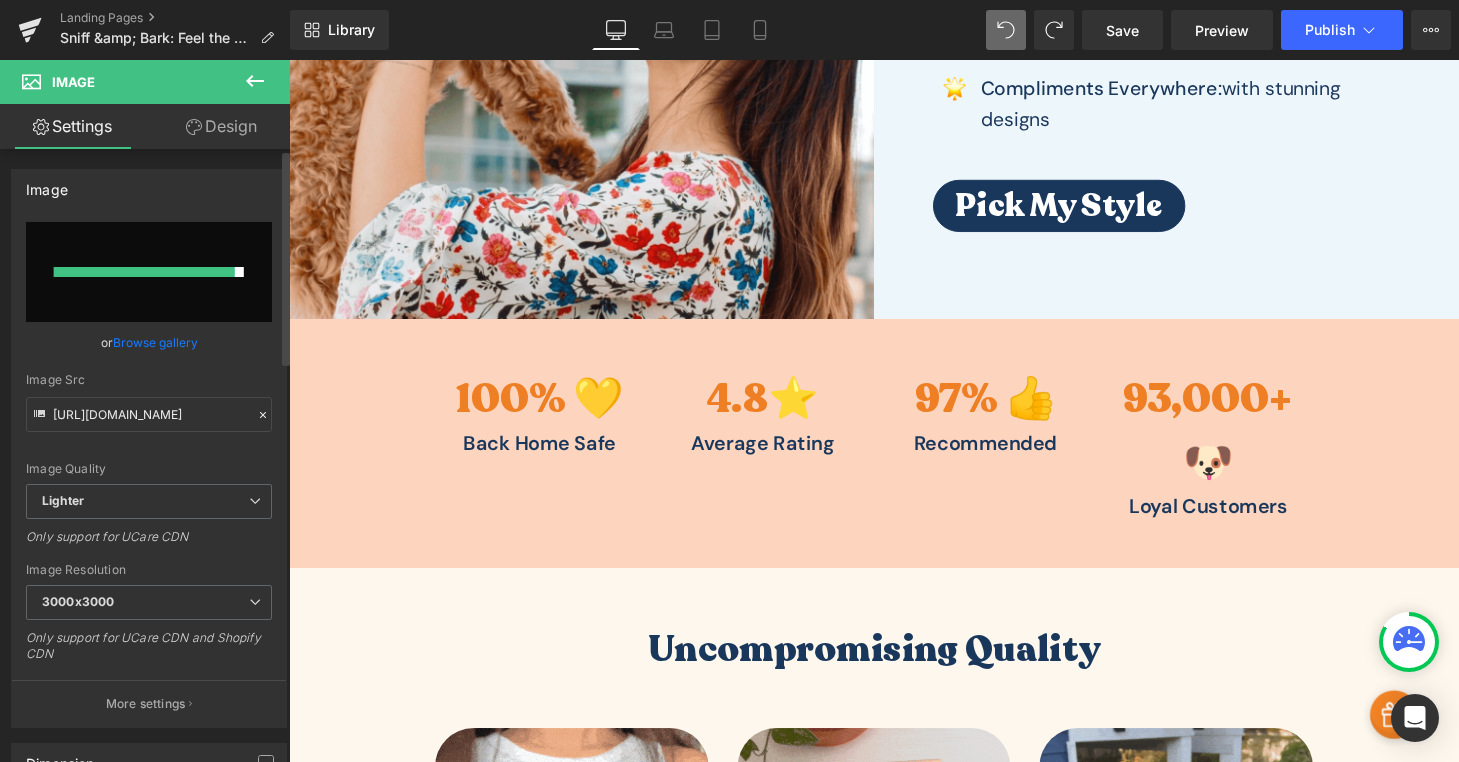 click on "Browse gallery" at bounding box center (155, 342) 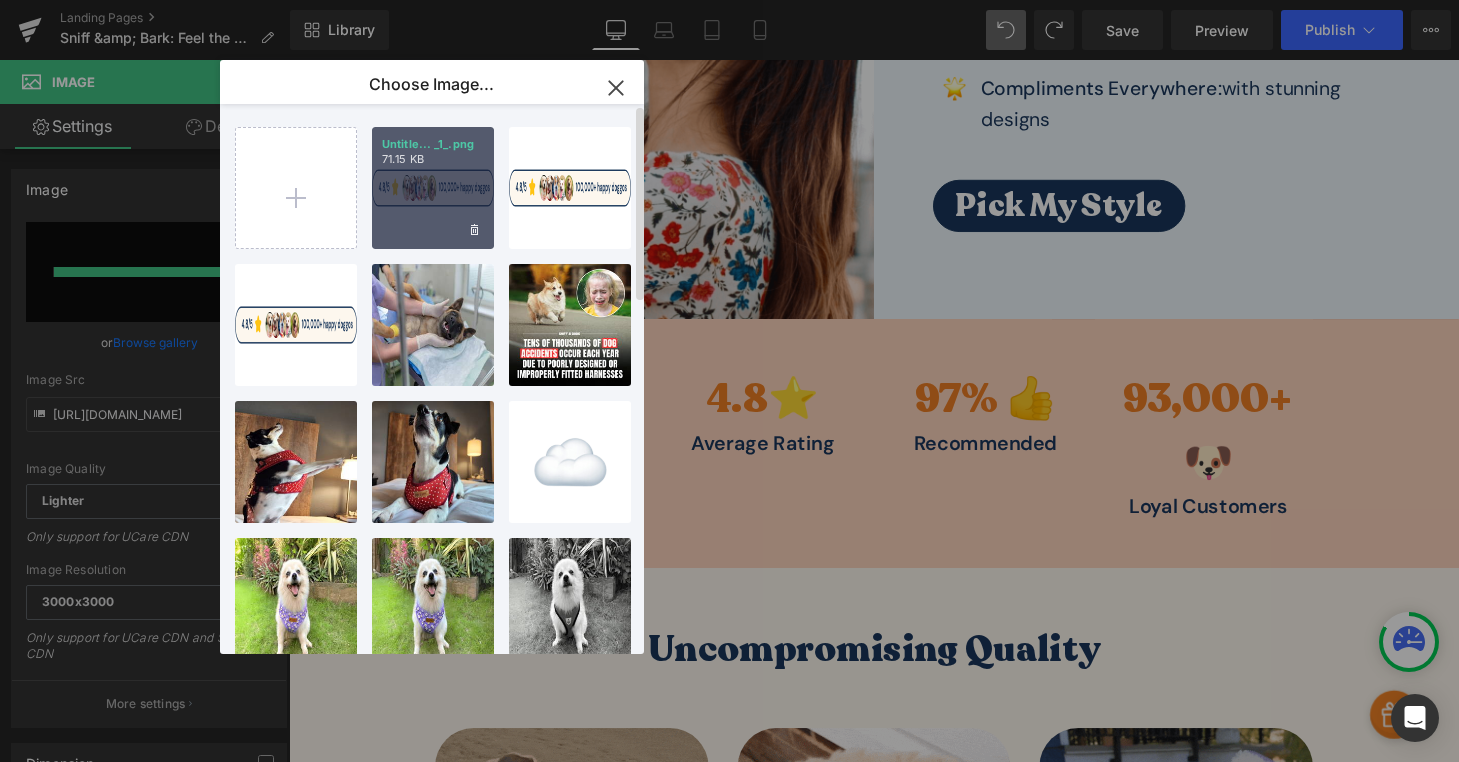 click on "Untitle... _1_.png 71.15 KB" at bounding box center [433, 188] 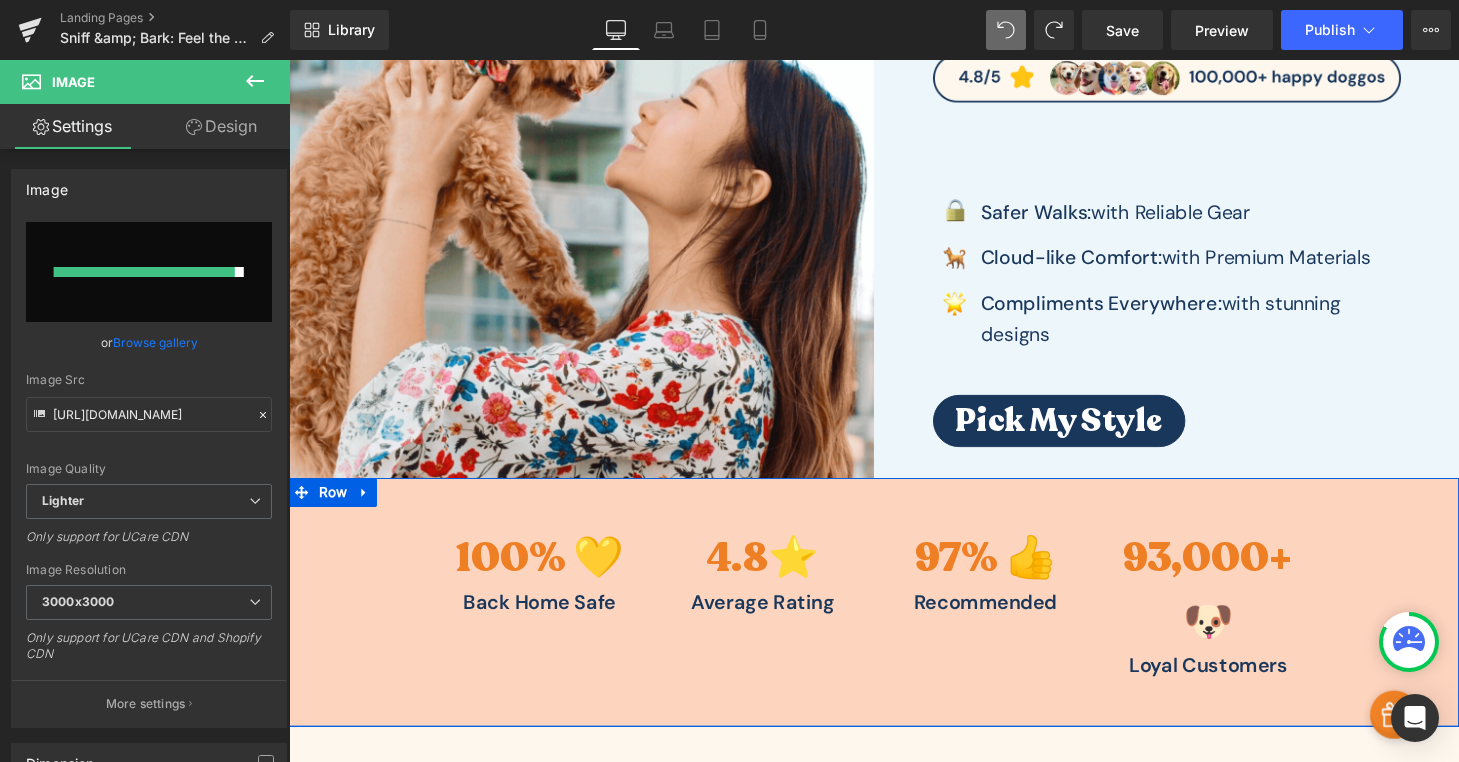 scroll, scrollTop: 113, scrollLeft: 0, axis: vertical 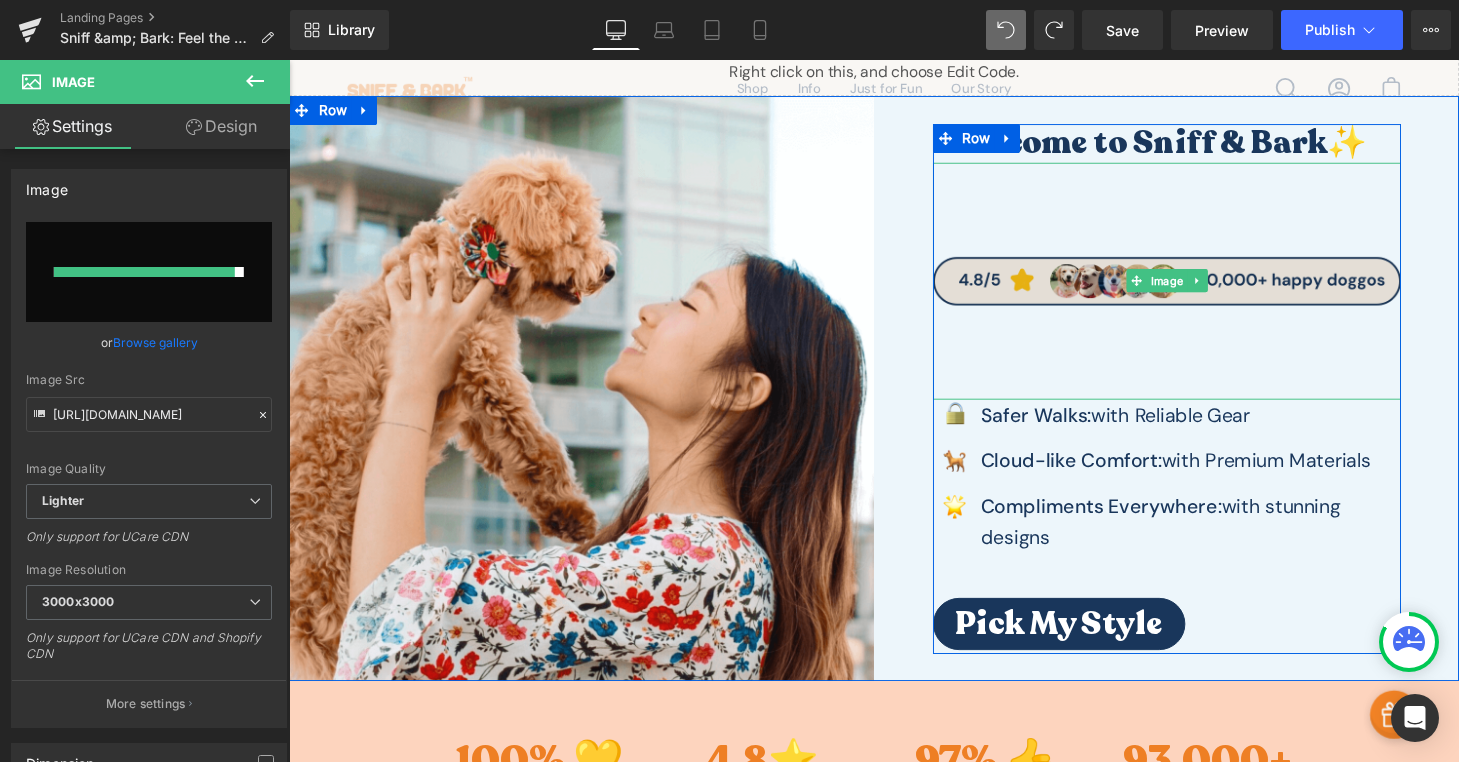 click at bounding box center (1197, 288) 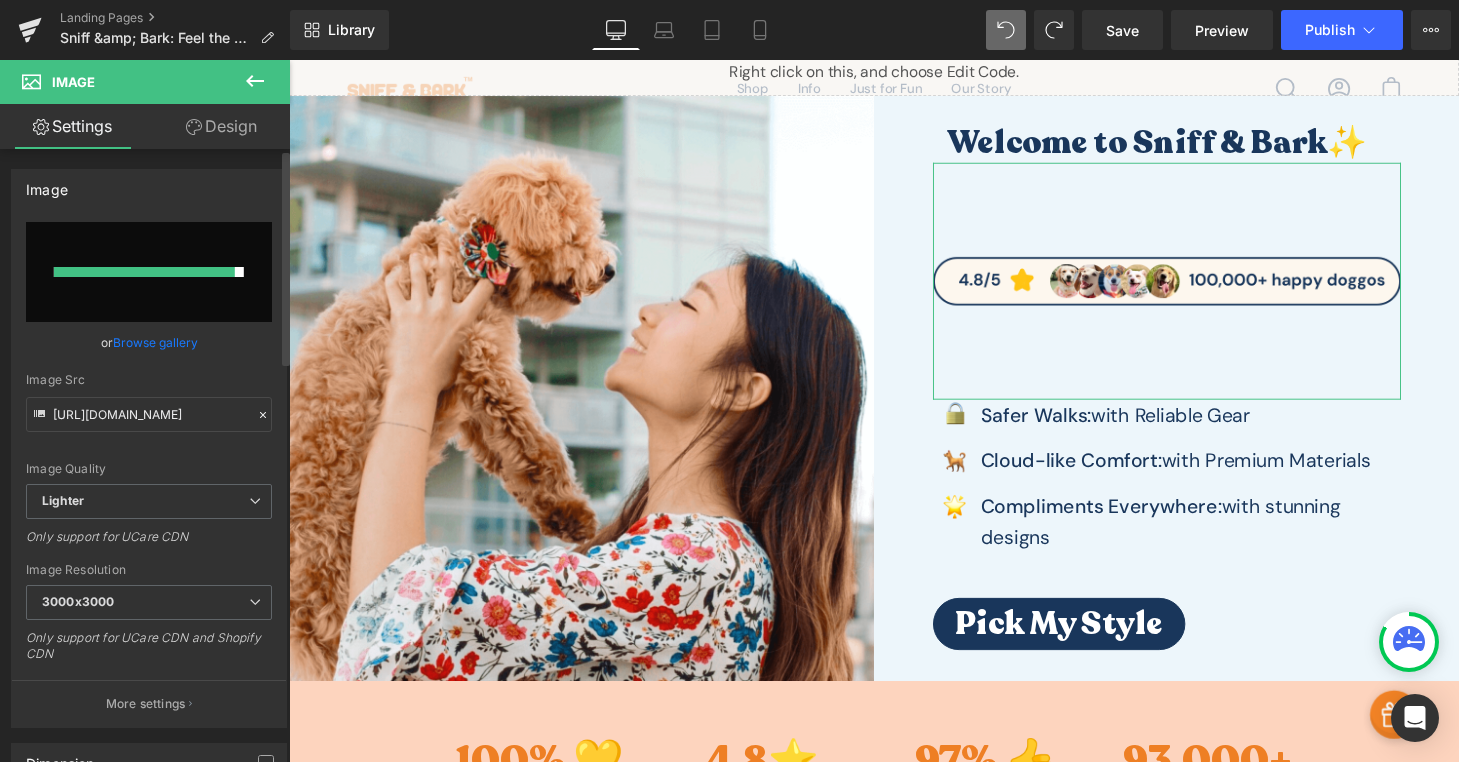 click at bounding box center [149, 272] 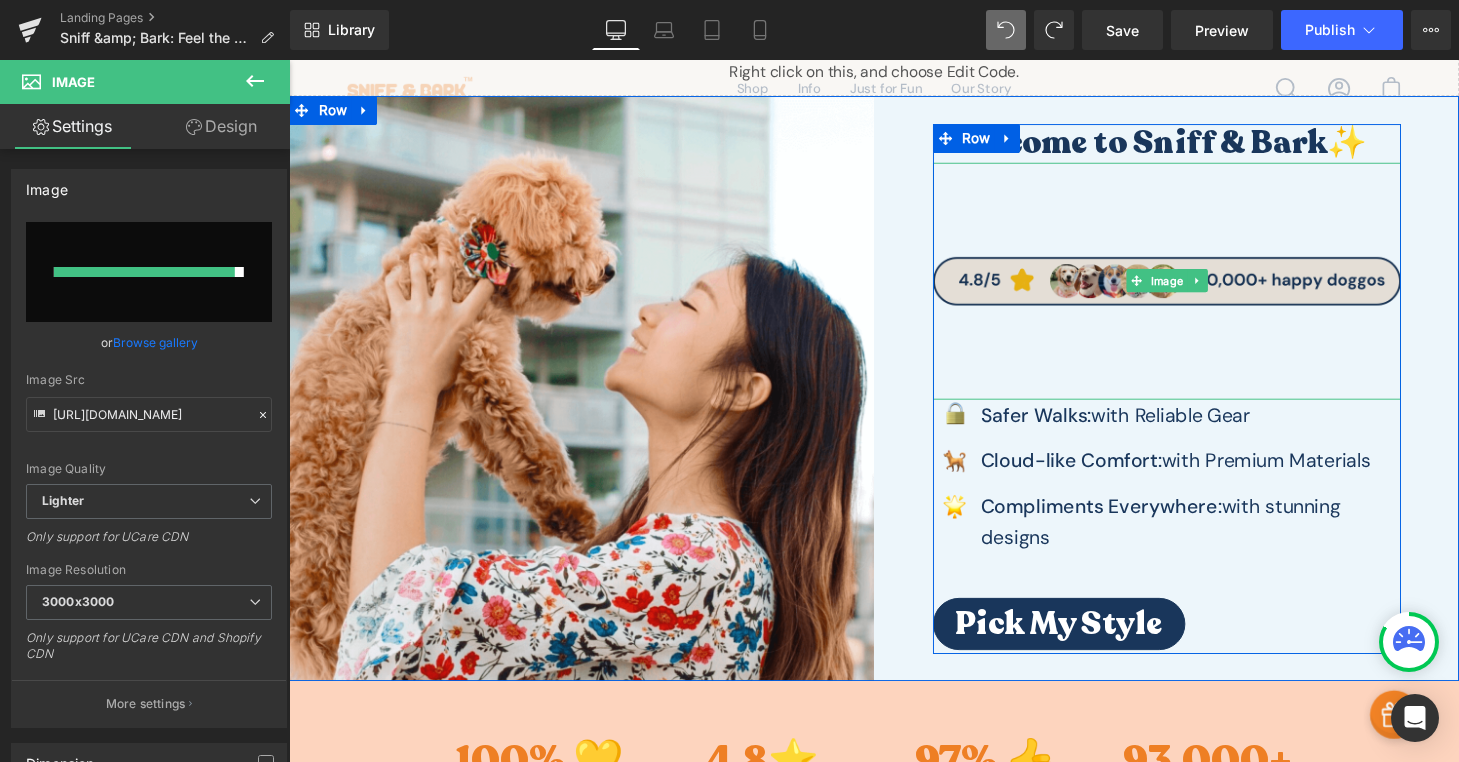 click at bounding box center [1197, 288] 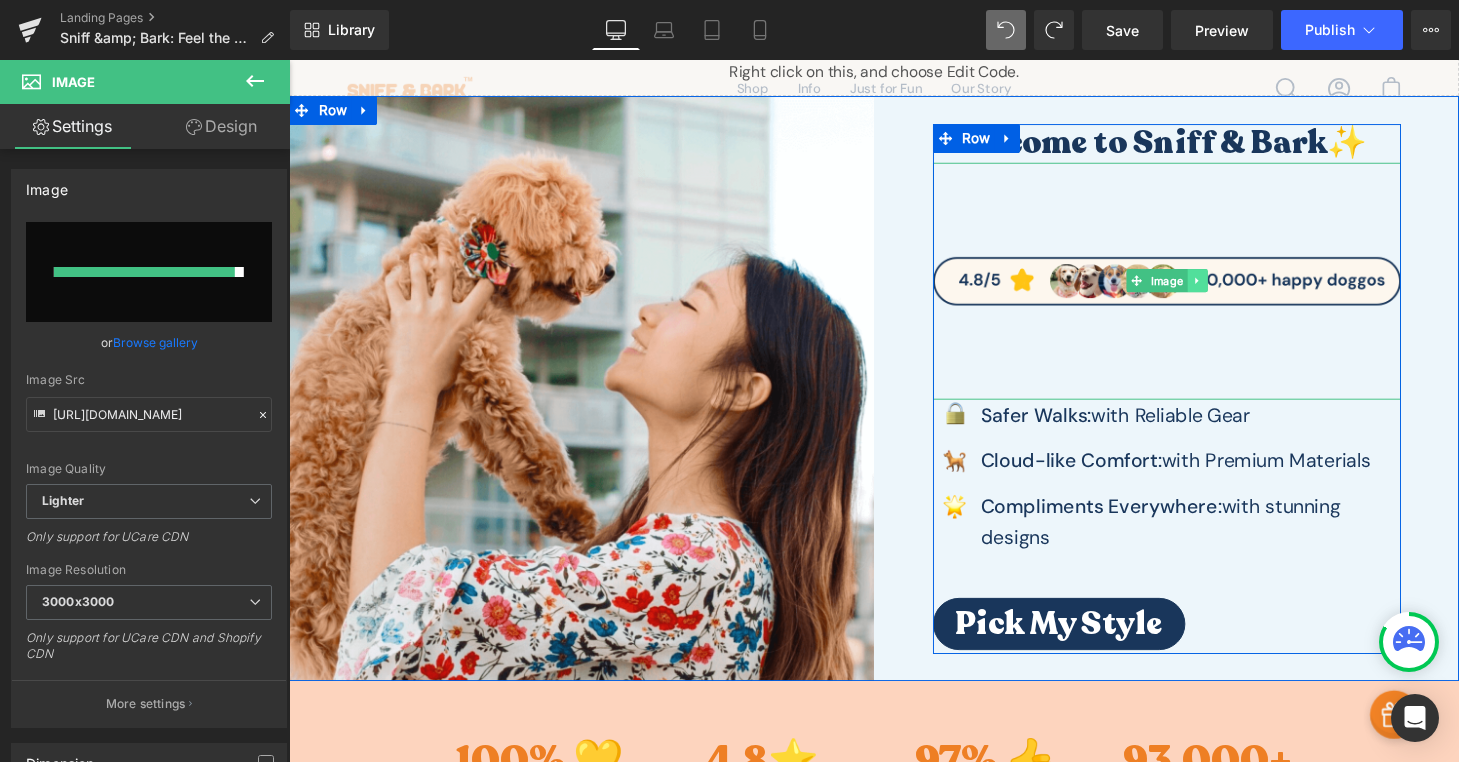 click 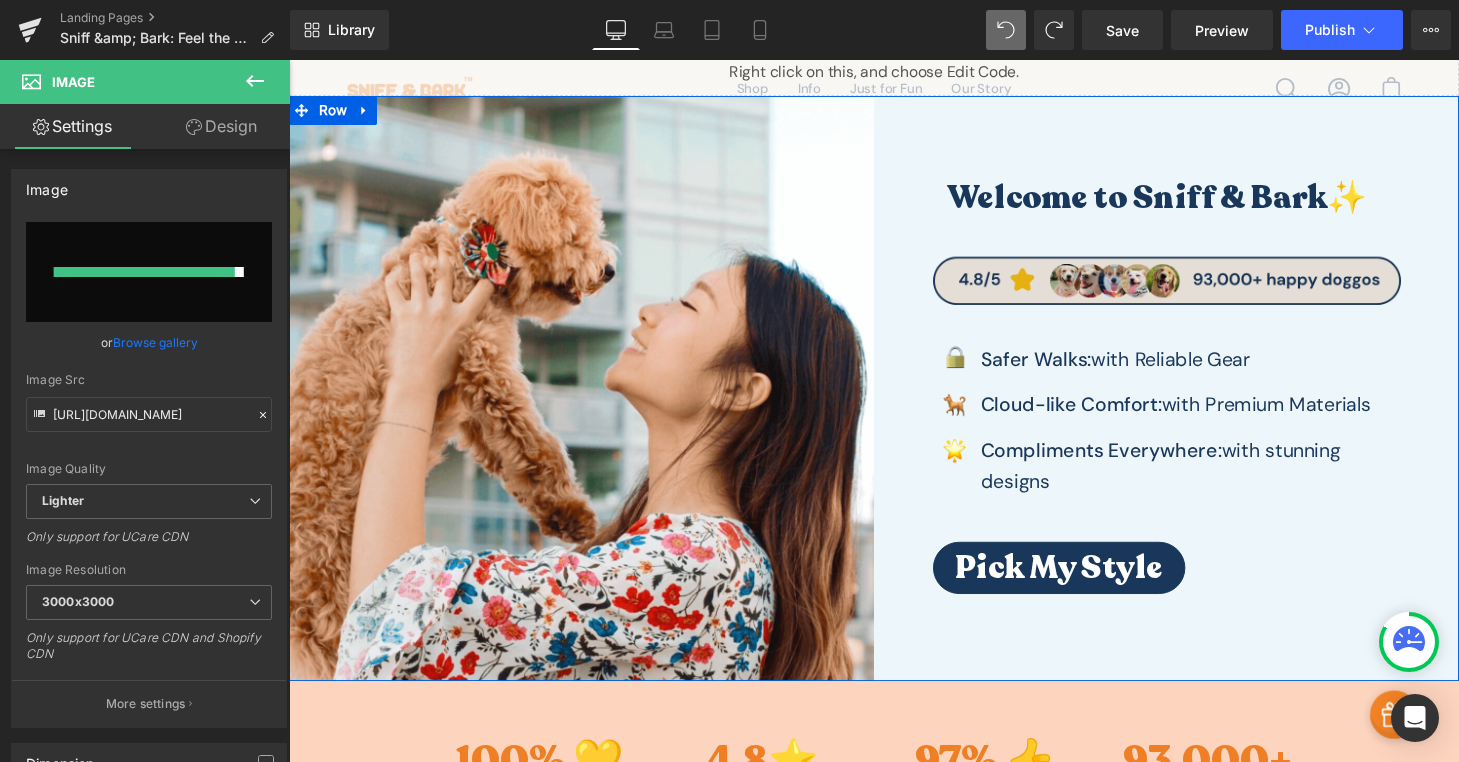 click at bounding box center (1197, 288) 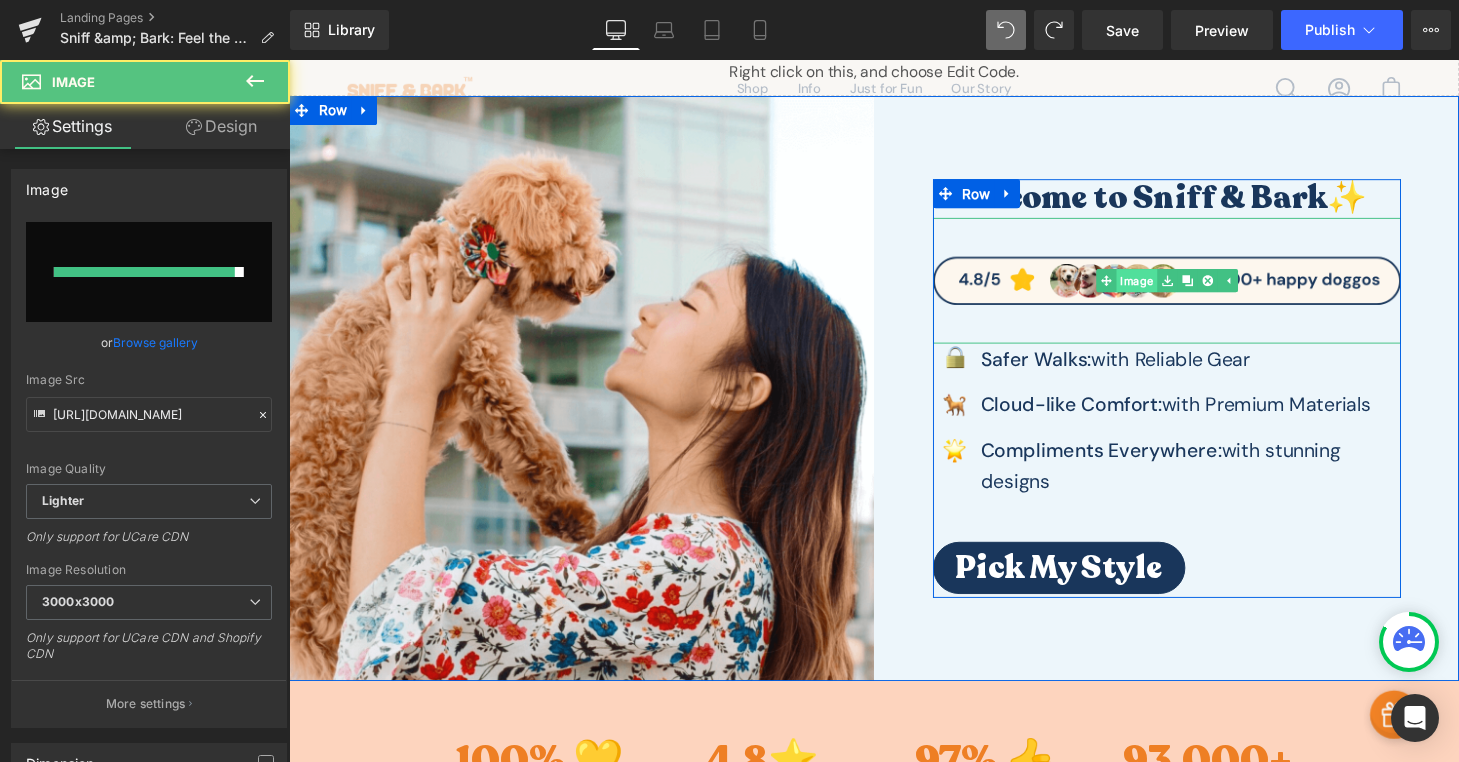 click on "Image" at bounding box center [1165, 288] 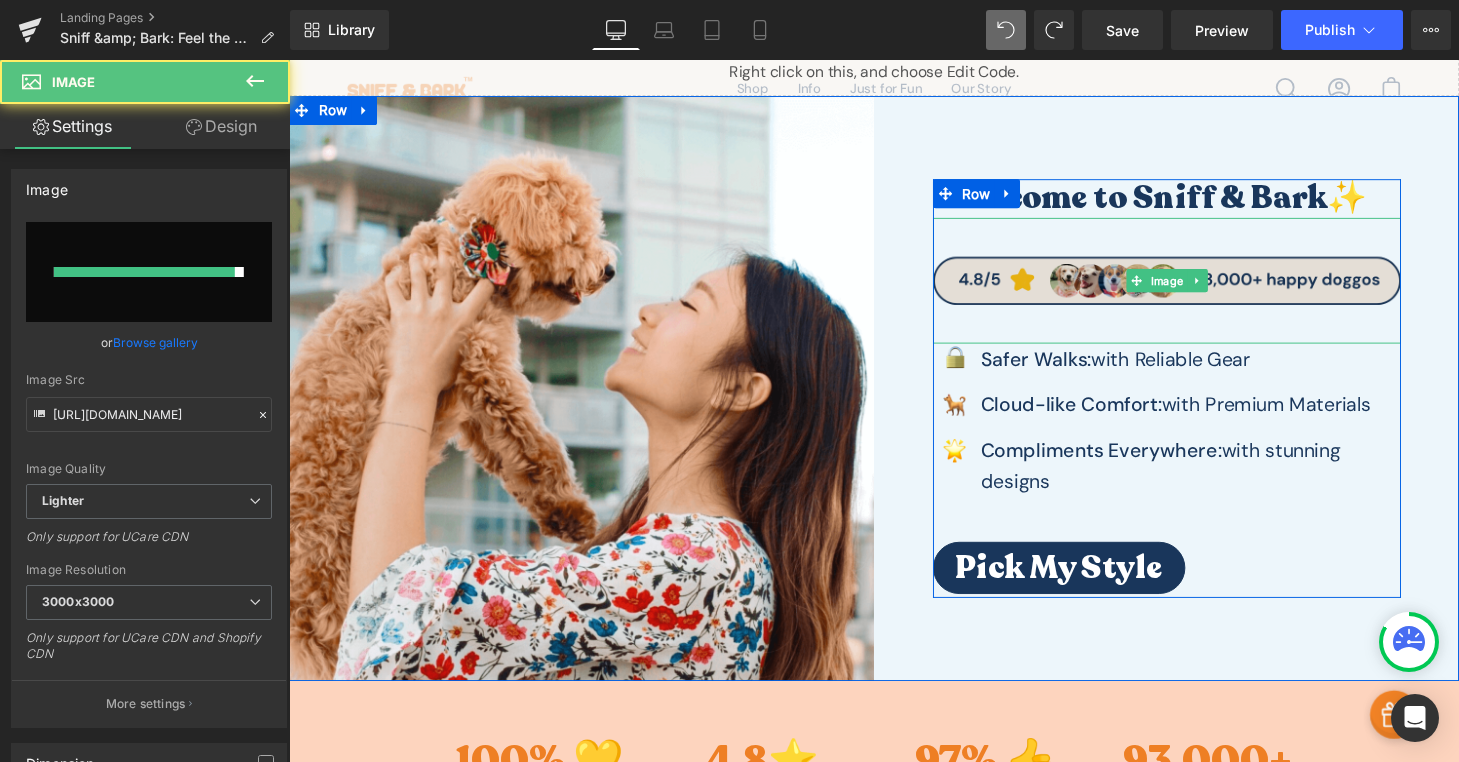 click at bounding box center (1197, 288) 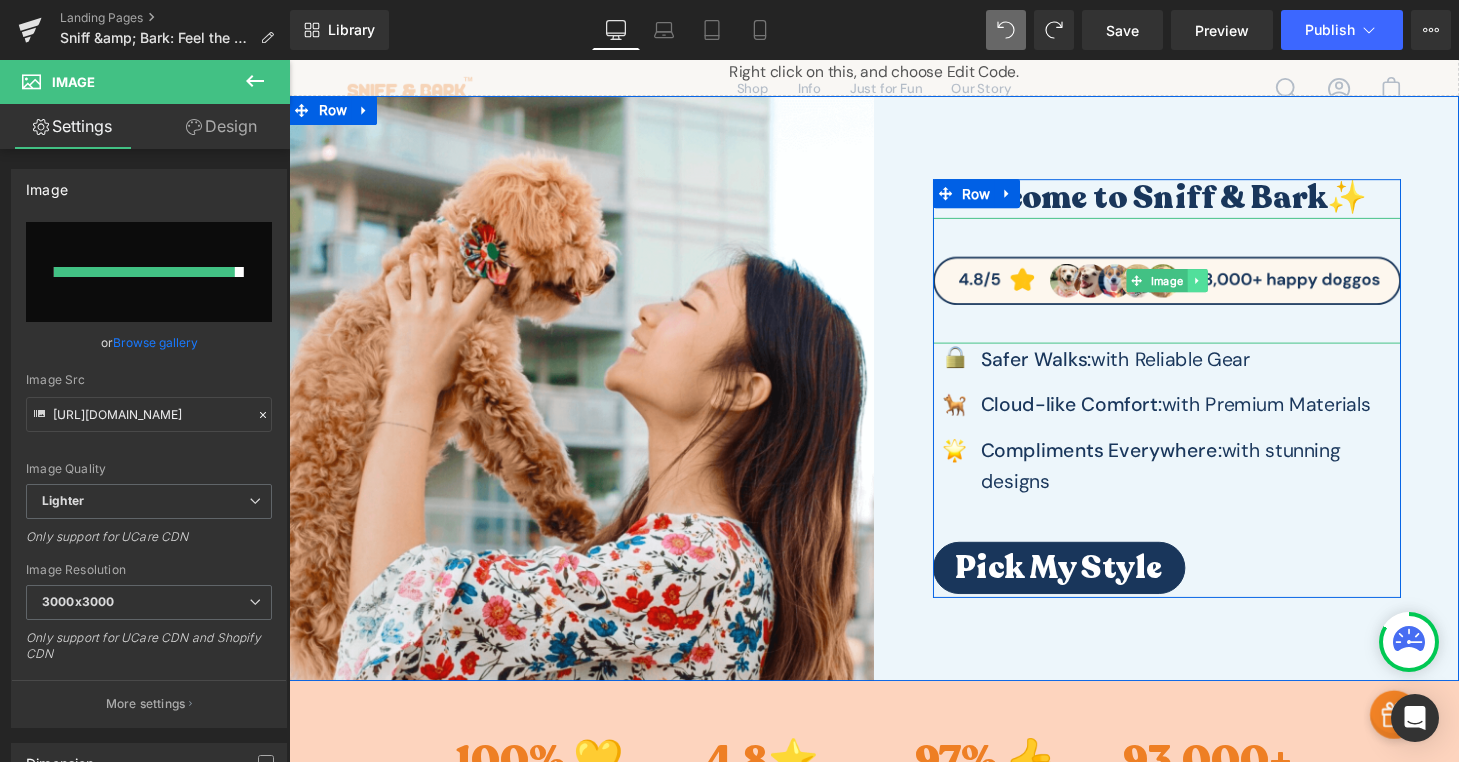 click 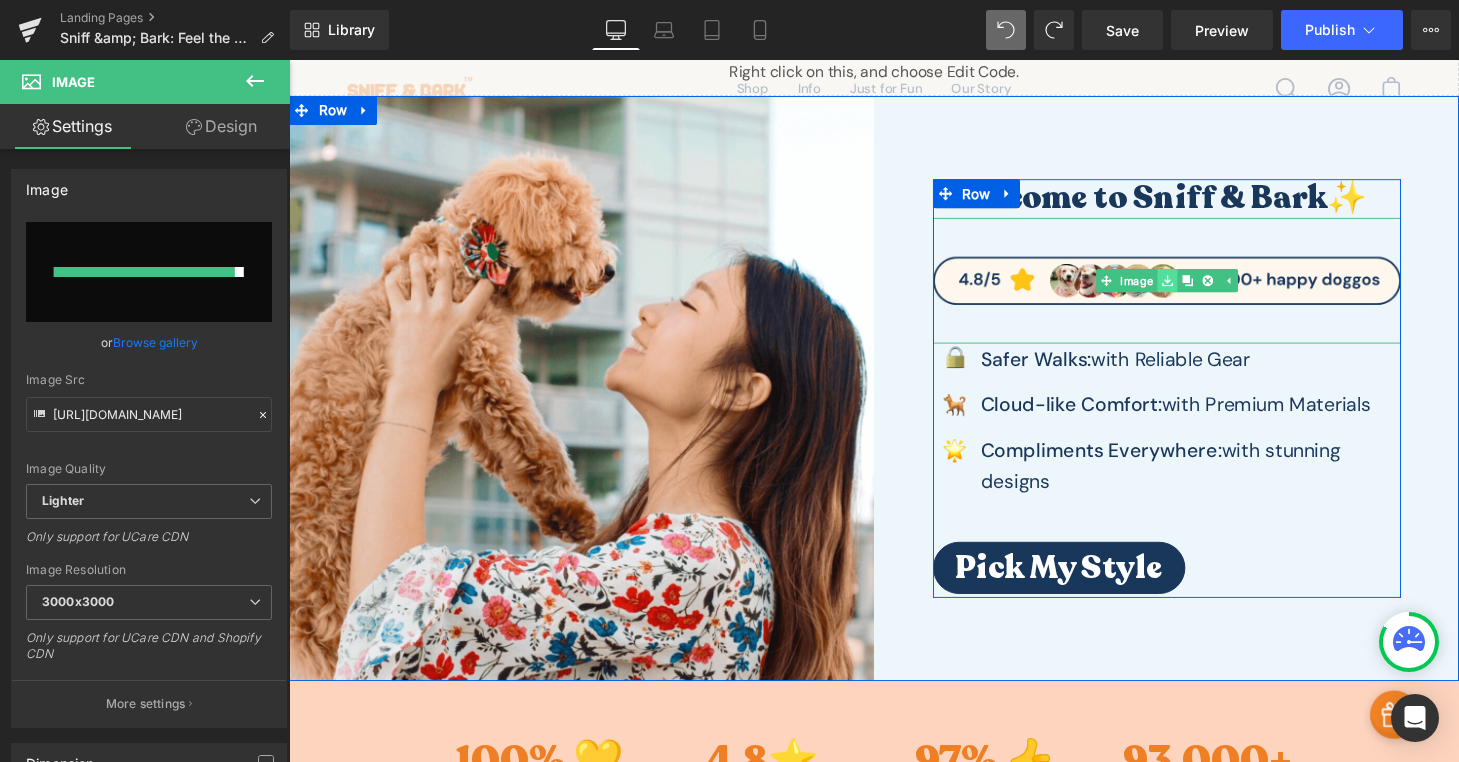 click 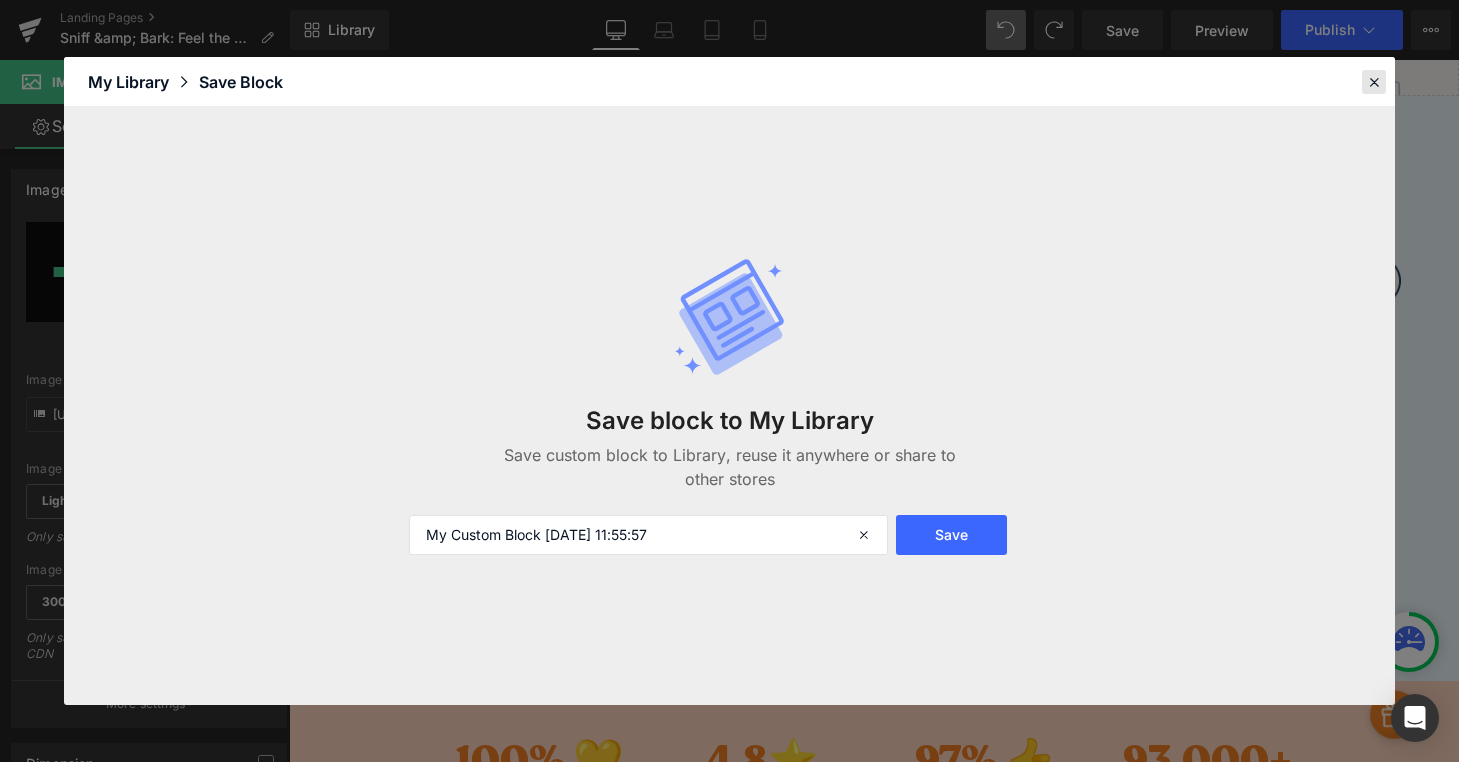 click at bounding box center (1374, 82) 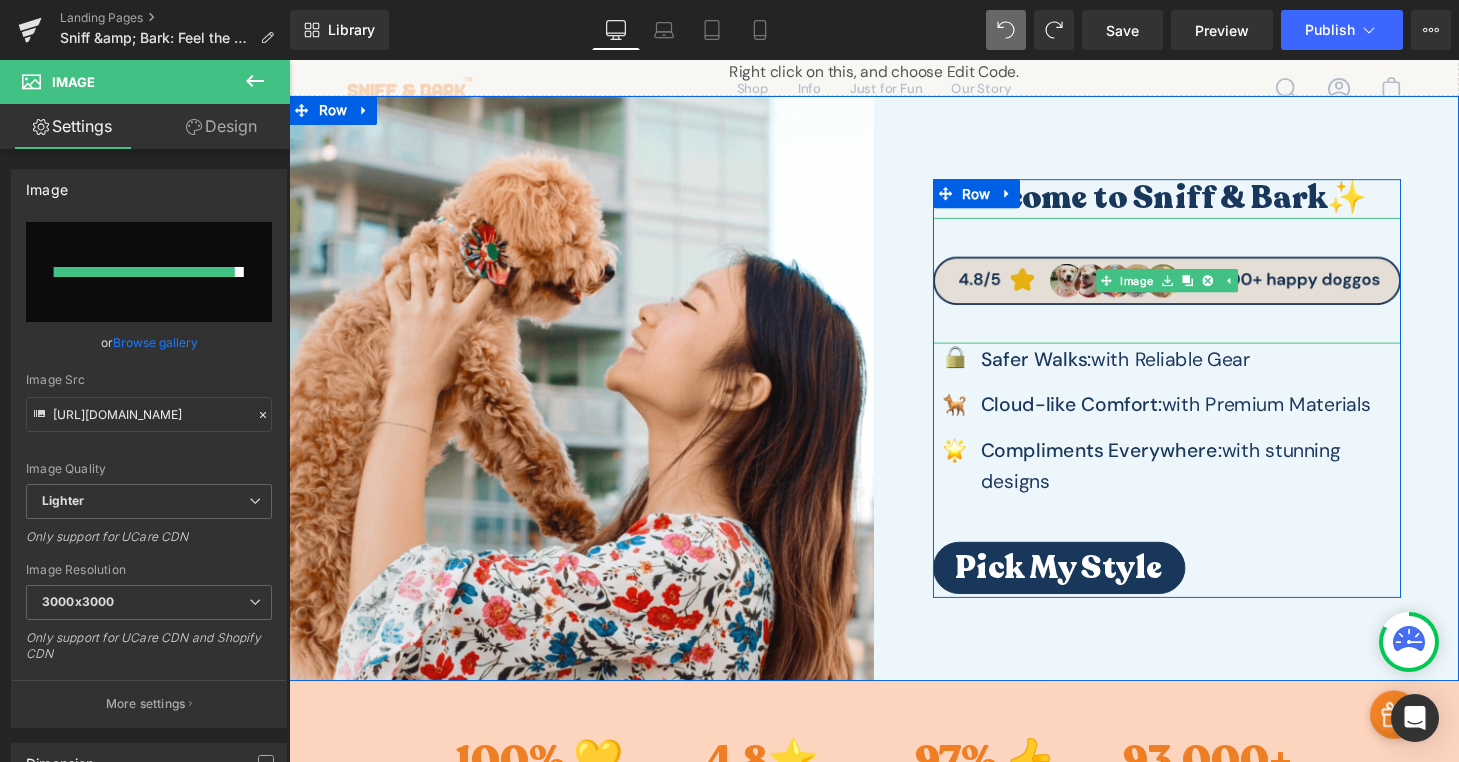 click at bounding box center (1197, 288) 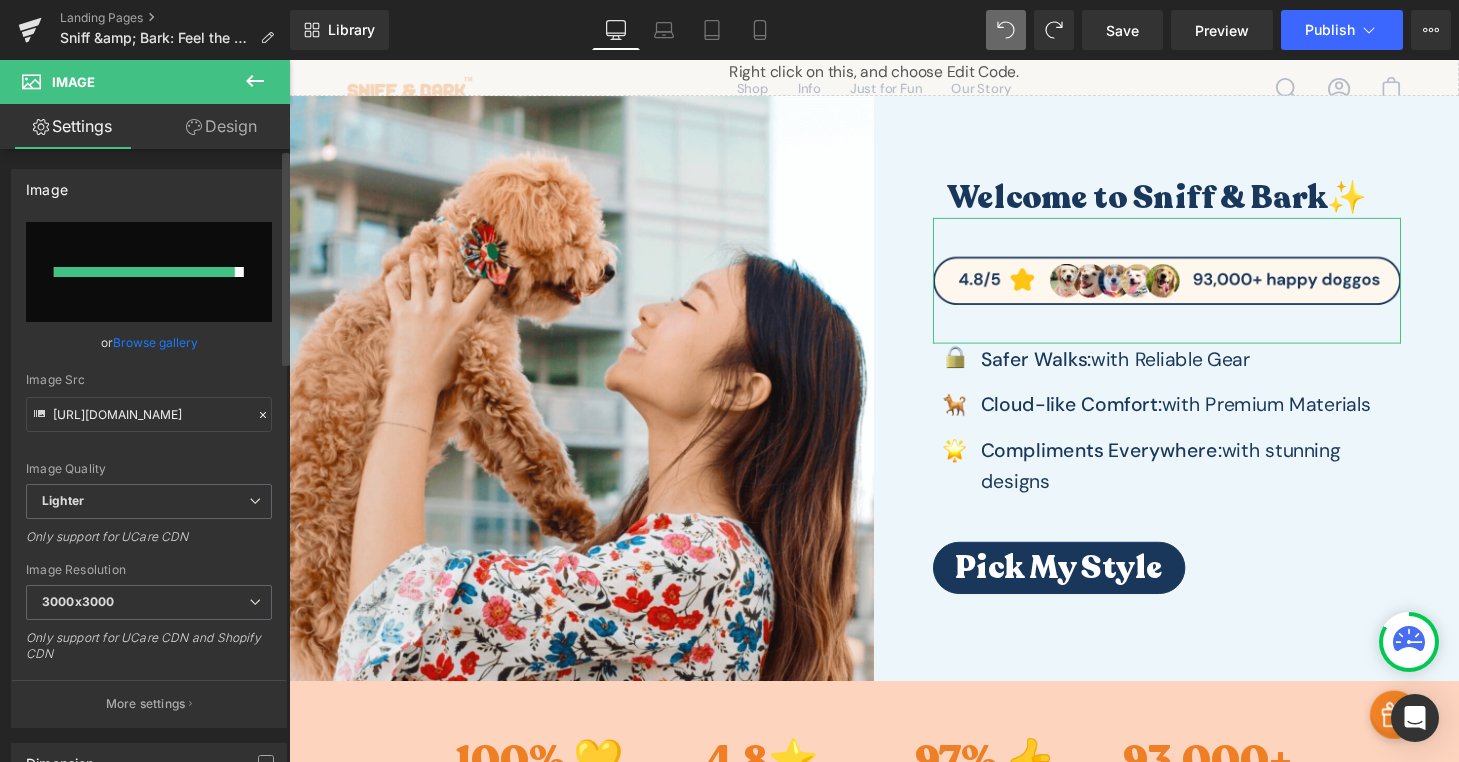 click on "Browse gallery" at bounding box center [155, 342] 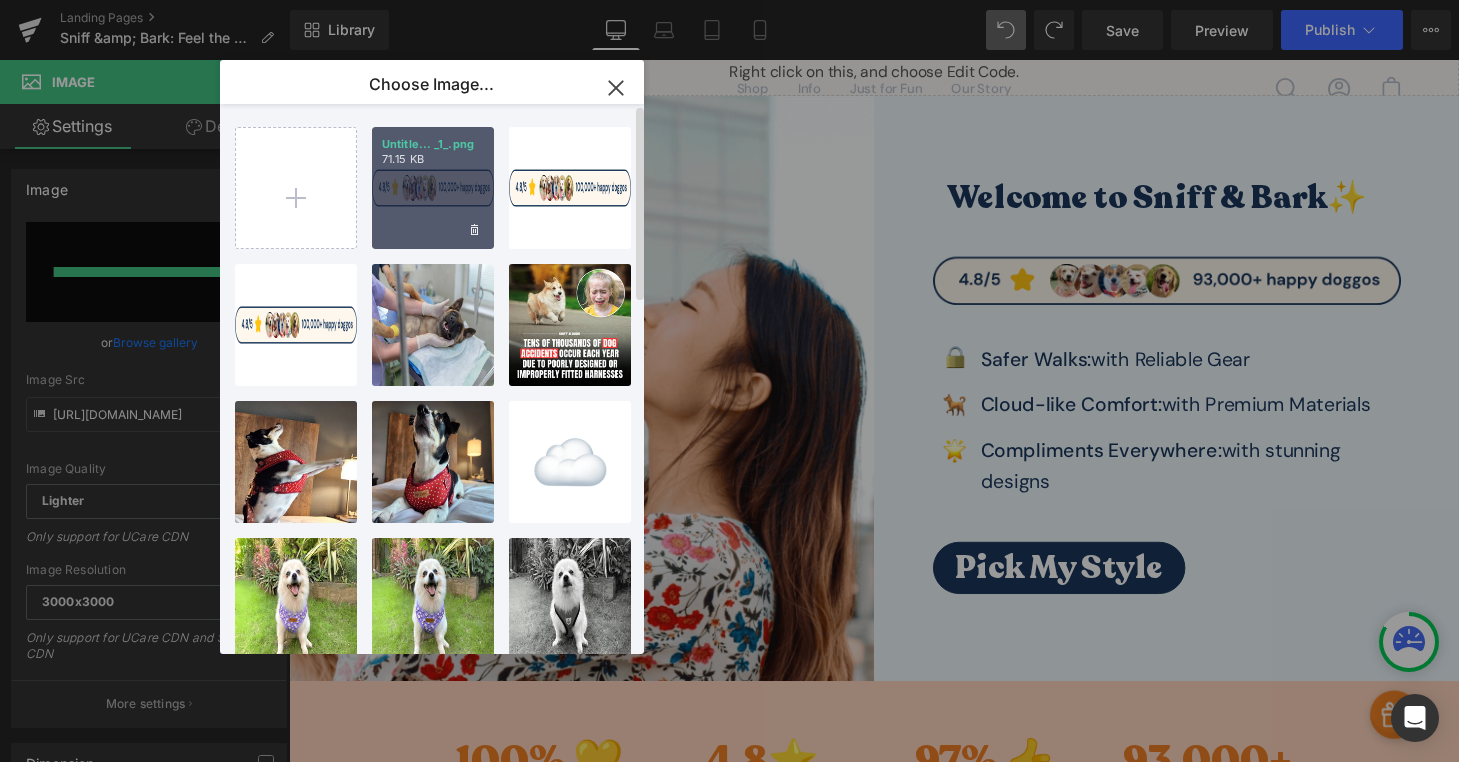 click on "Untitle... _1_.png 71.15 KB" at bounding box center (433, 188) 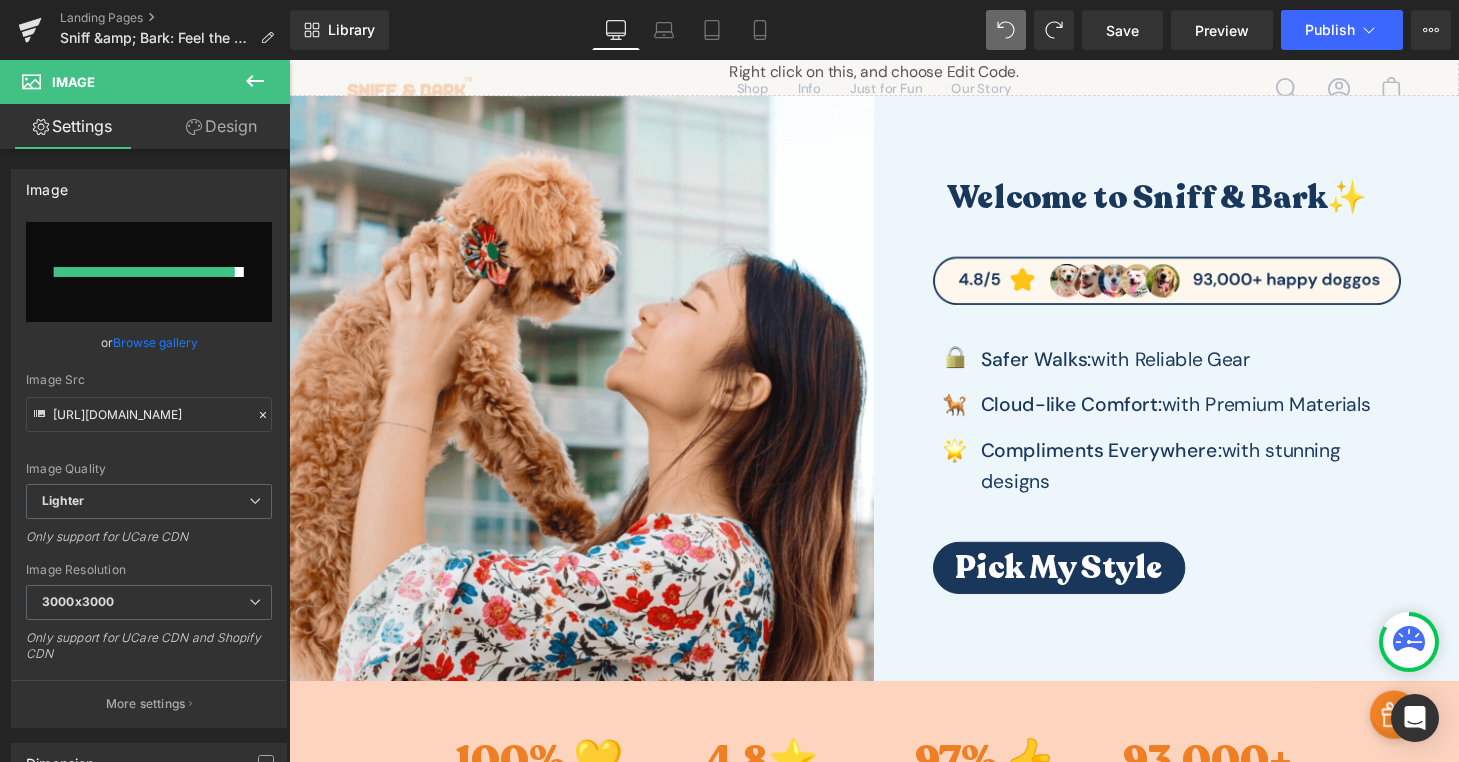 type on "[URL][DOMAIN_NAME]" 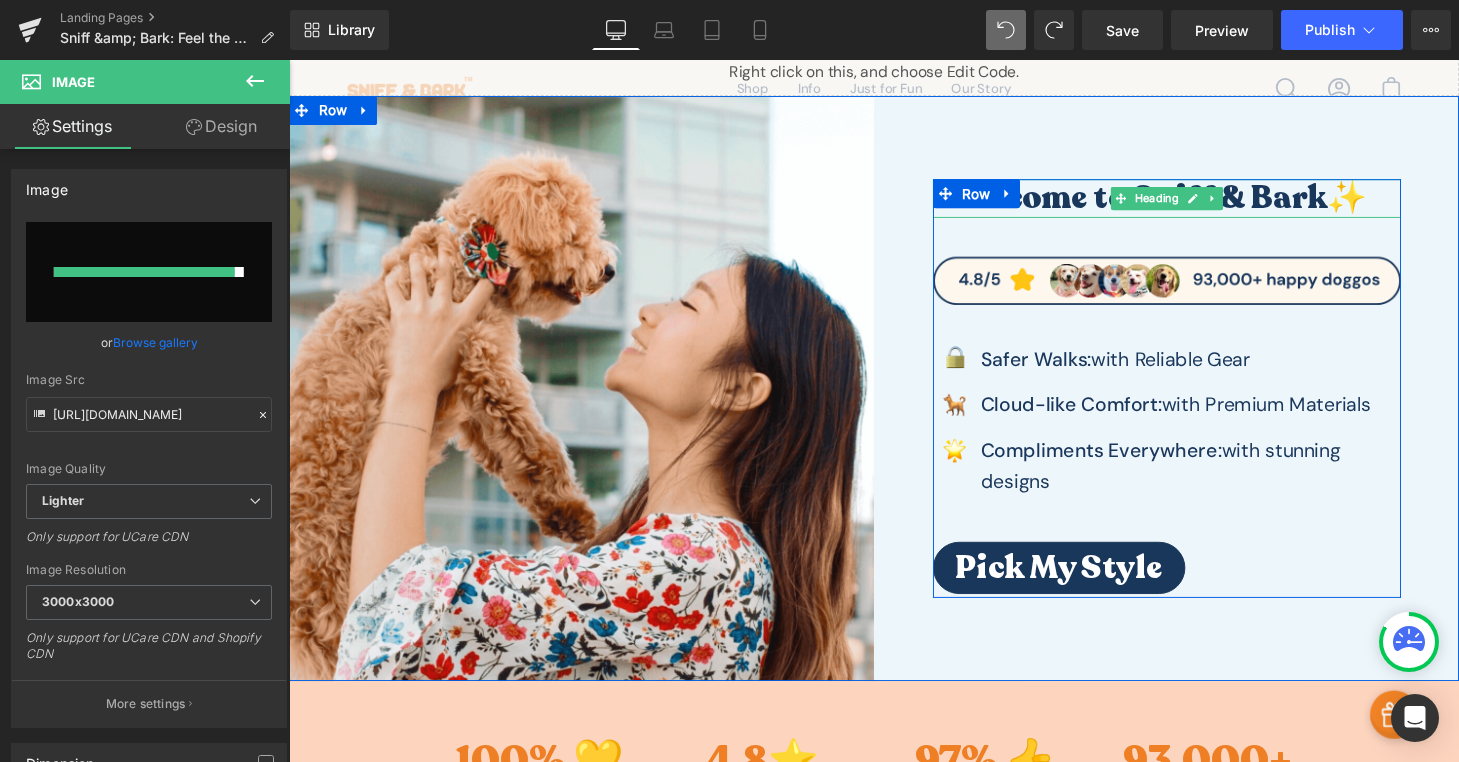 click on "Welcome to Sniff & Bark✨" at bounding box center (1187, 203) 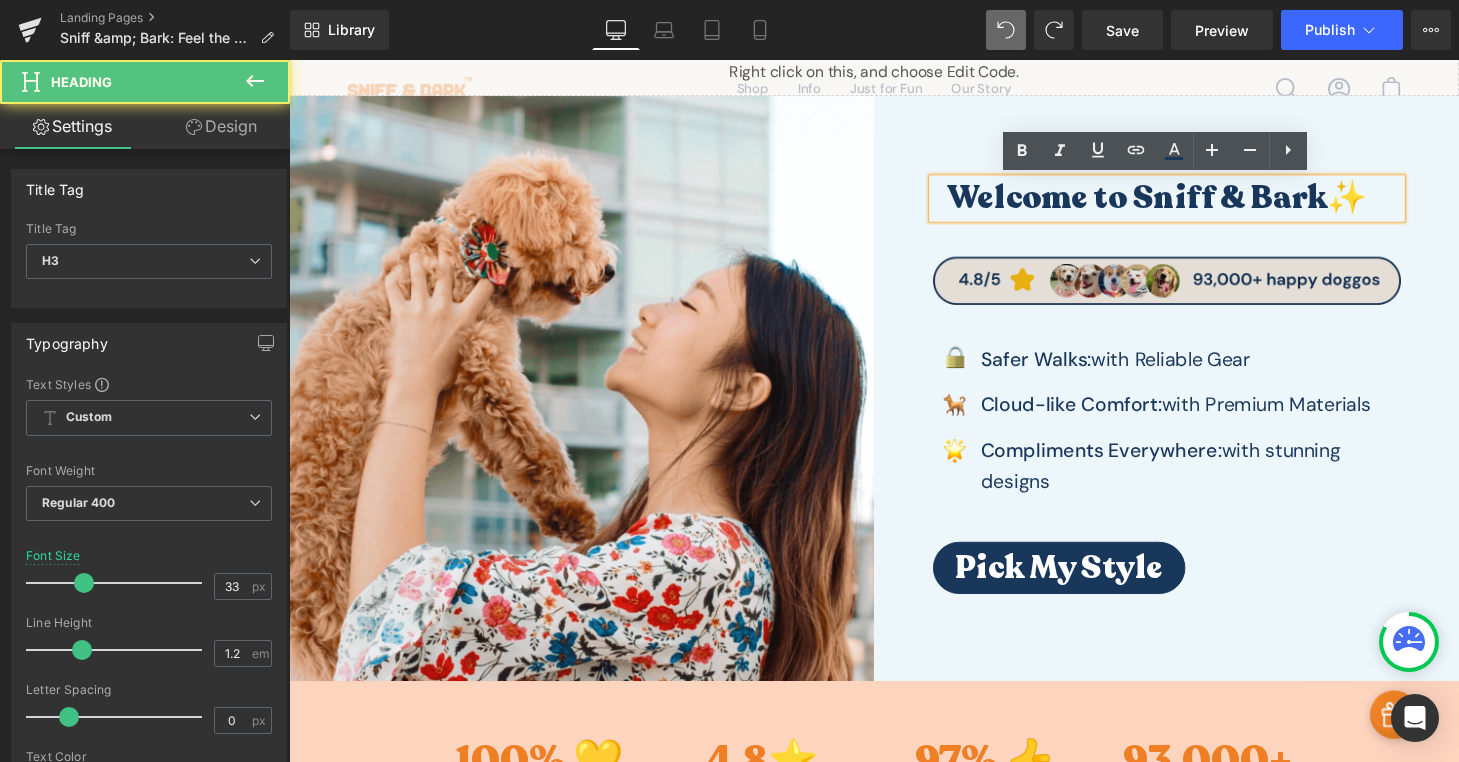 click at bounding box center [1197, 288] 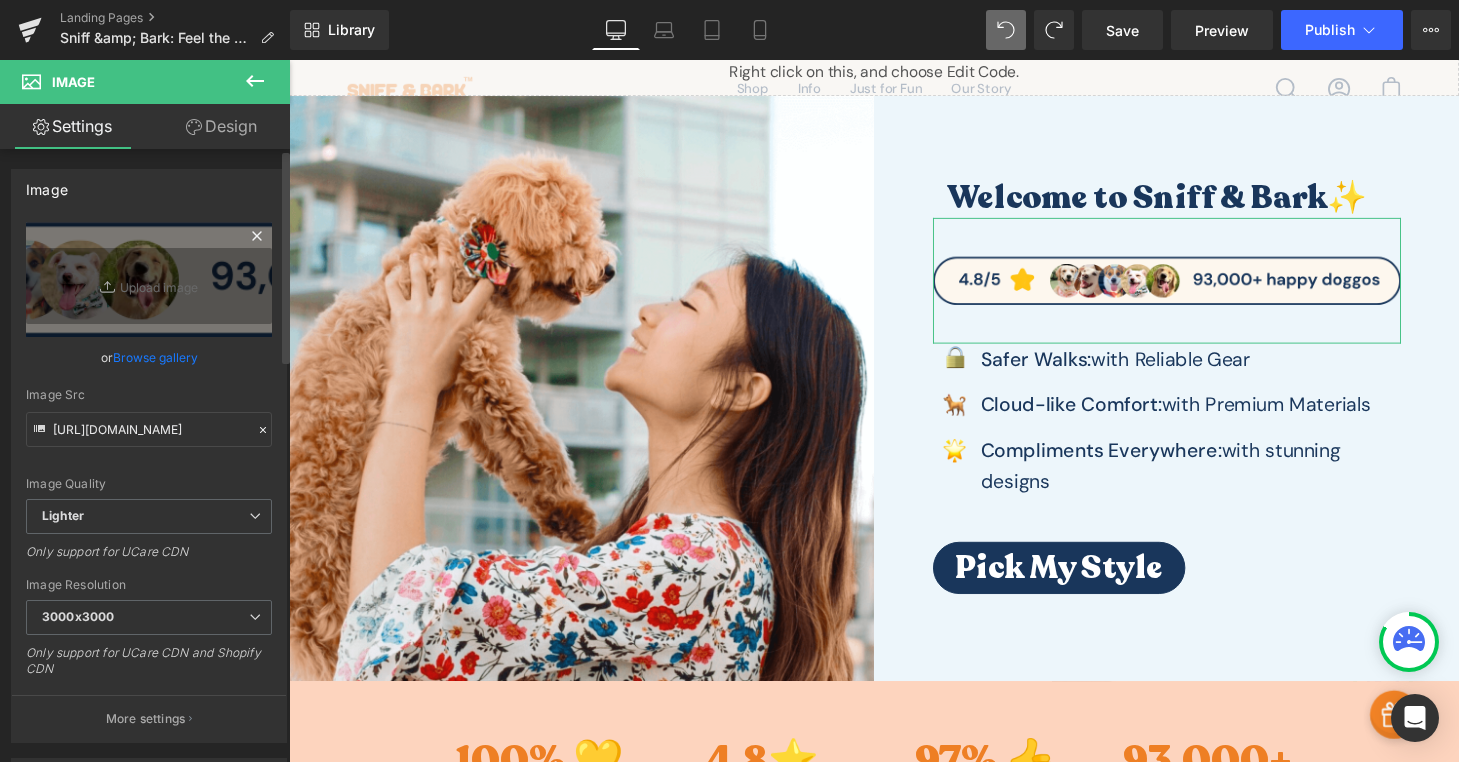 click 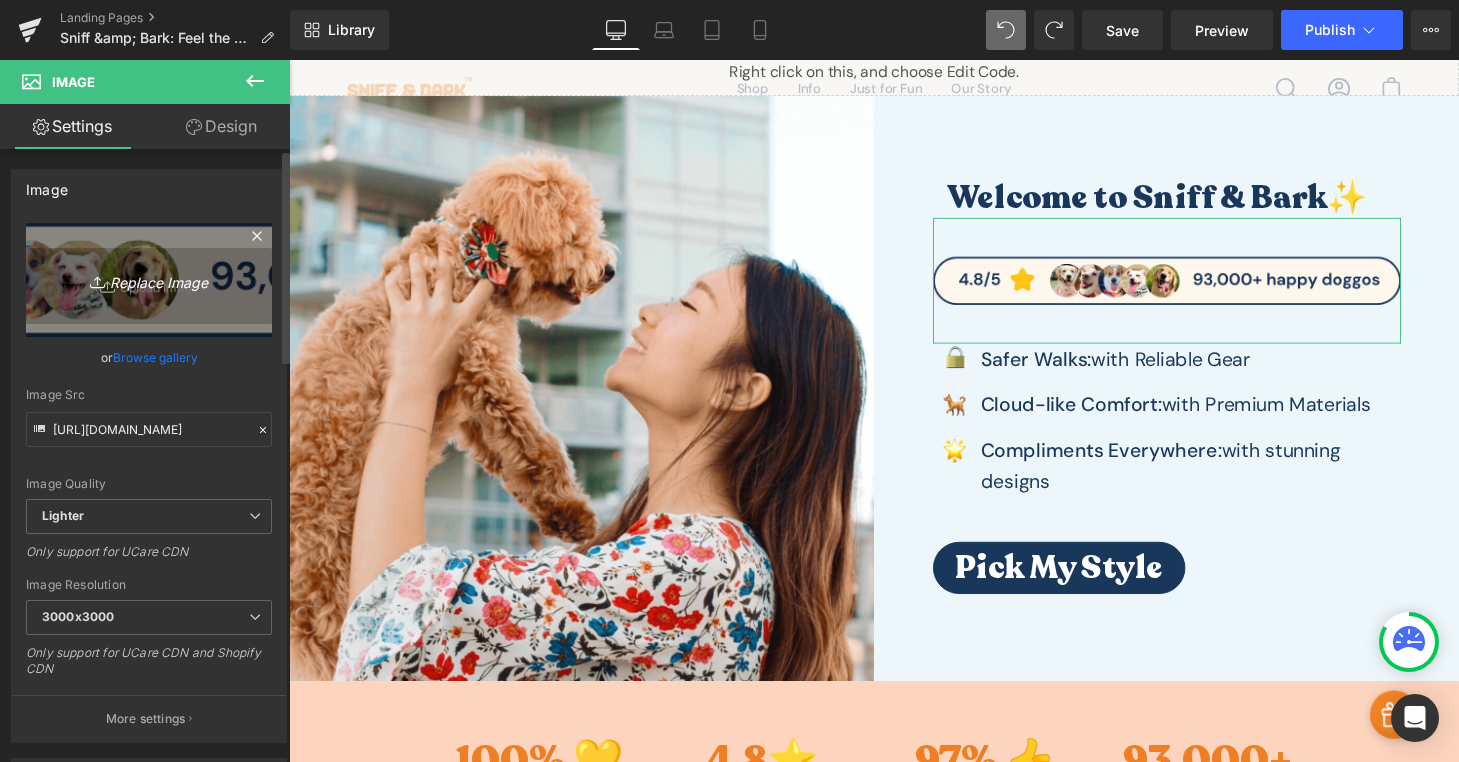 click on "Replace Image" at bounding box center [149, 279] 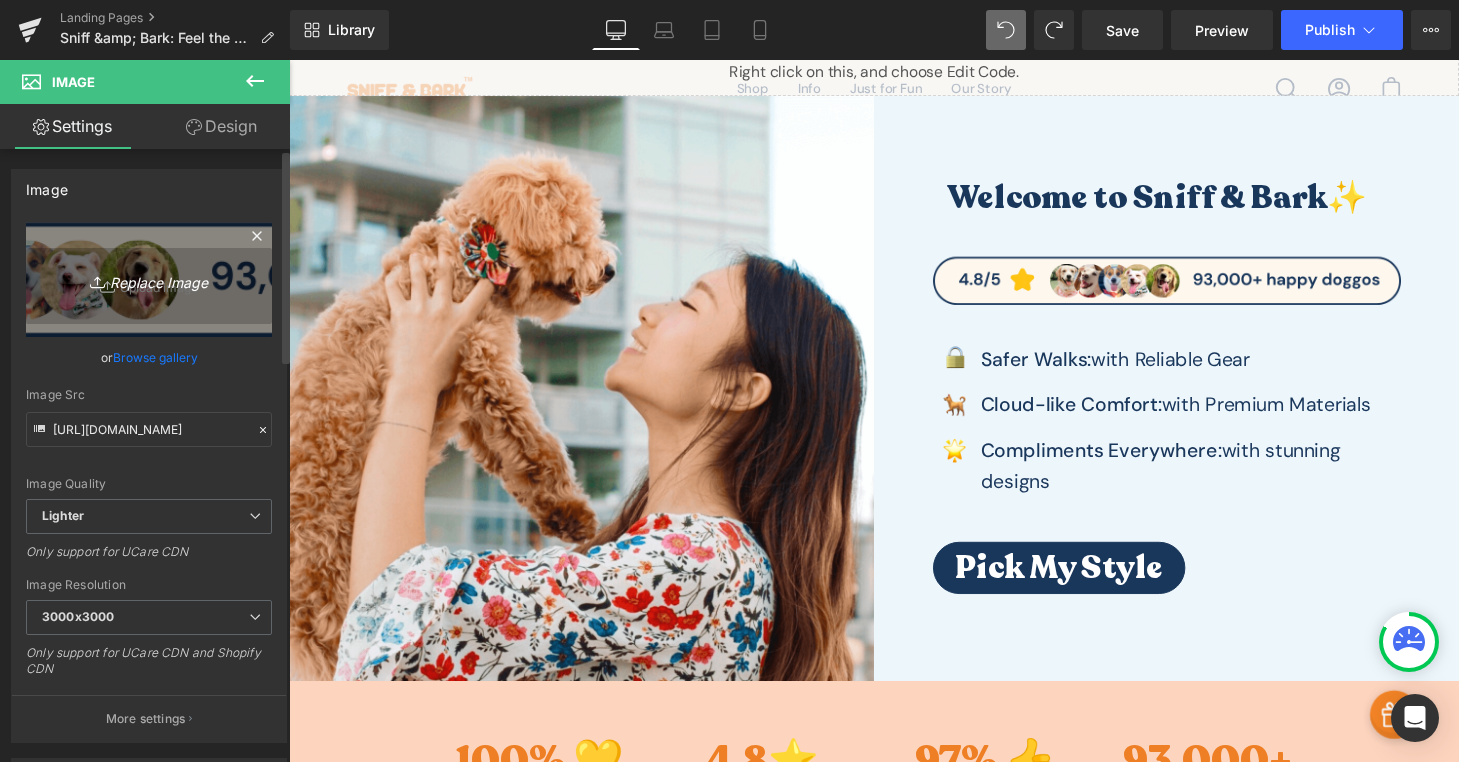 type on "C:\fakepath\Untitled (500 × 170 px) (1).png" 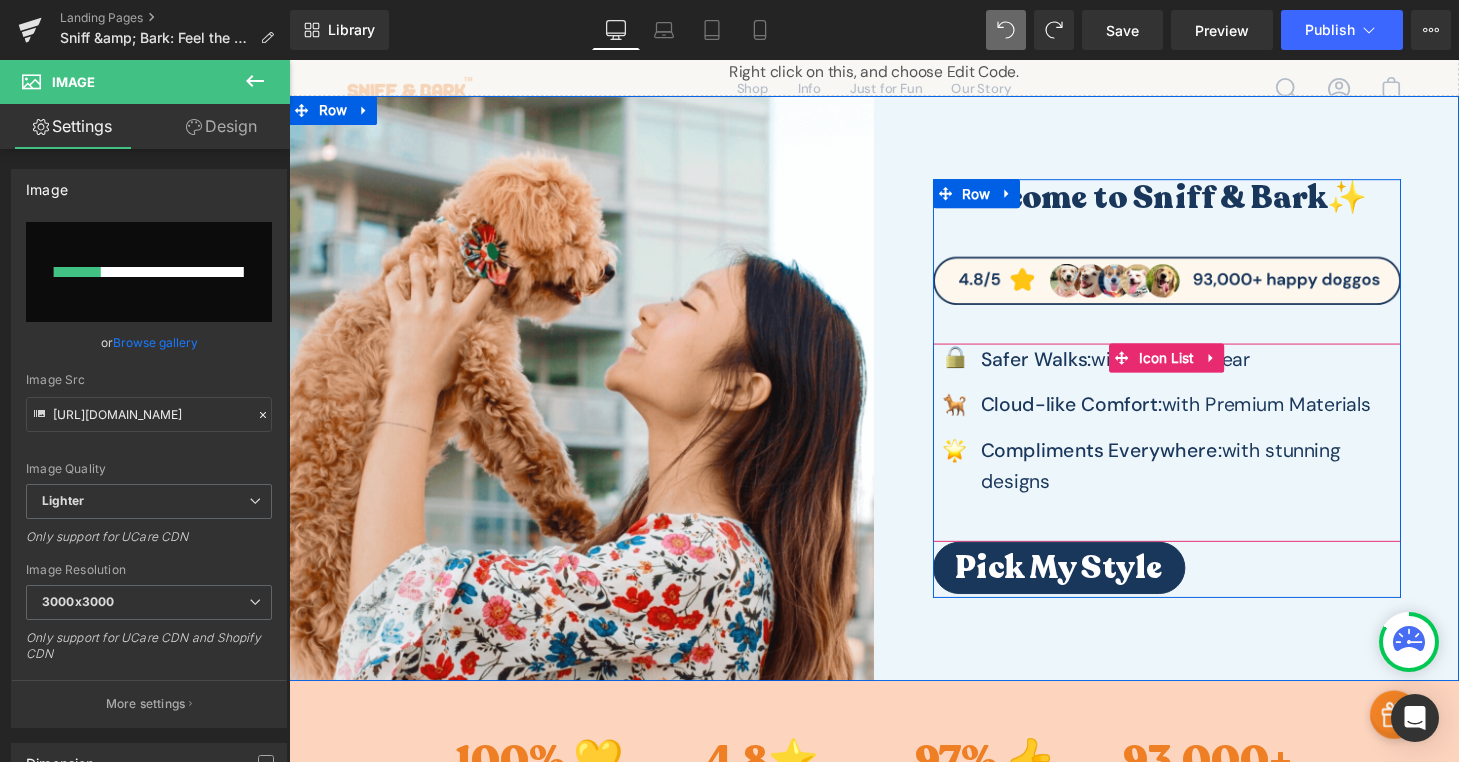 type 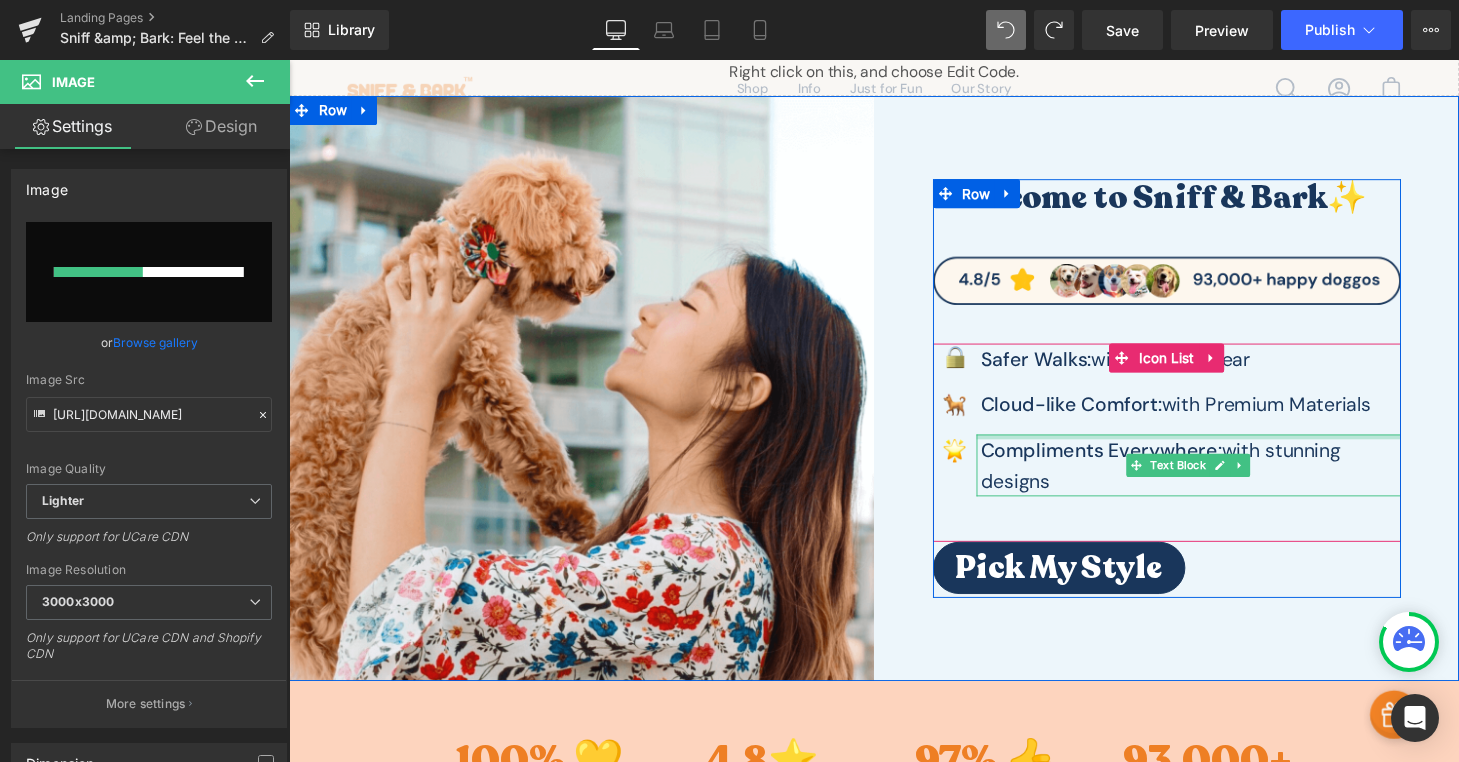 click on "Image
Safer Walks:  with Reliable Gear
Text Block
Image
Cl oud -like Comfort:  with Premium Materials Text Block
Image
Compliments Everywhere:" at bounding box center (1197, 439) 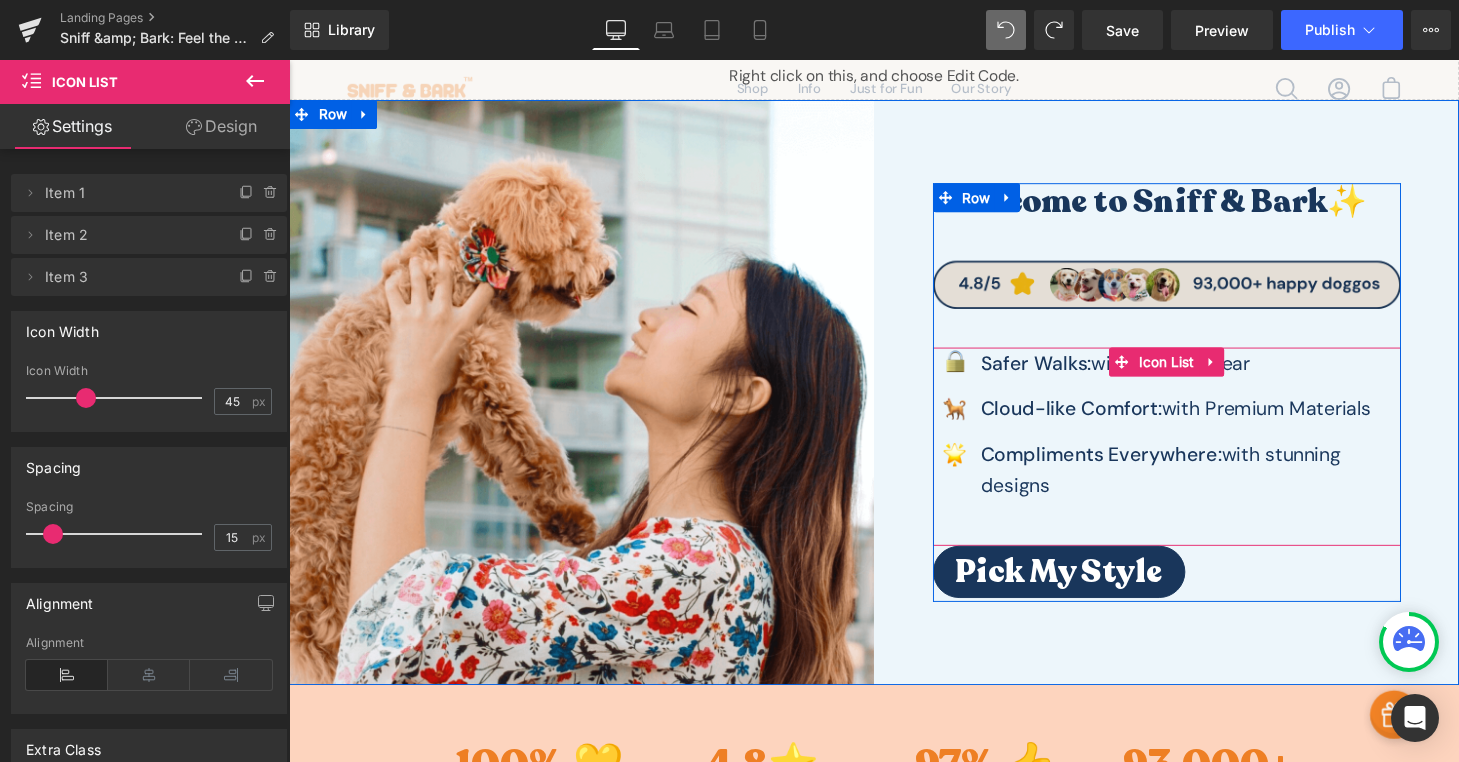 scroll, scrollTop: 109, scrollLeft: 0, axis: vertical 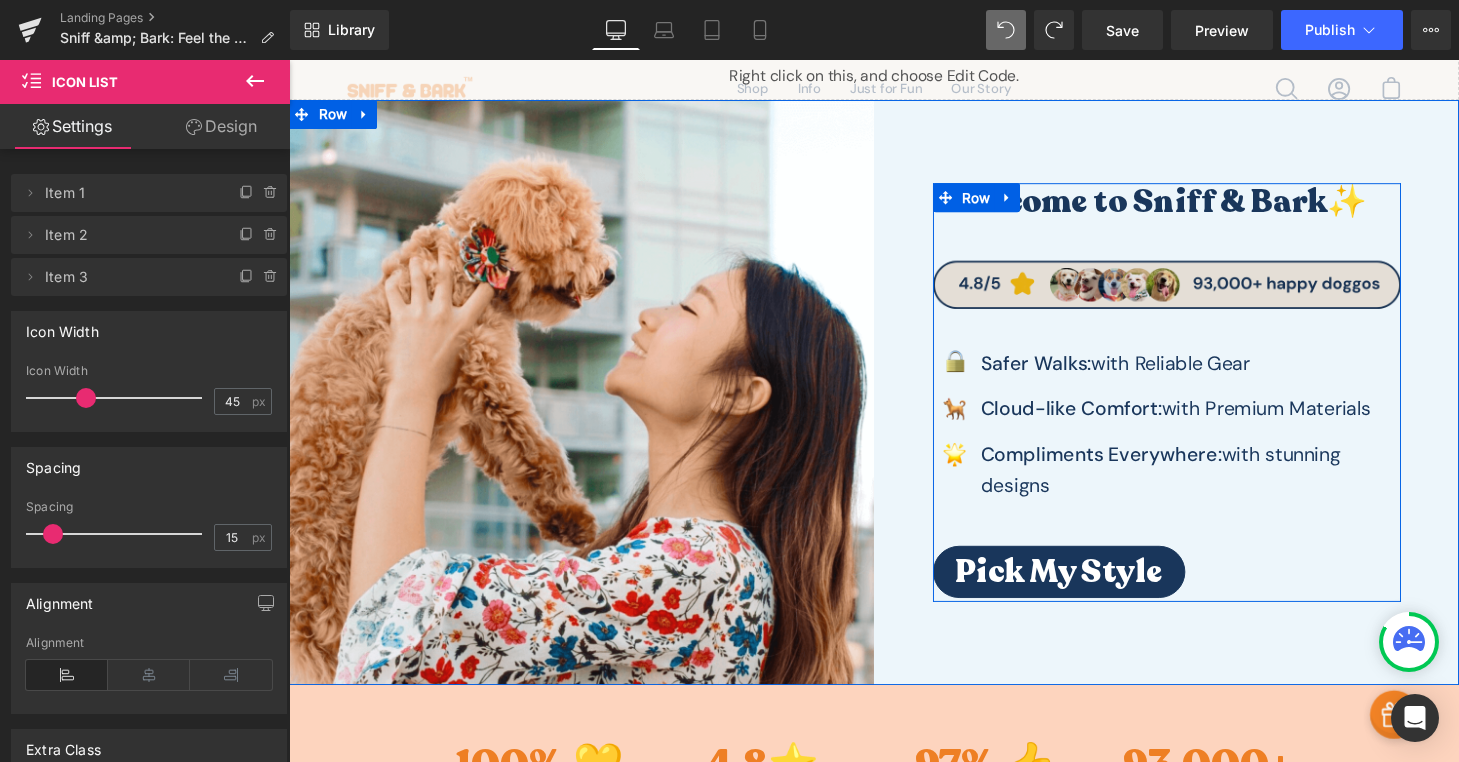 click at bounding box center (1197, 292) 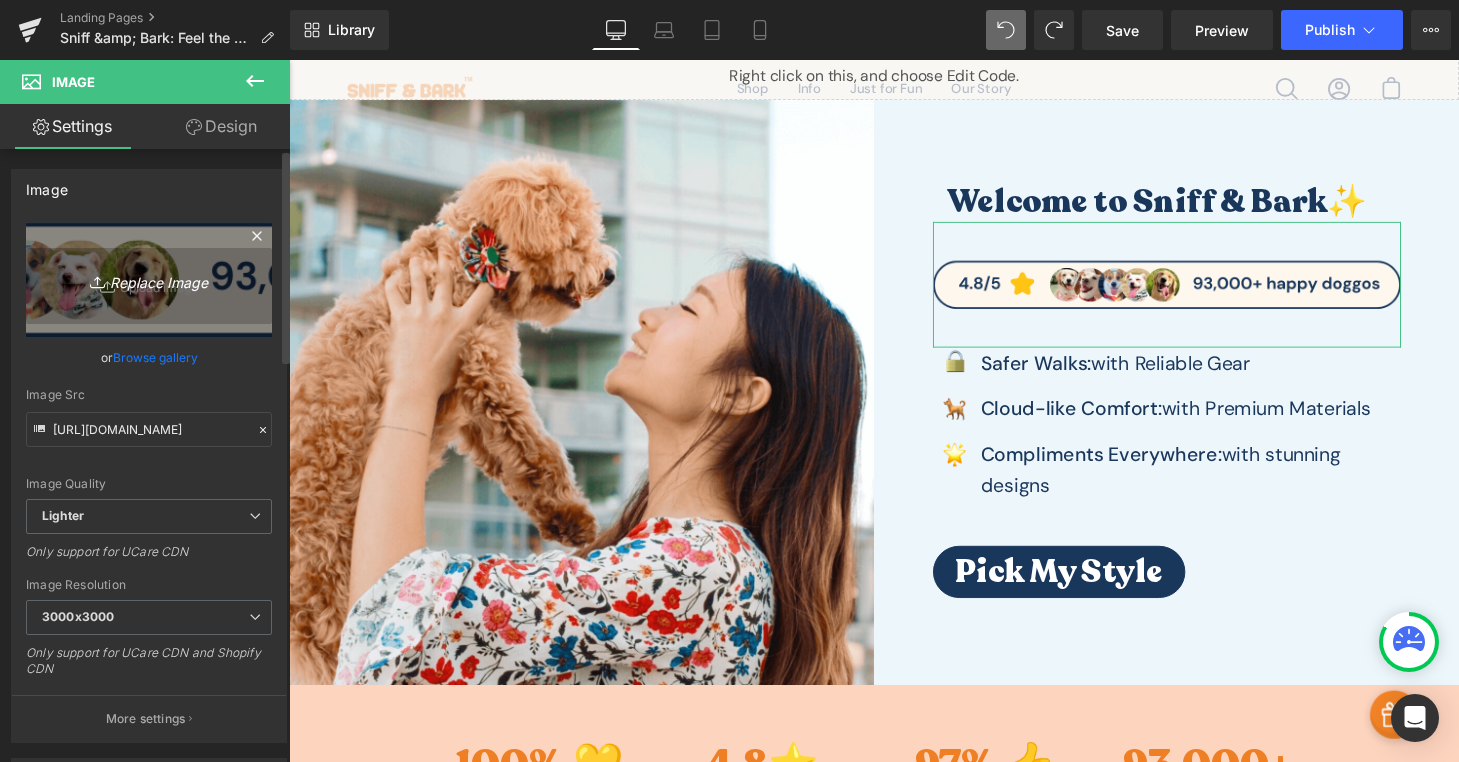 click on "Replace Image" at bounding box center [149, 279] 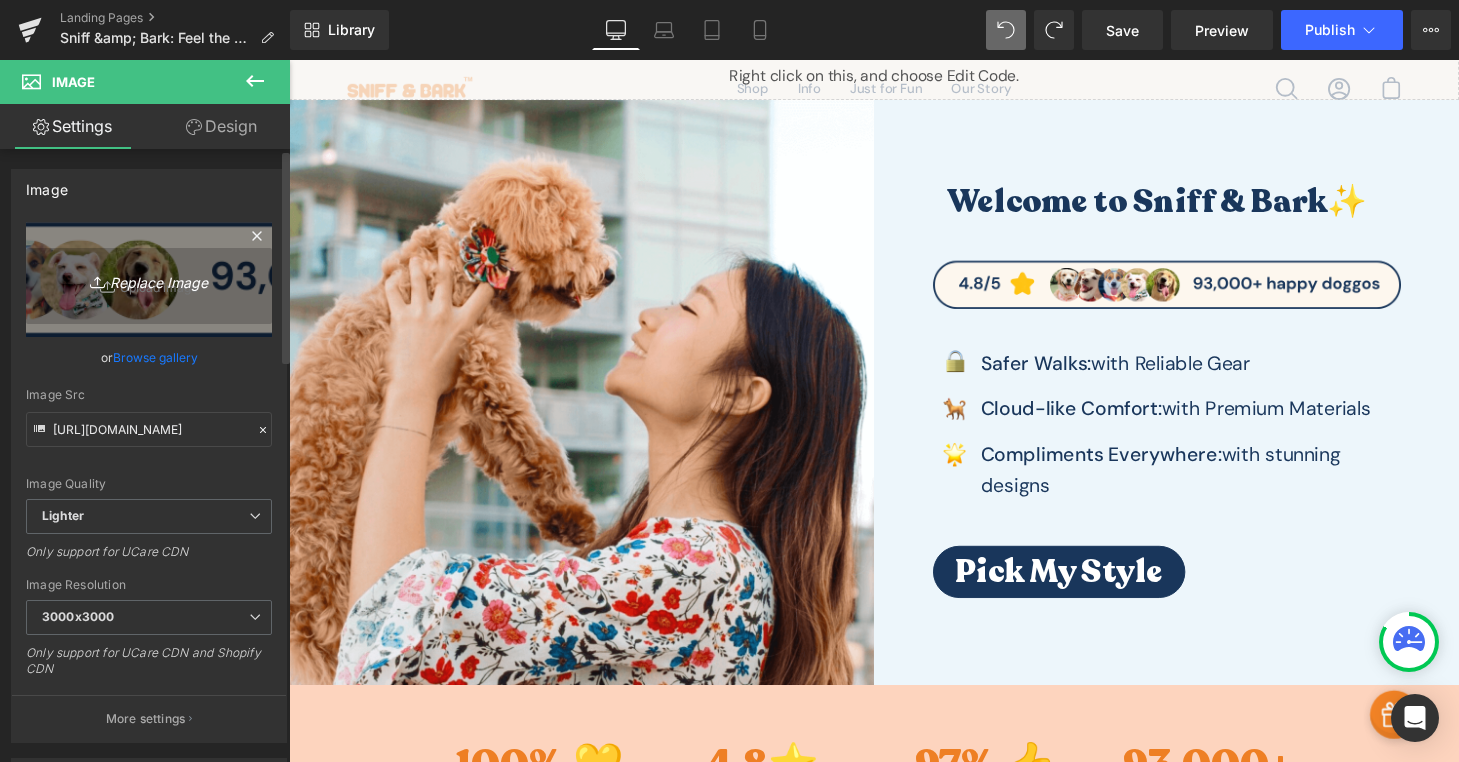 type on "C:\fakepath\Untitled (500 × 170 px) (1).png" 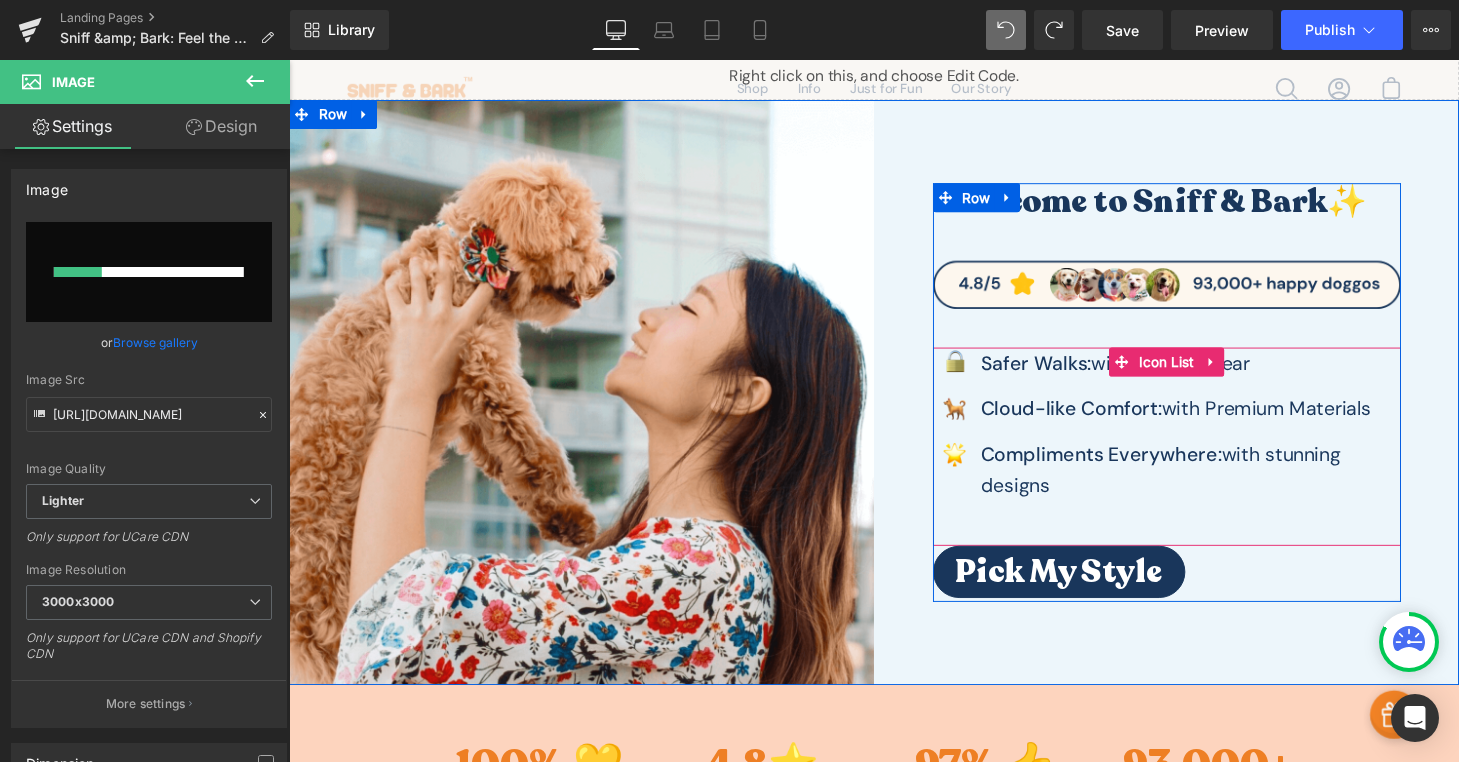 type 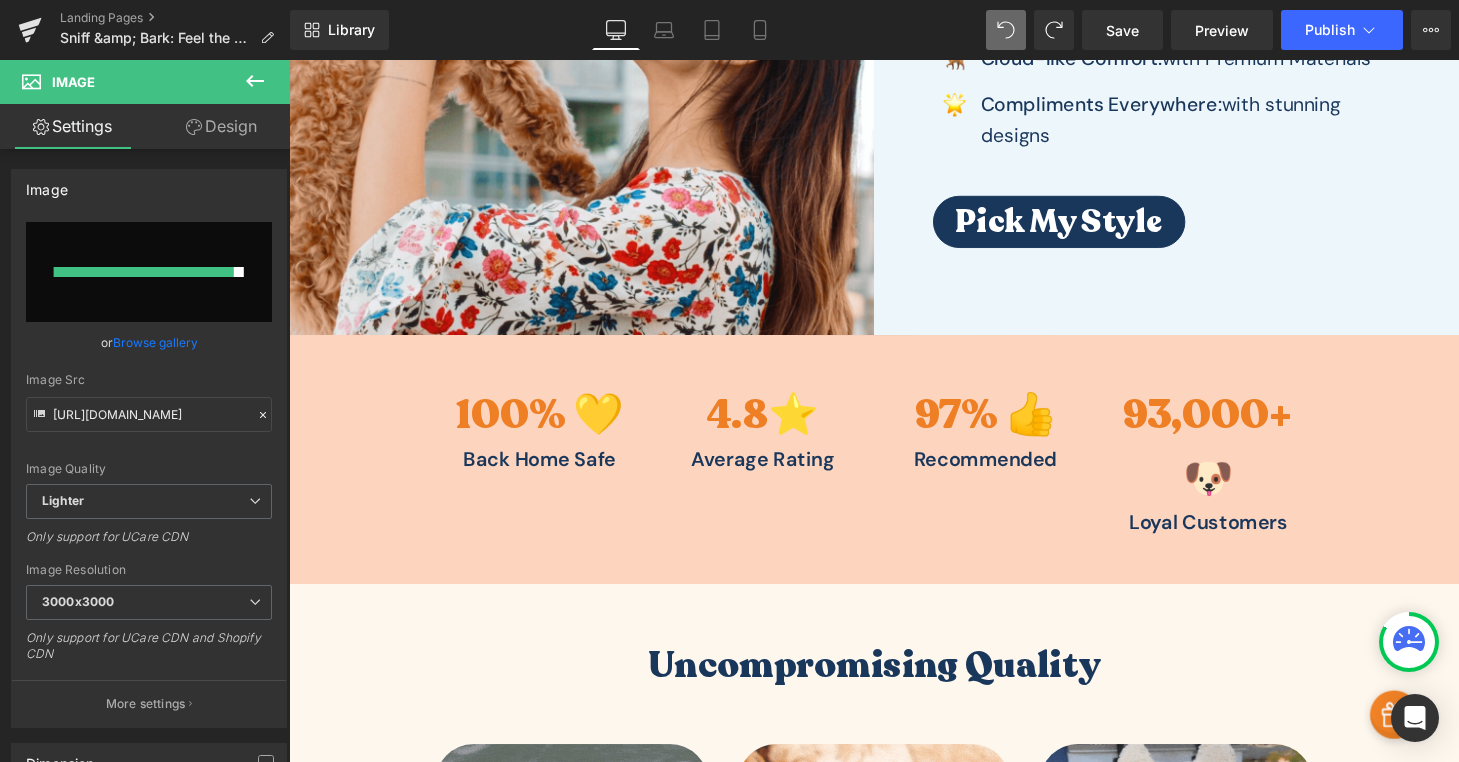 scroll, scrollTop: 105, scrollLeft: 0, axis: vertical 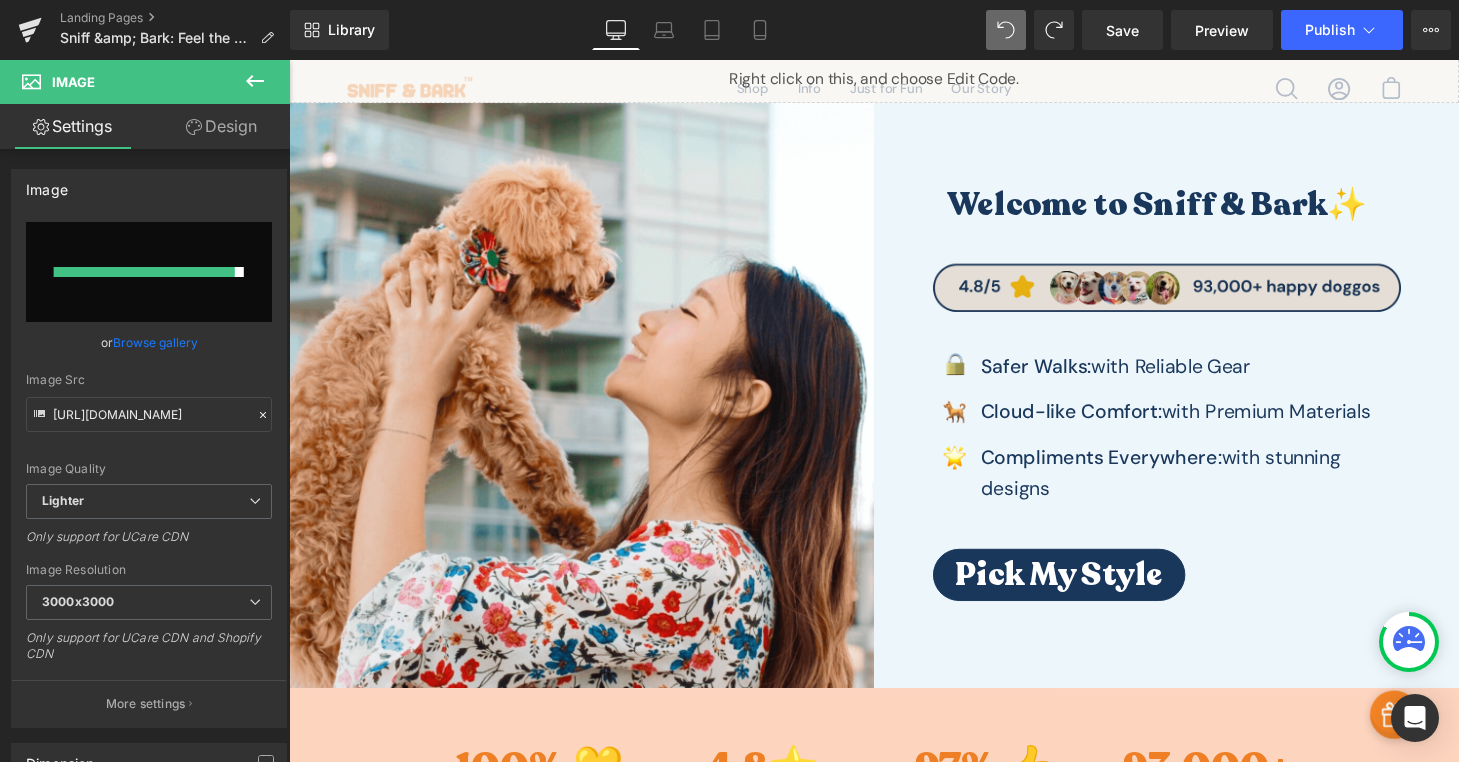 click on "Image" at bounding box center [1155, 296] 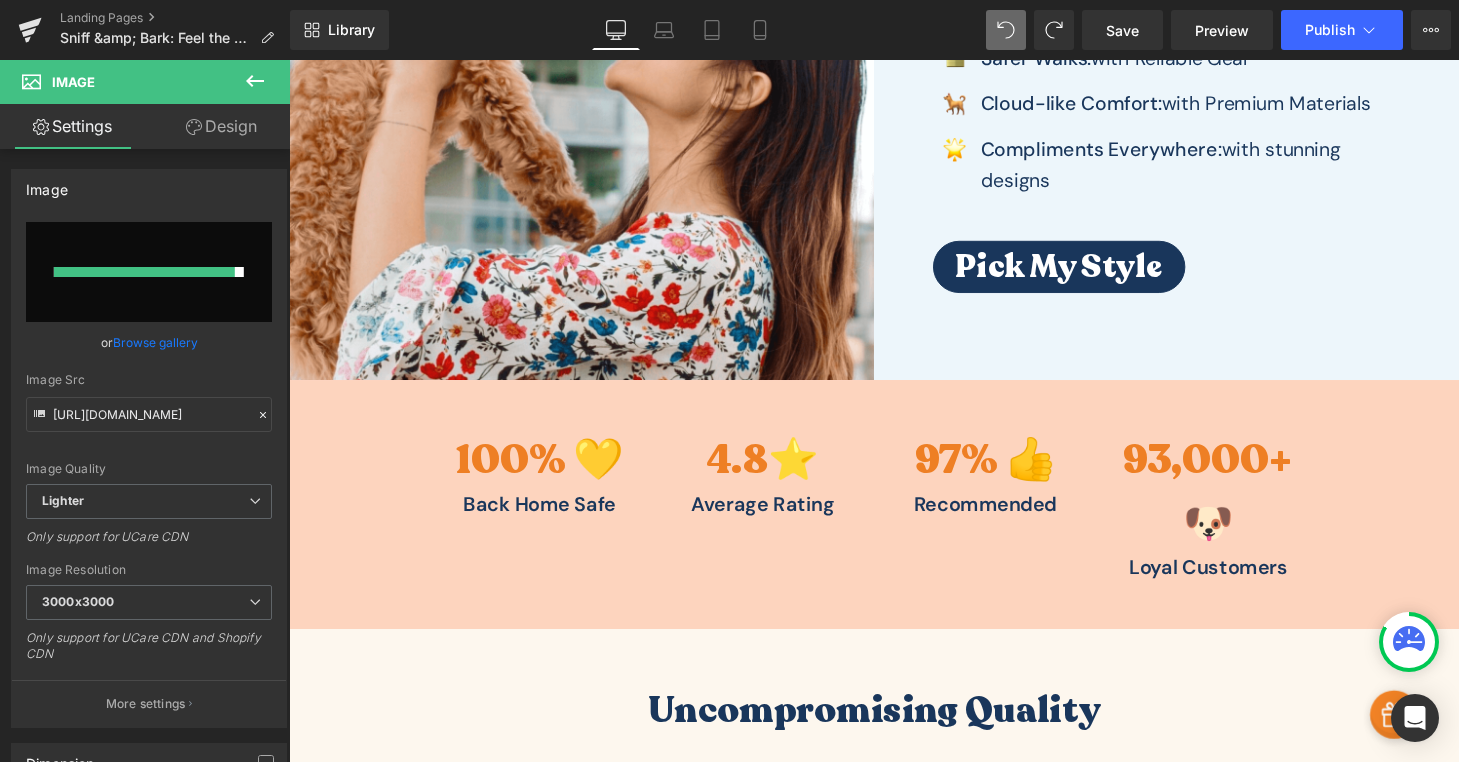 scroll, scrollTop: 200, scrollLeft: 0, axis: vertical 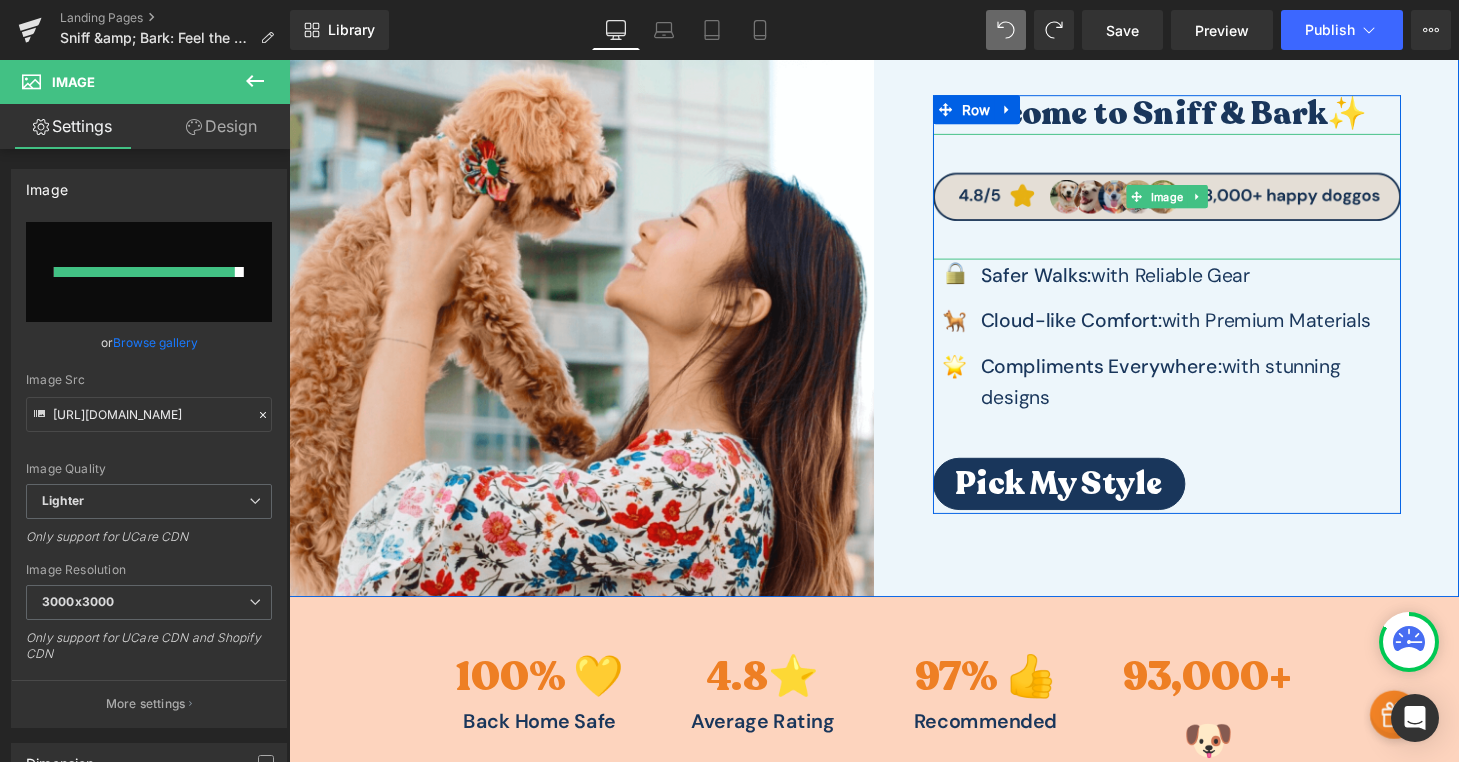 click at bounding box center (1197, 201) 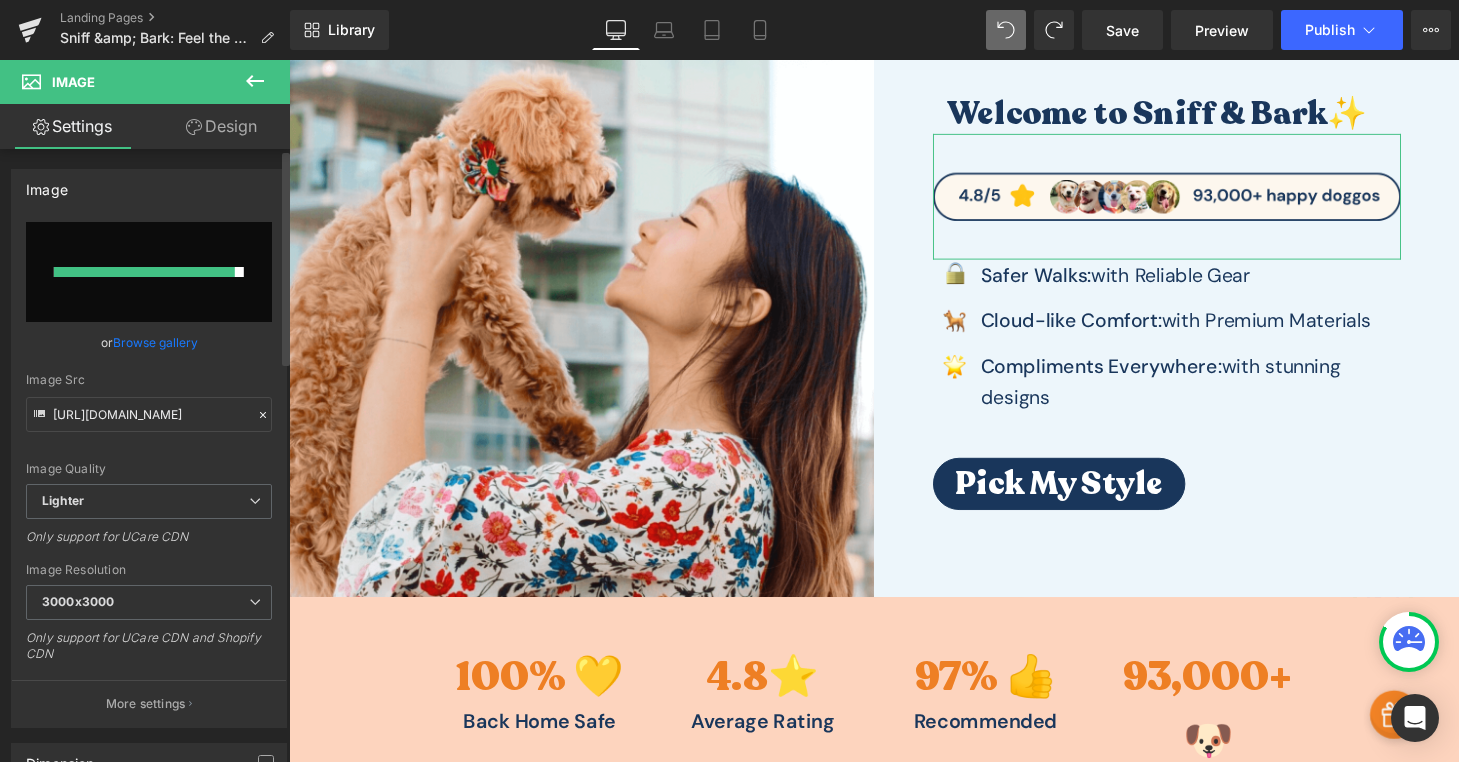 click on "Browse gallery" at bounding box center [155, 342] 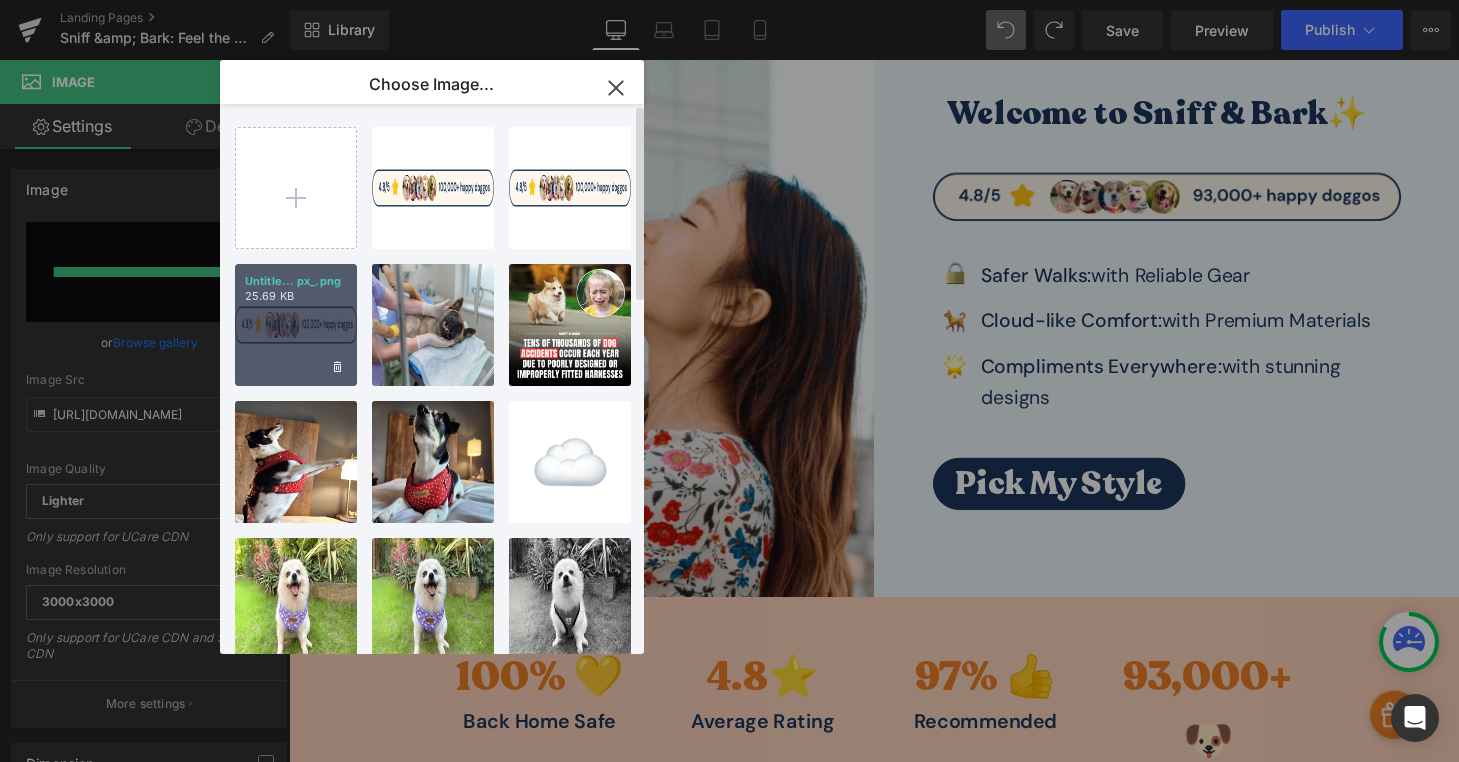 click on "Untitle... px_.png 25.69 KB" at bounding box center [296, 325] 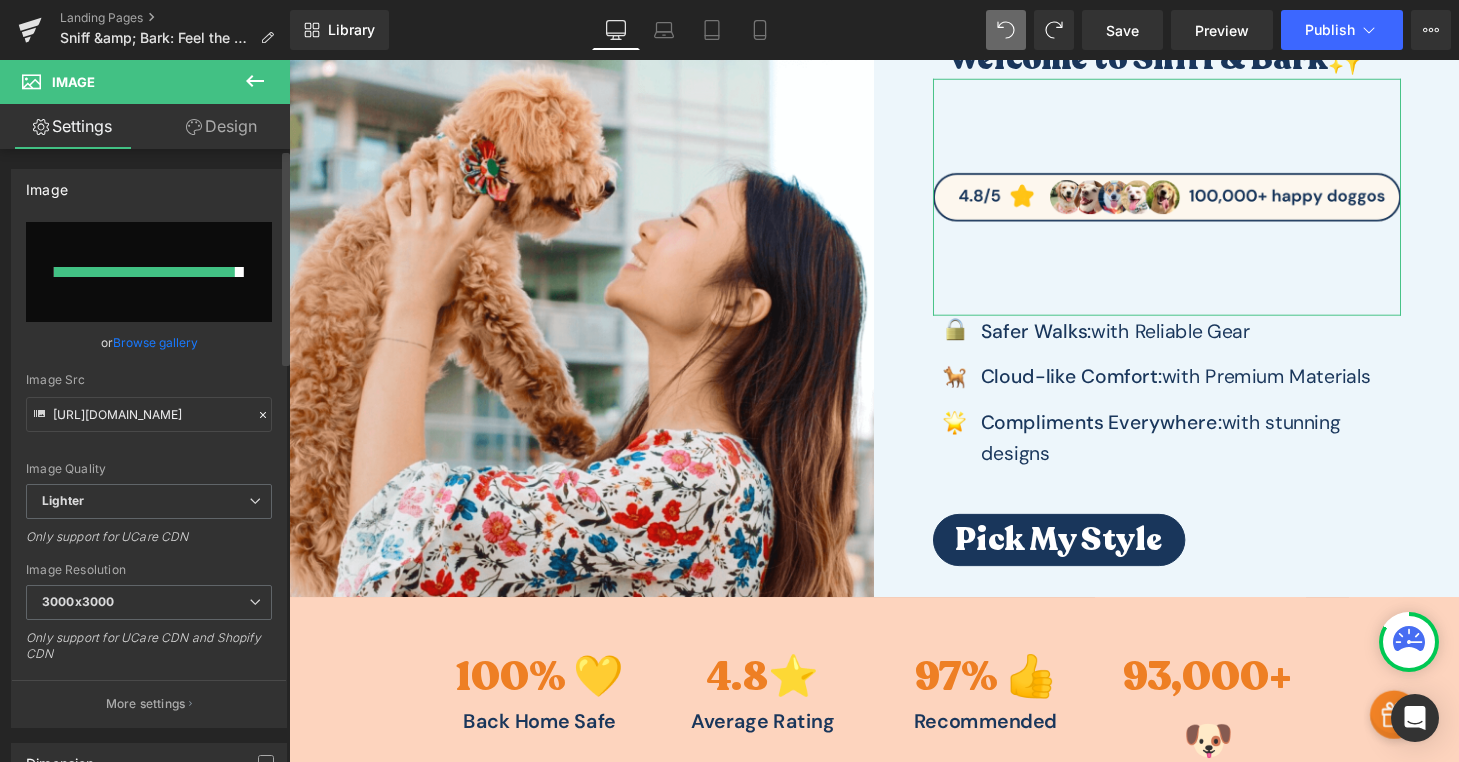 click on "Browse gallery" at bounding box center [155, 342] 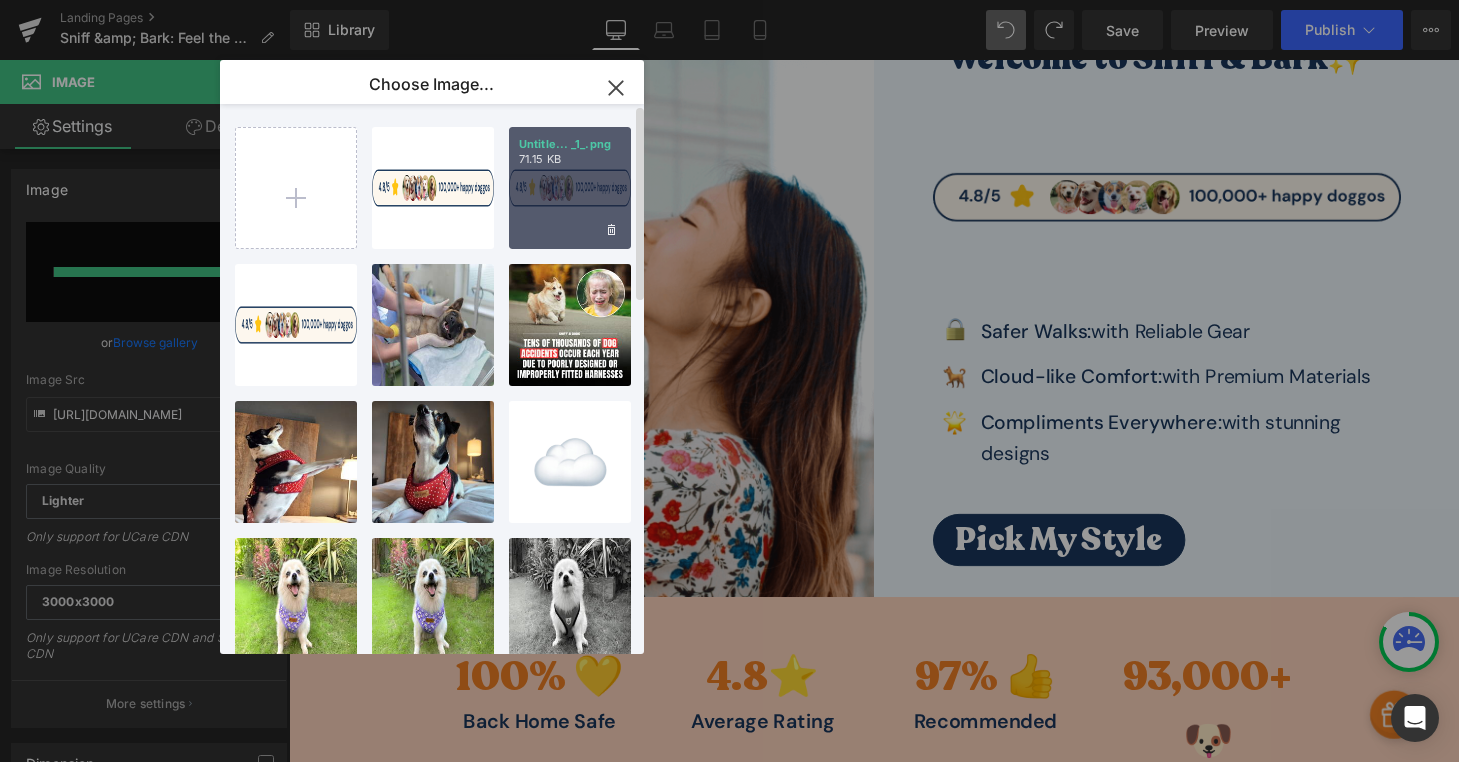 click on "Untitle... _1_.png 71.15 KB" at bounding box center (570, 188) 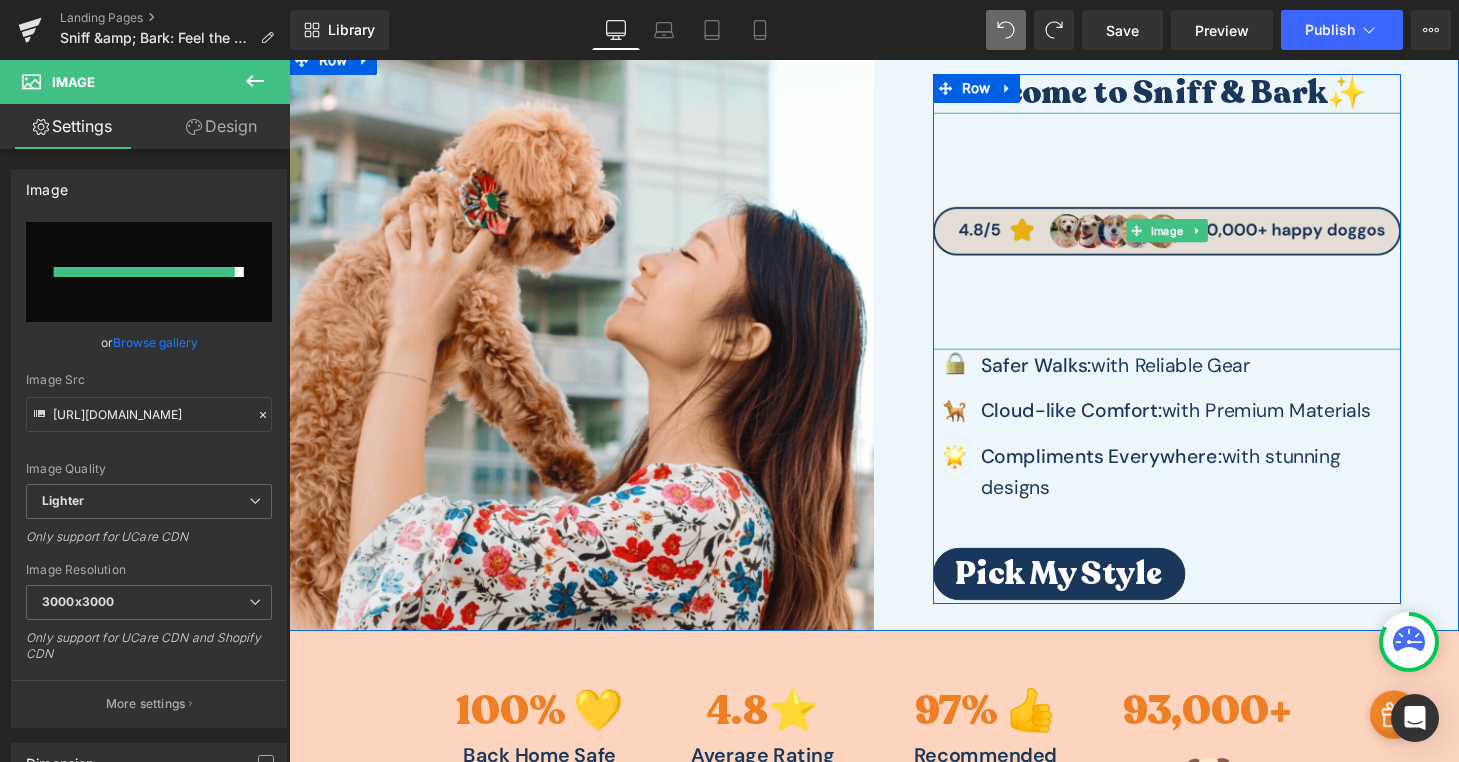 scroll, scrollTop: 141, scrollLeft: 0, axis: vertical 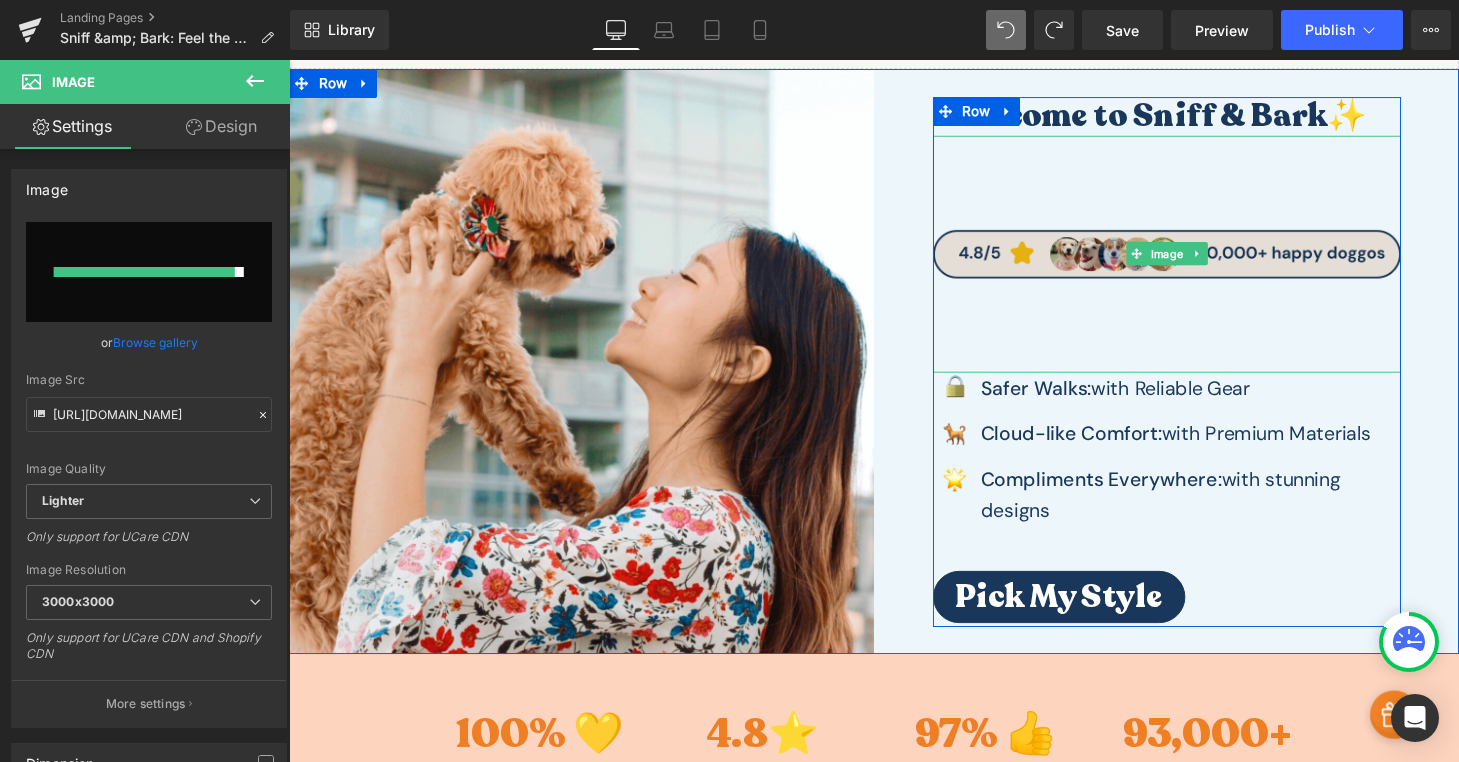 click at bounding box center (1197, 260) 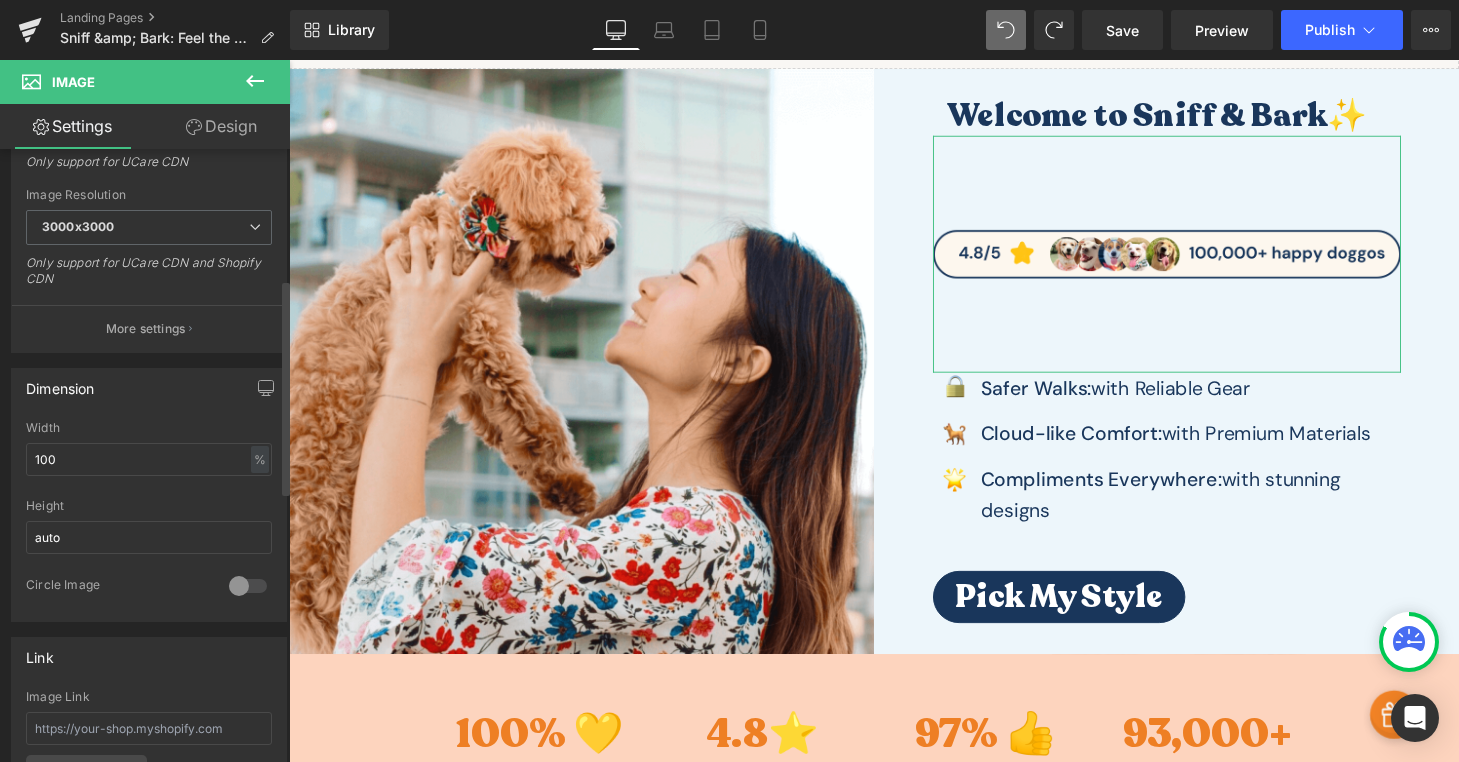 scroll, scrollTop: 0, scrollLeft: 0, axis: both 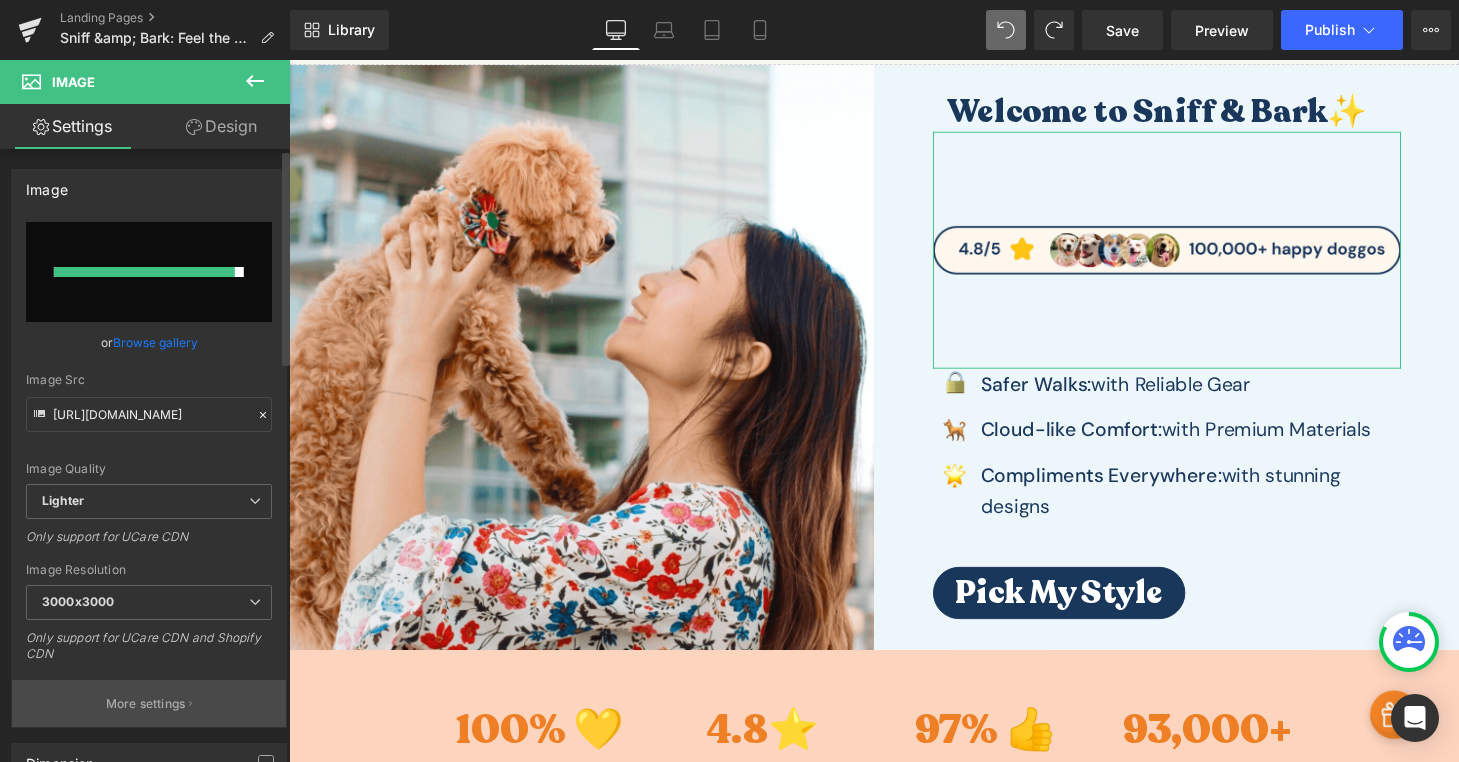 click on "More settings" at bounding box center [146, 704] 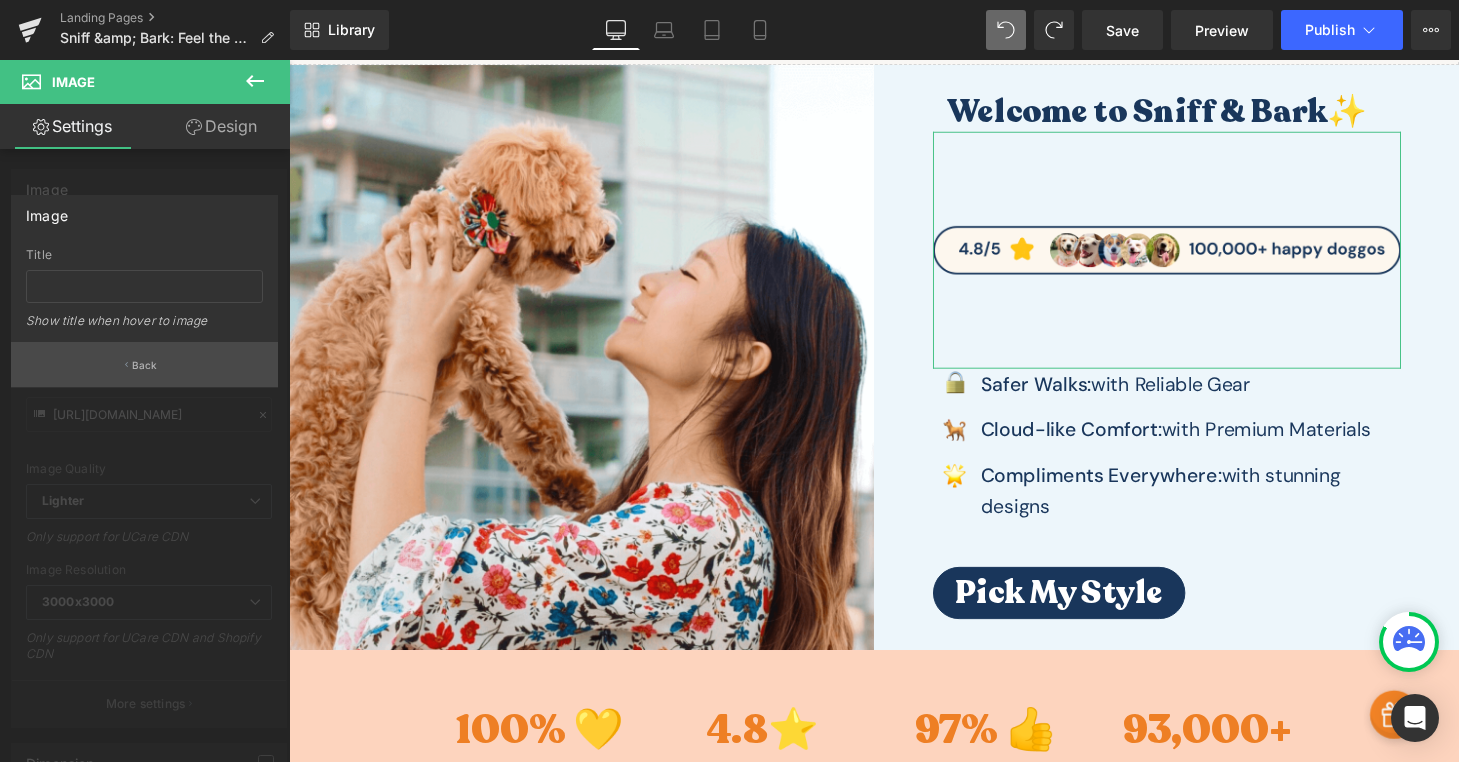 click on "Back" at bounding box center (144, 364) 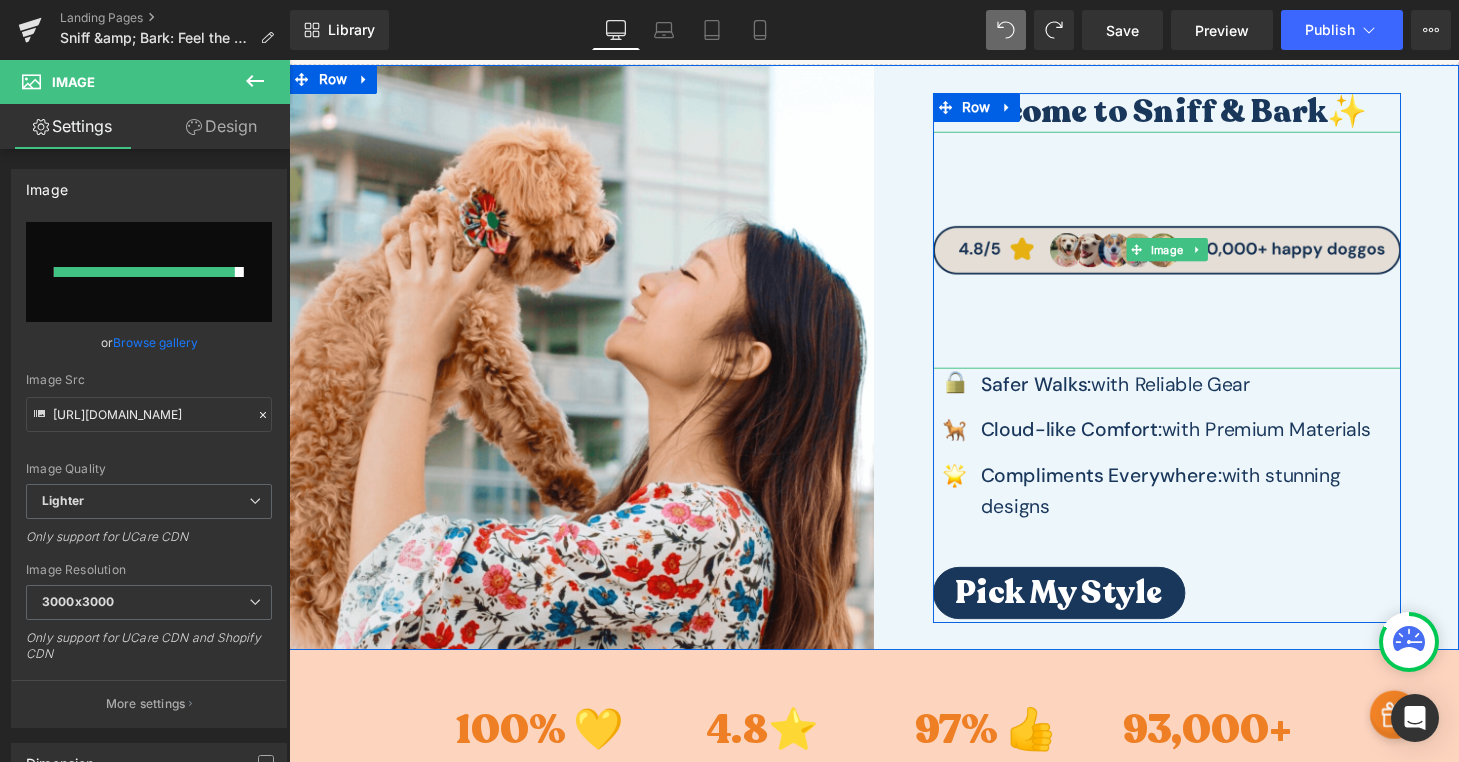 click at bounding box center [1197, 256] 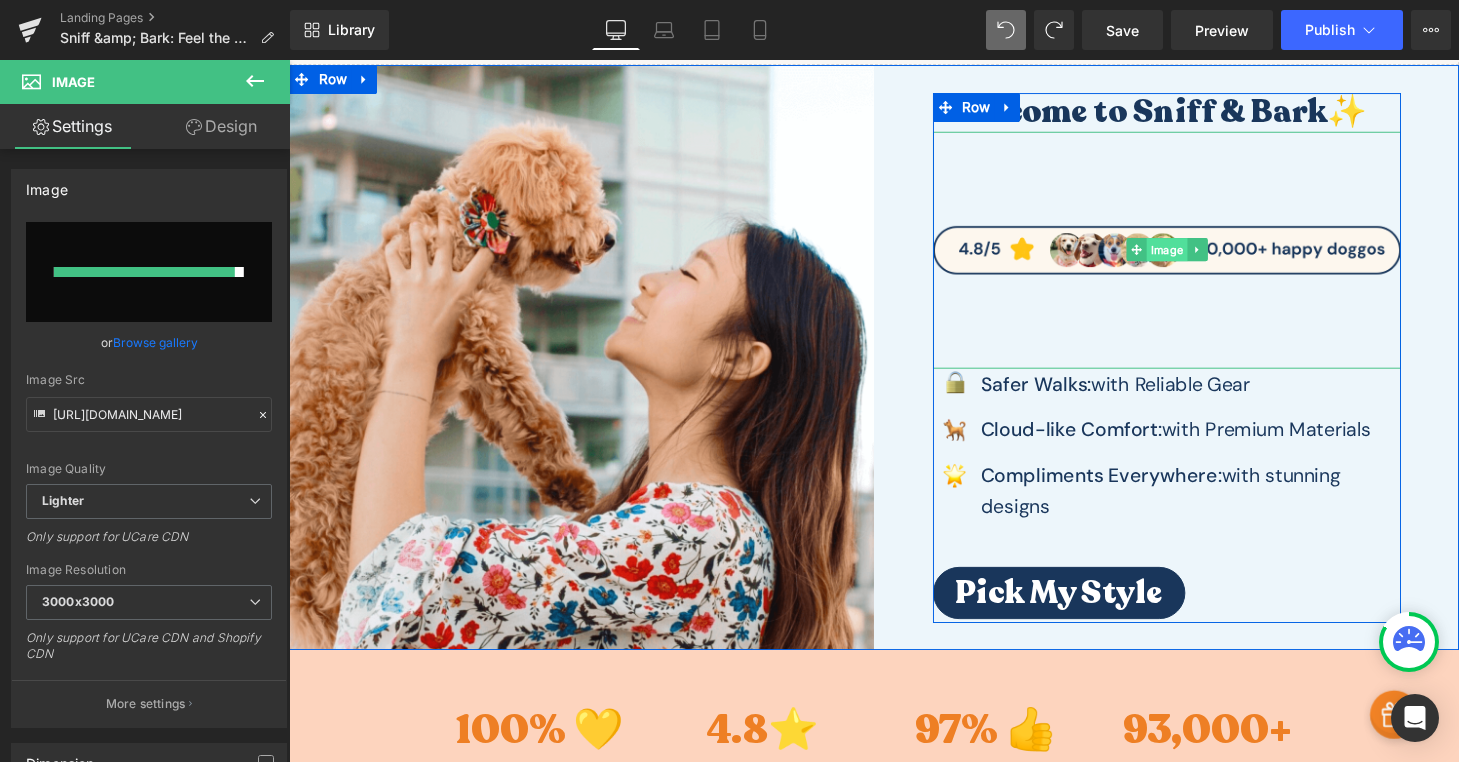 click on "Image" at bounding box center (1197, 256) 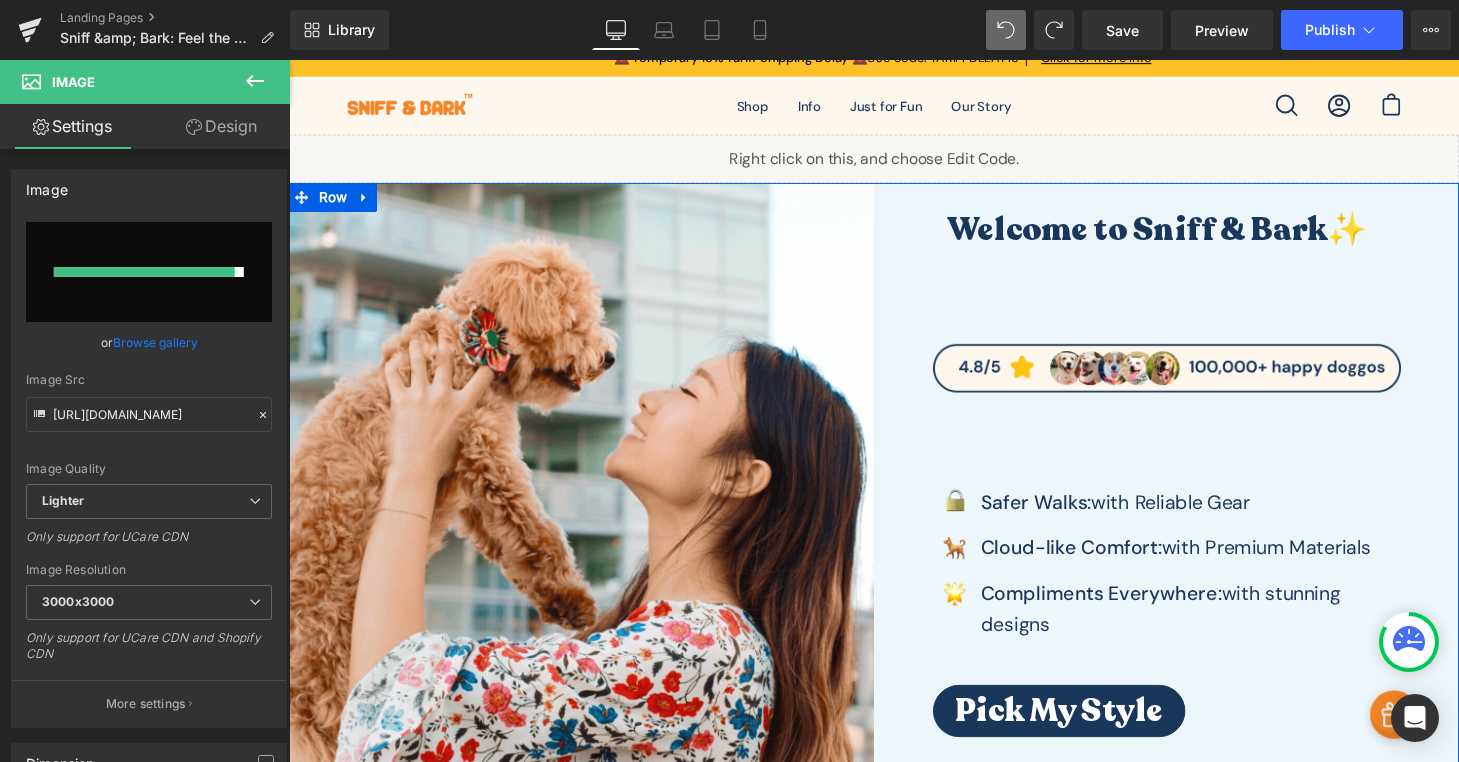 scroll, scrollTop: 16, scrollLeft: 0, axis: vertical 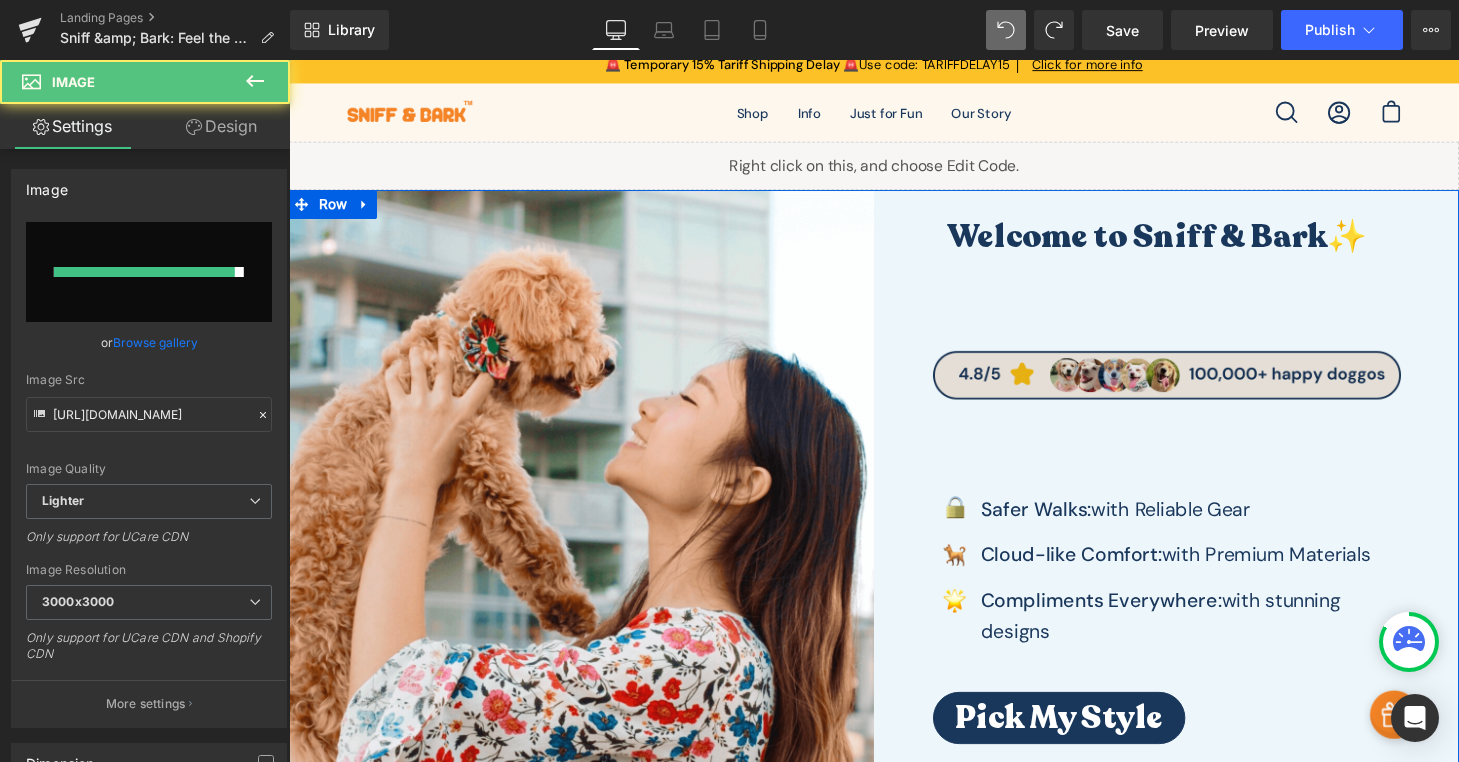 click at bounding box center (1197, 385) 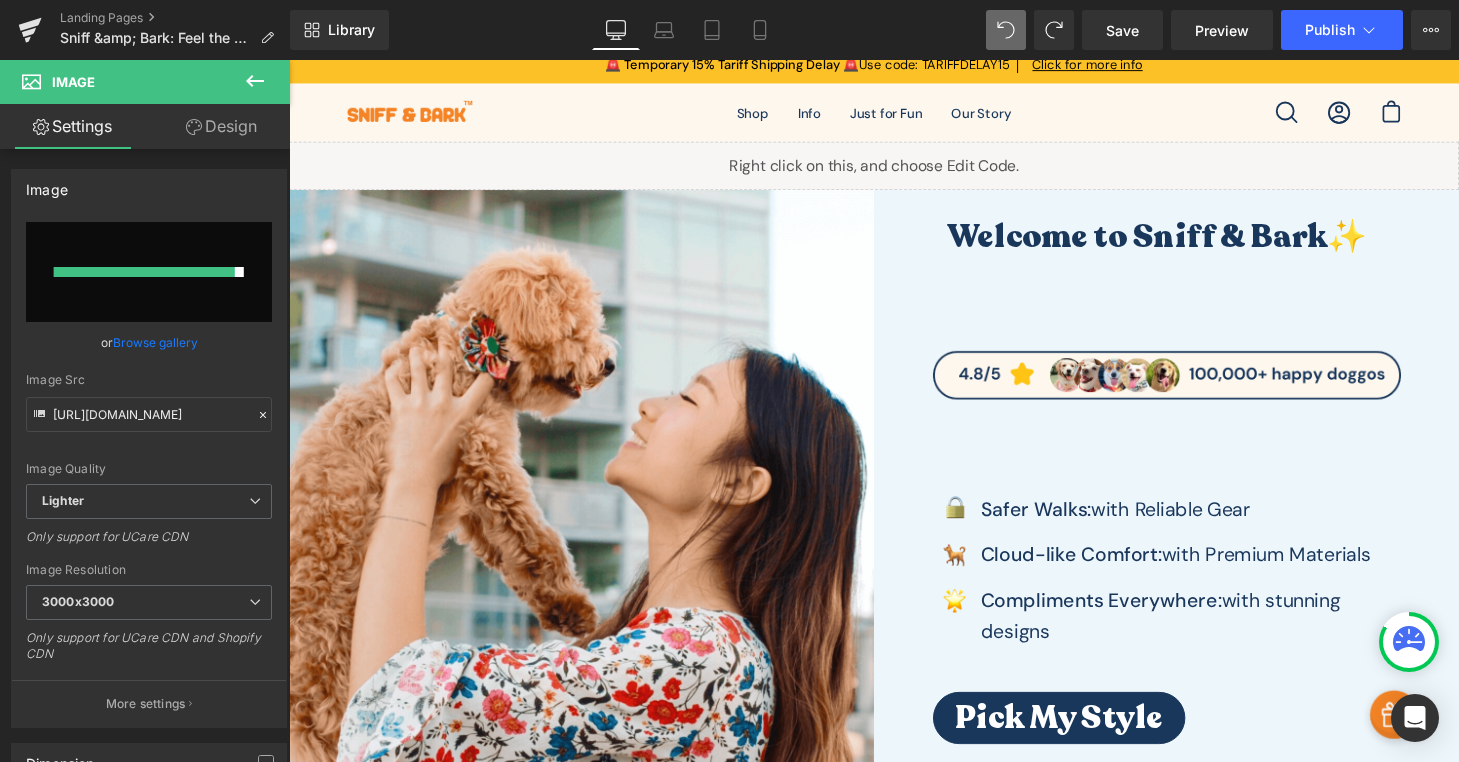 type on "[URL][DOMAIN_NAME]" 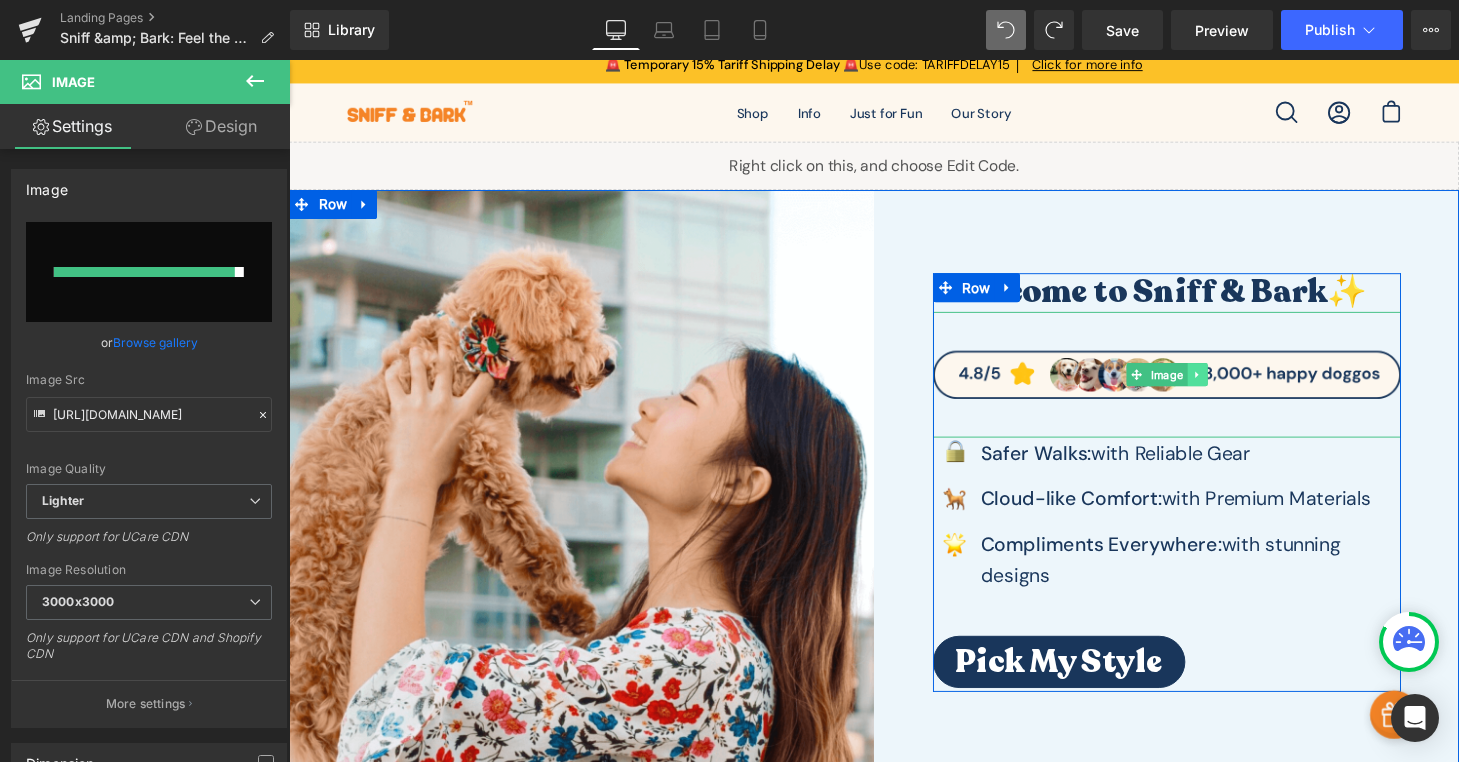 click 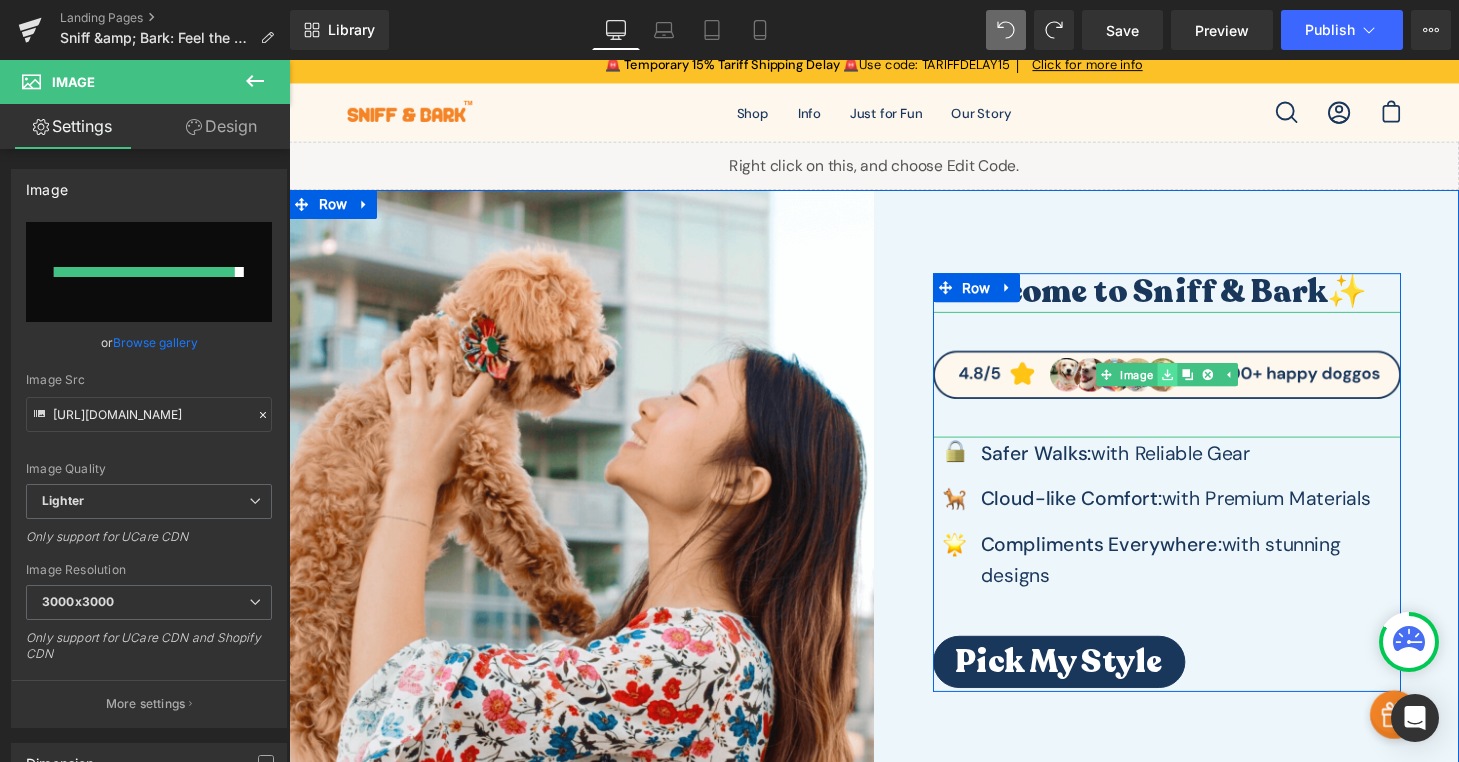 click 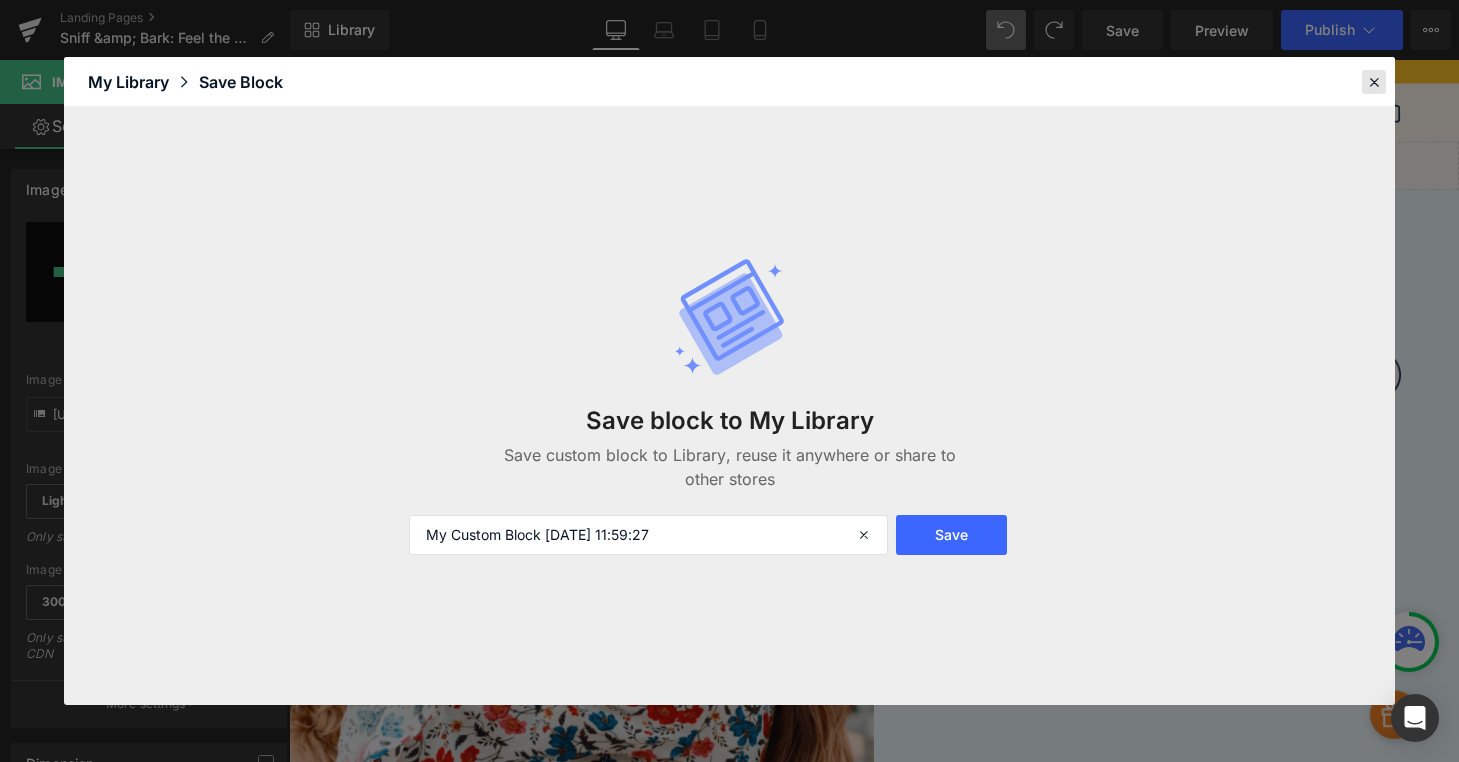 click at bounding box center [1374, 82] 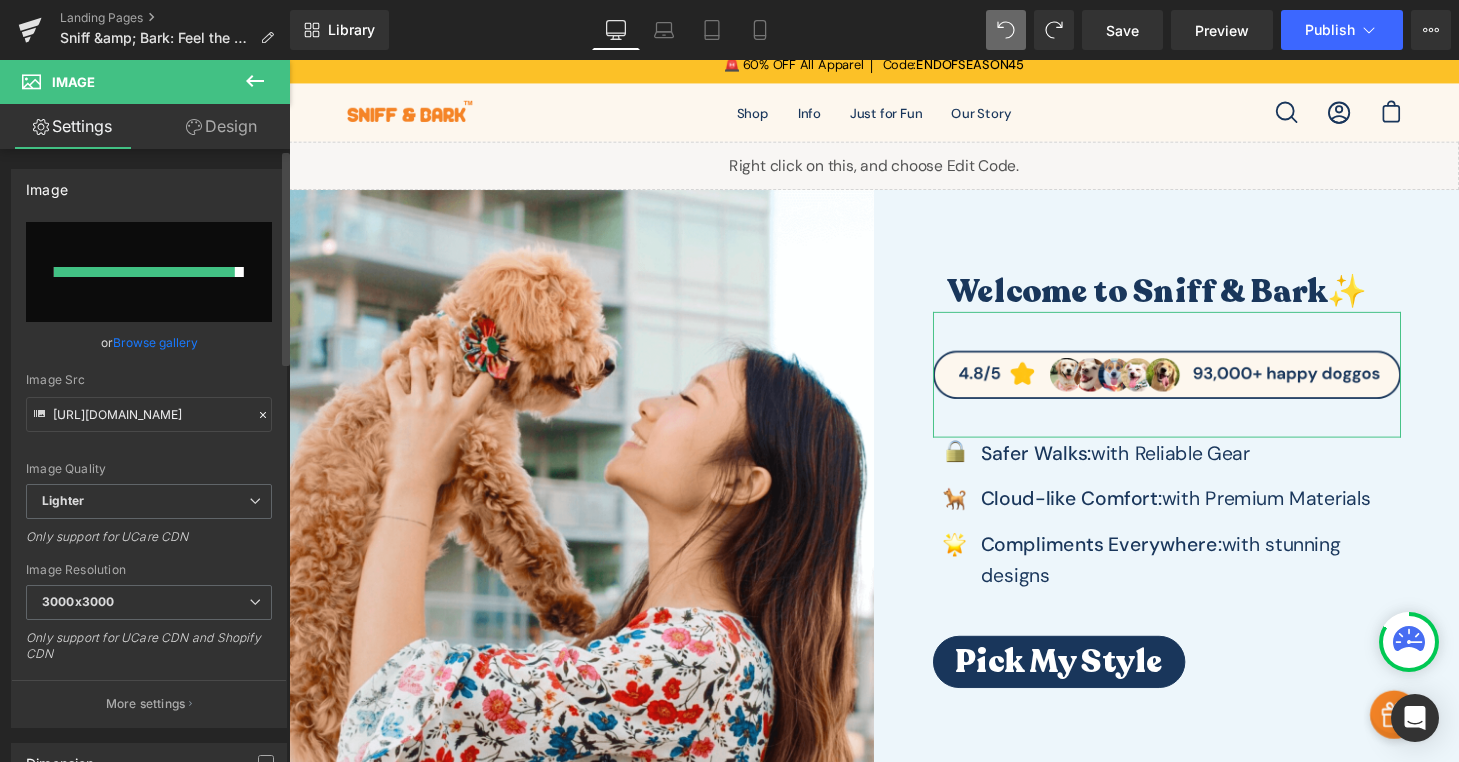 click on "Browse gallery" at bounding box center [155, 342] 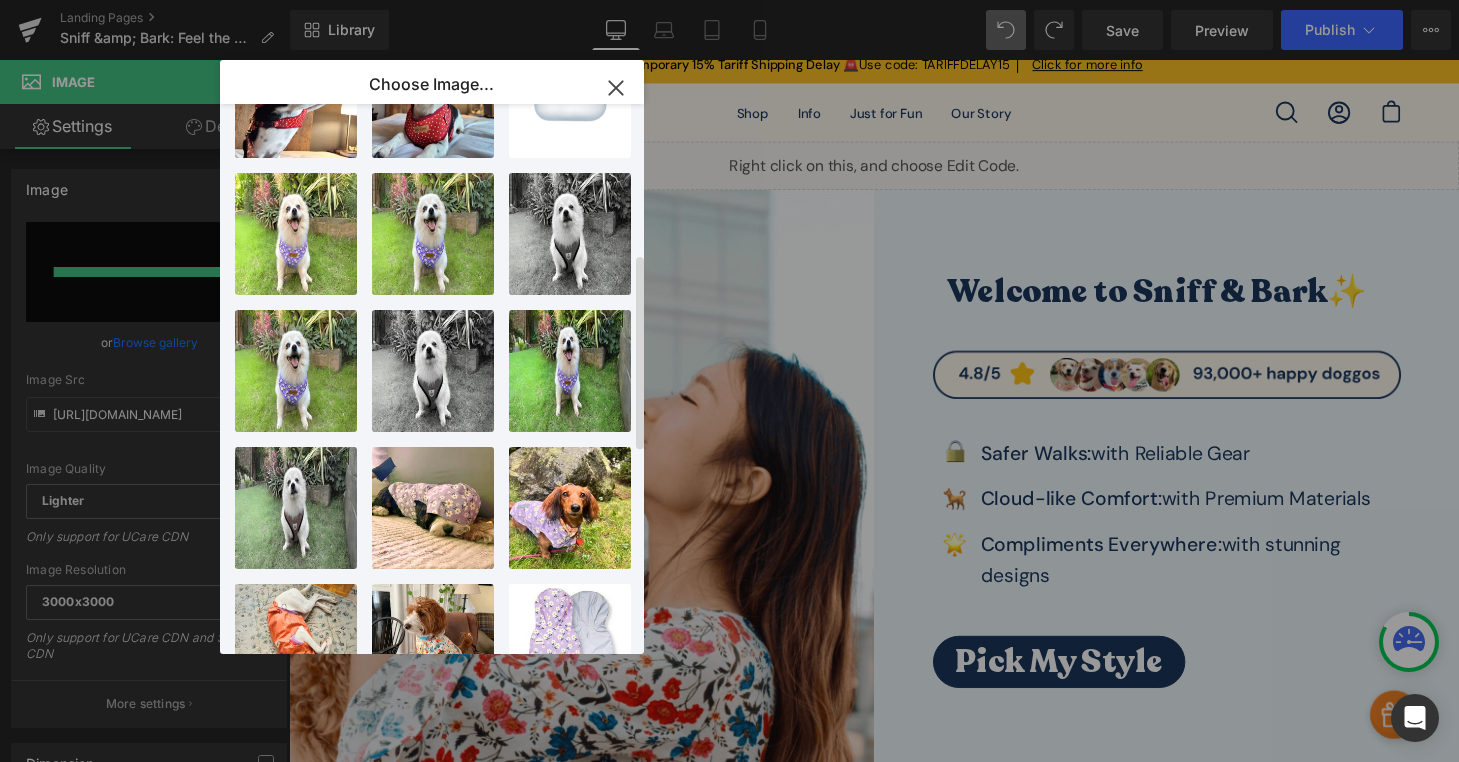 scroll, scrollTop: 987, scrollLeft: 0, axis: vertical 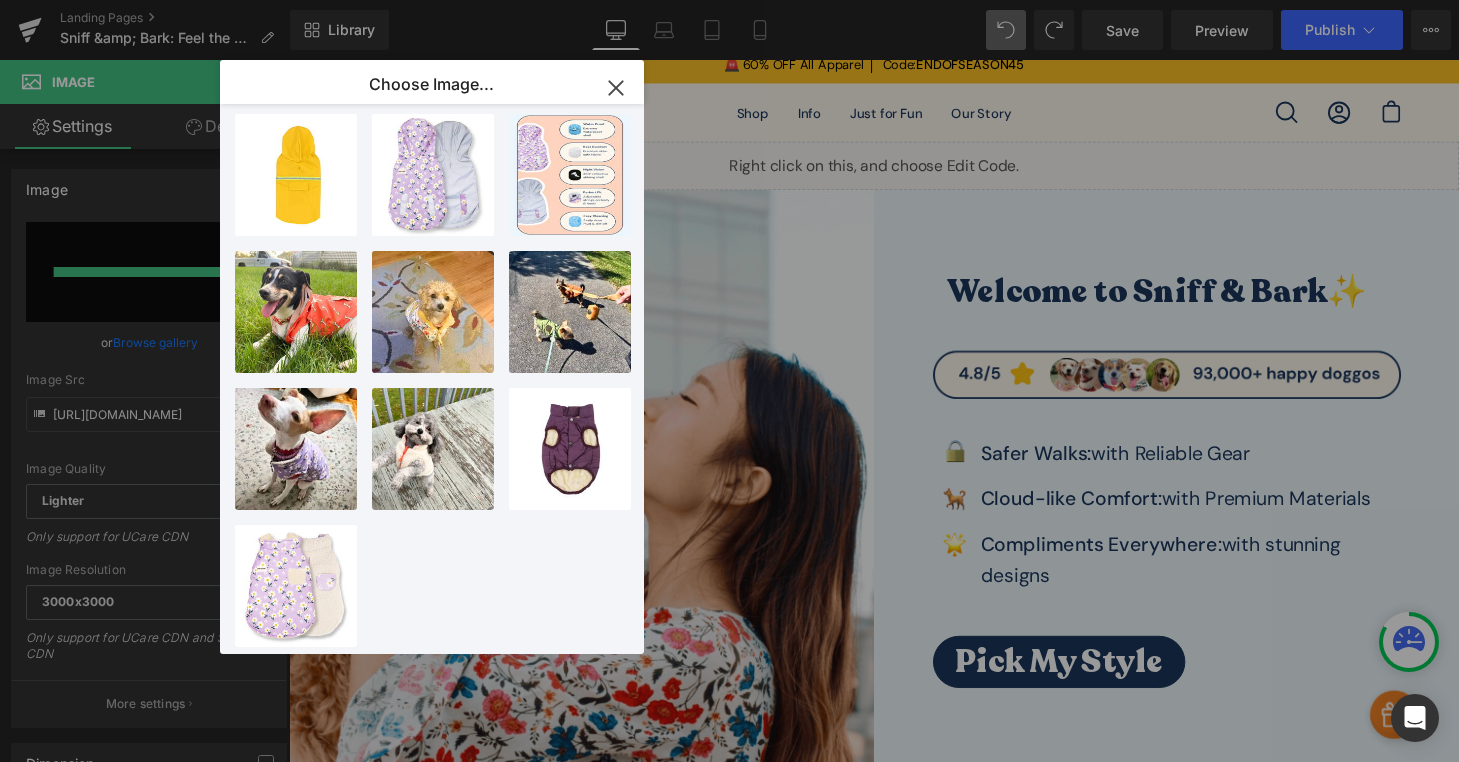 click 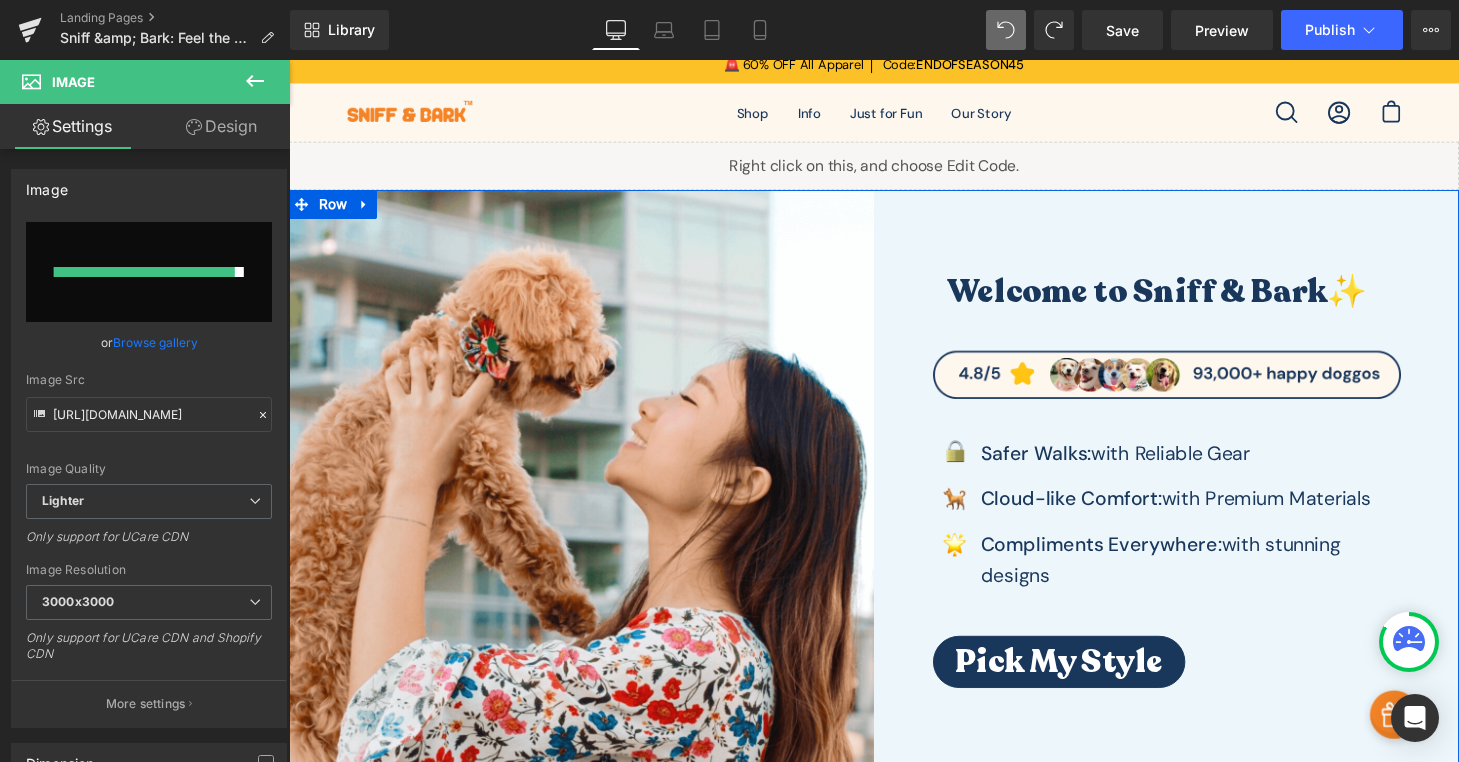 click on "Welcome to Sniff & Bark✨ Heading         Image
Image
Safer Walks:  with Reliable Gear
Text Block
Image
Cl oud -like Comfort:  with Premium Materials Text Block" at bounding box center [1196, 496] 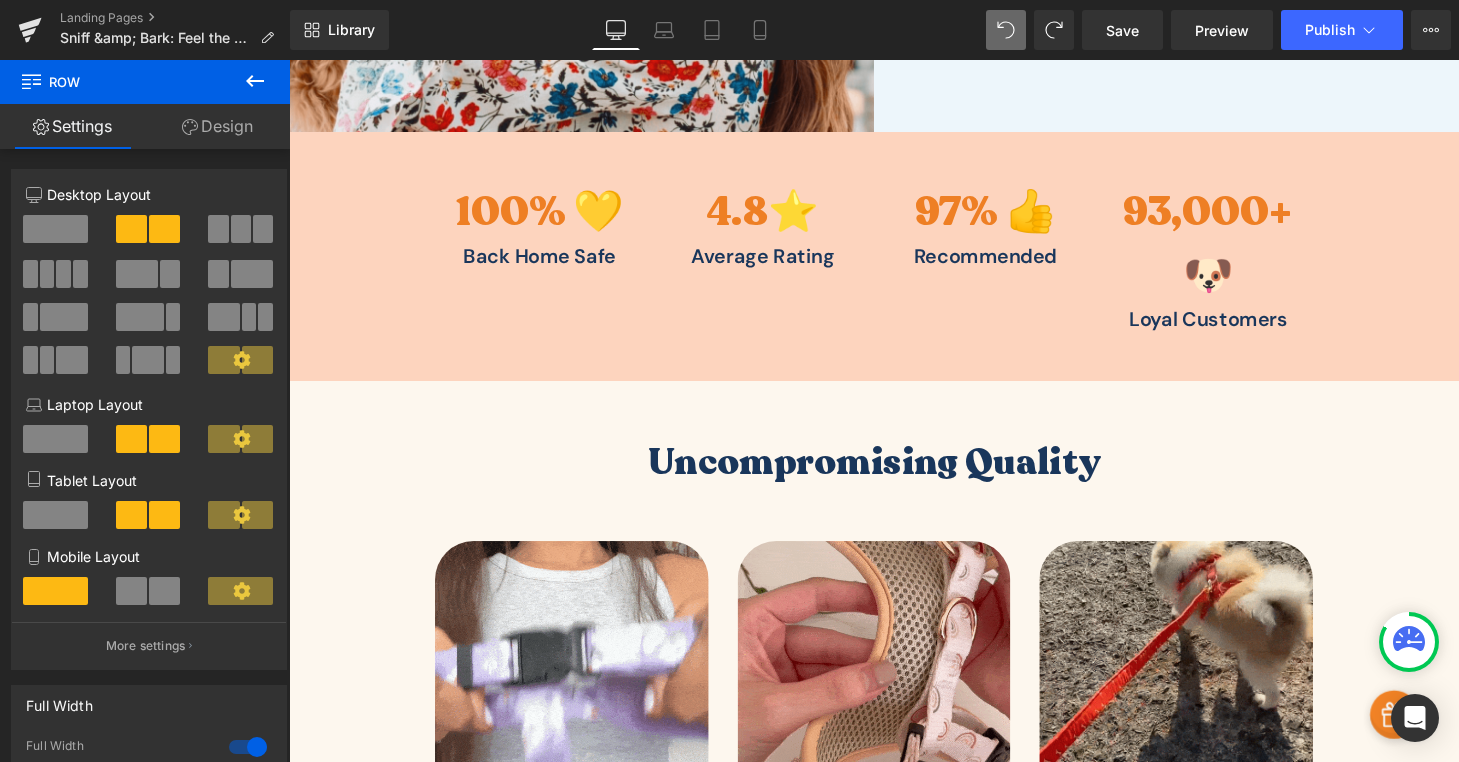 scroll, scrollTop: 636, scrollLeft: 0, axis: vertical 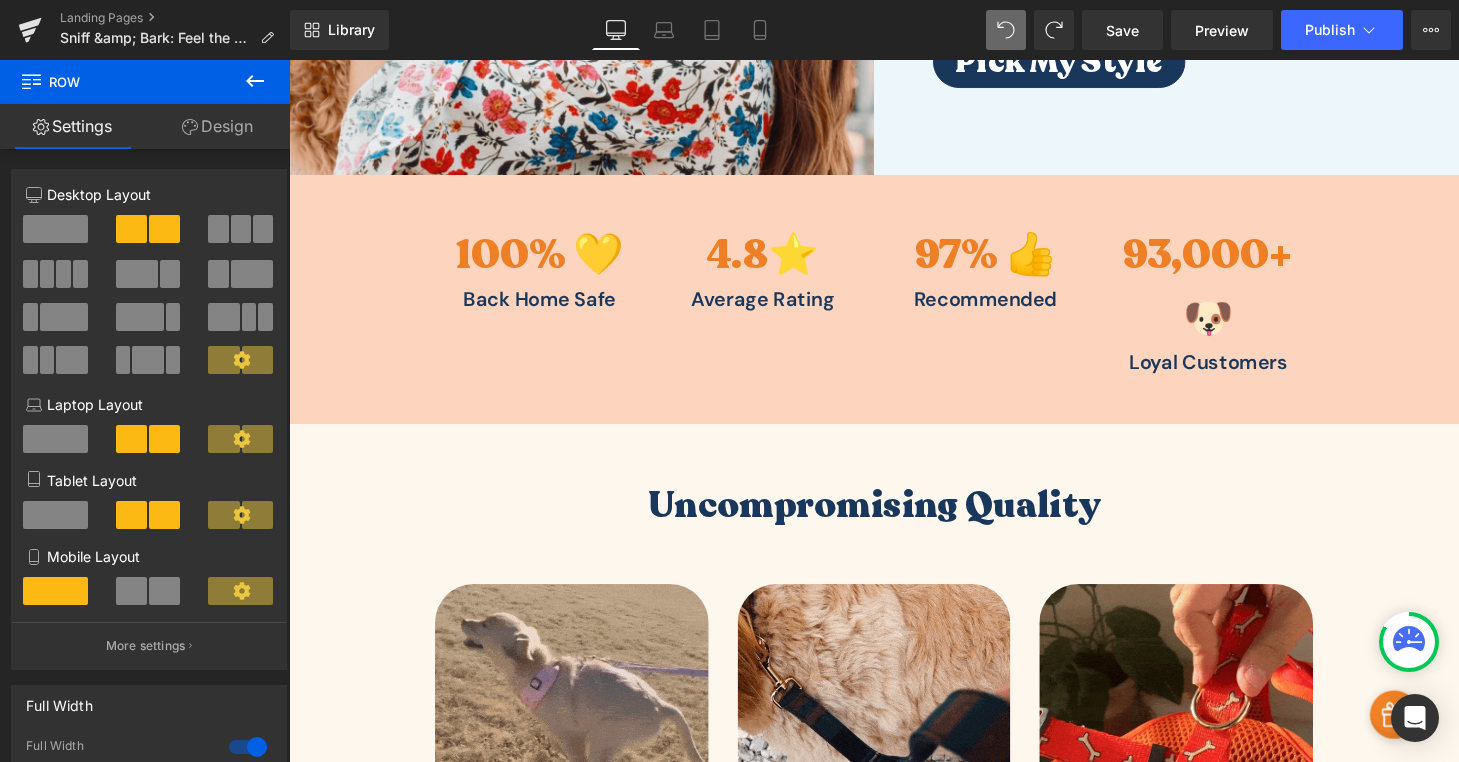 click on "93,000" at bounding box center [1226, 261] 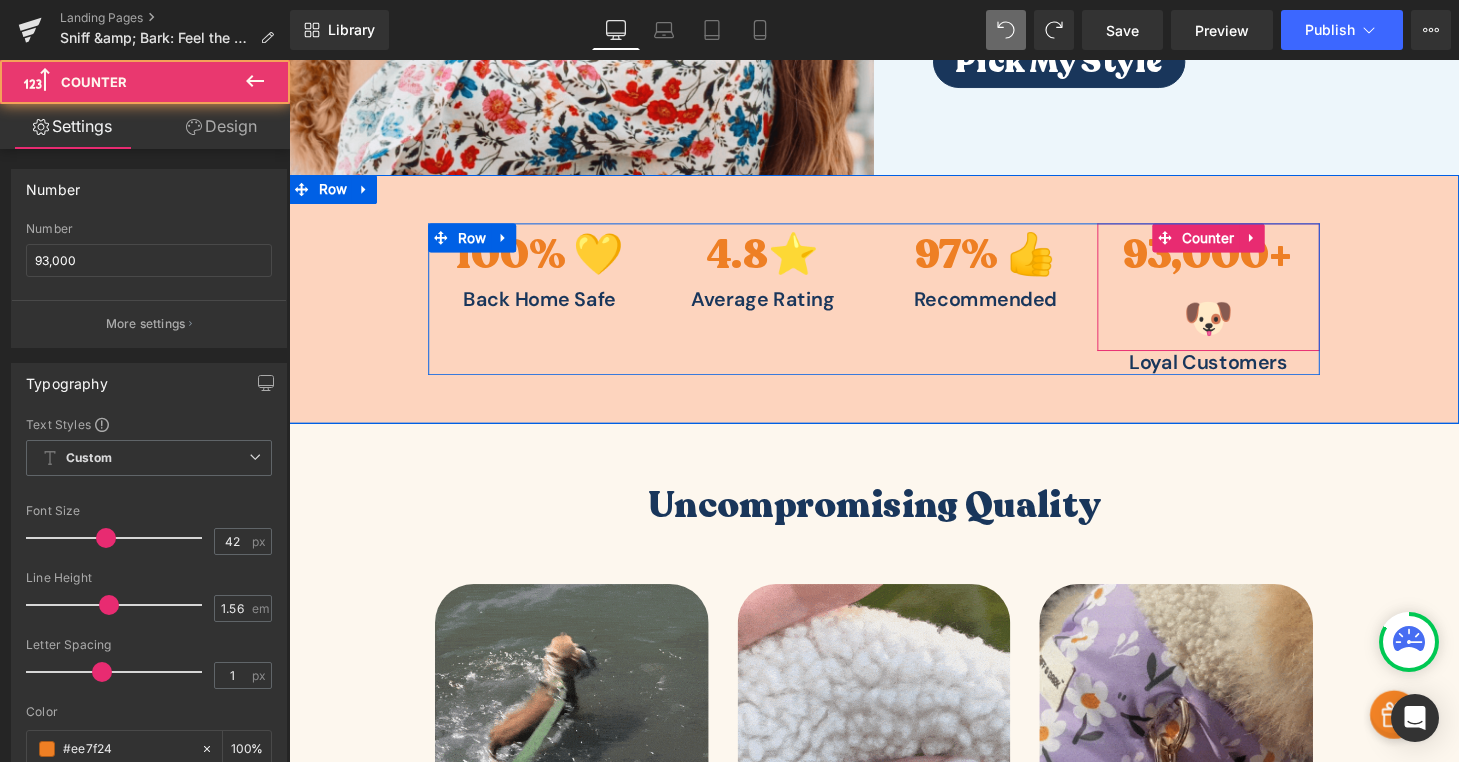 click on "93,000" at bounding box center [1226, 261] 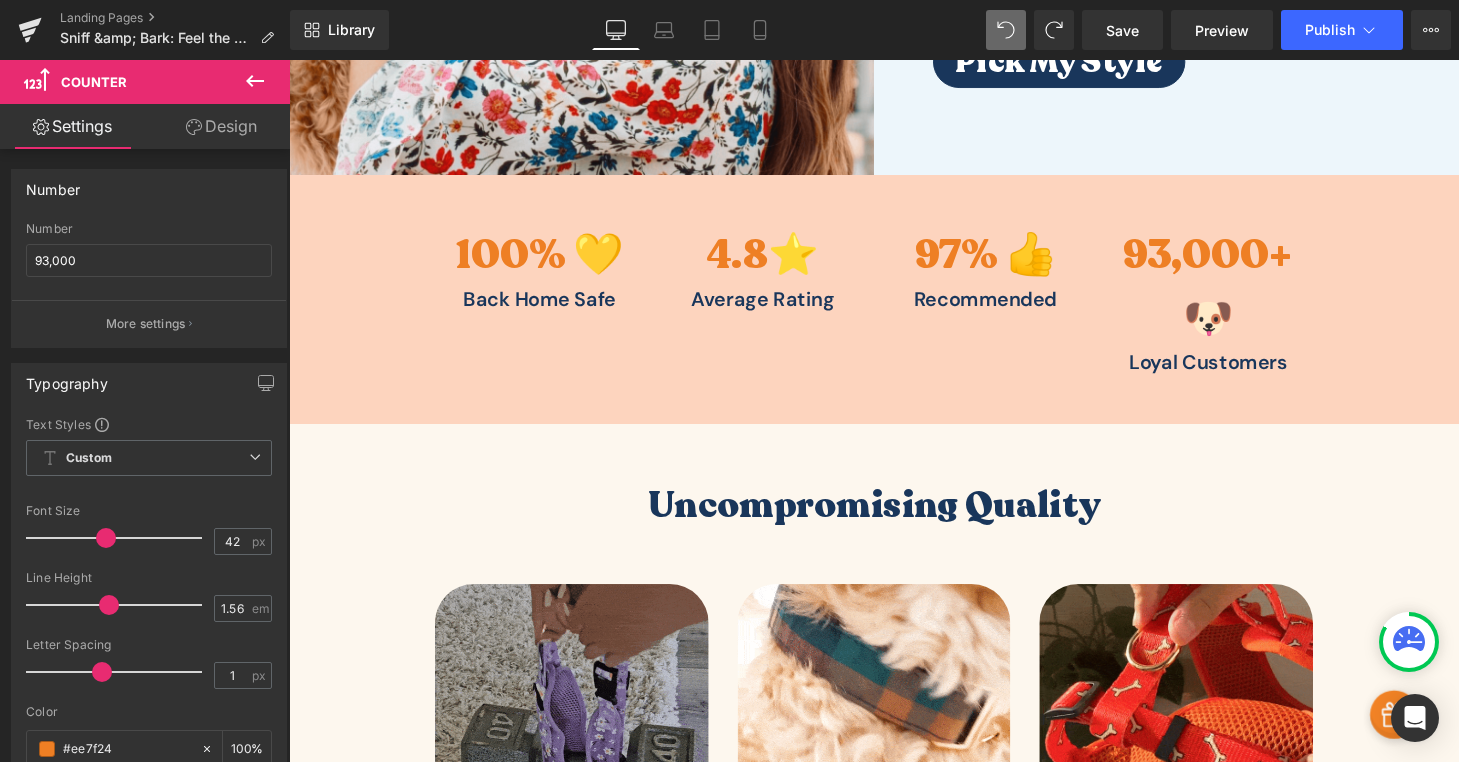 click on "Liquid         Image         Welcome to Sniff & Bark✨ Heading         Image
Image
Safer Walks:  with Reliable Gear
Text Block
Image
Cl oud -like Comfort:  with Premium Materials" at bounding box center (894, 2831) 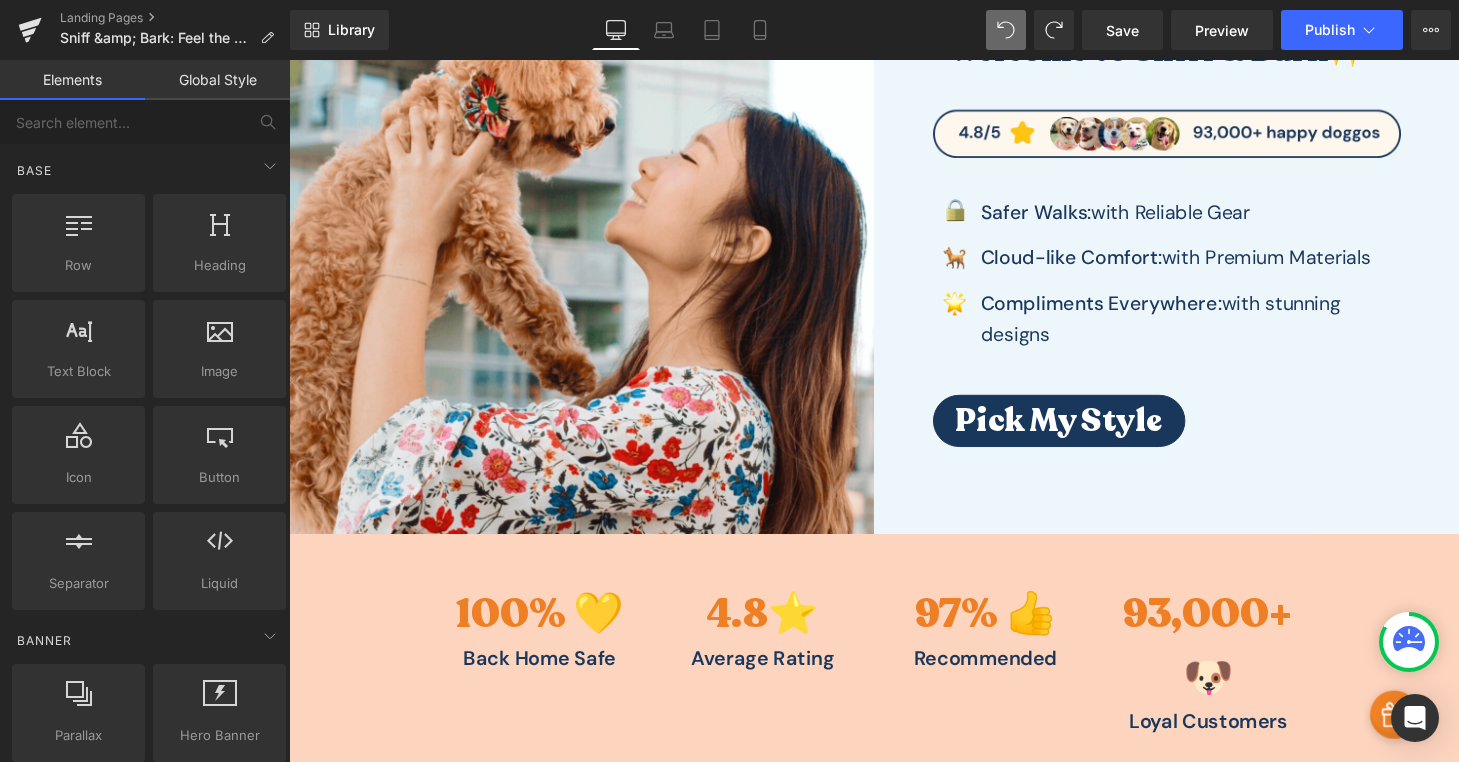 scroll, scrollTop: 160, scrollLeft: 0, axis: vertical 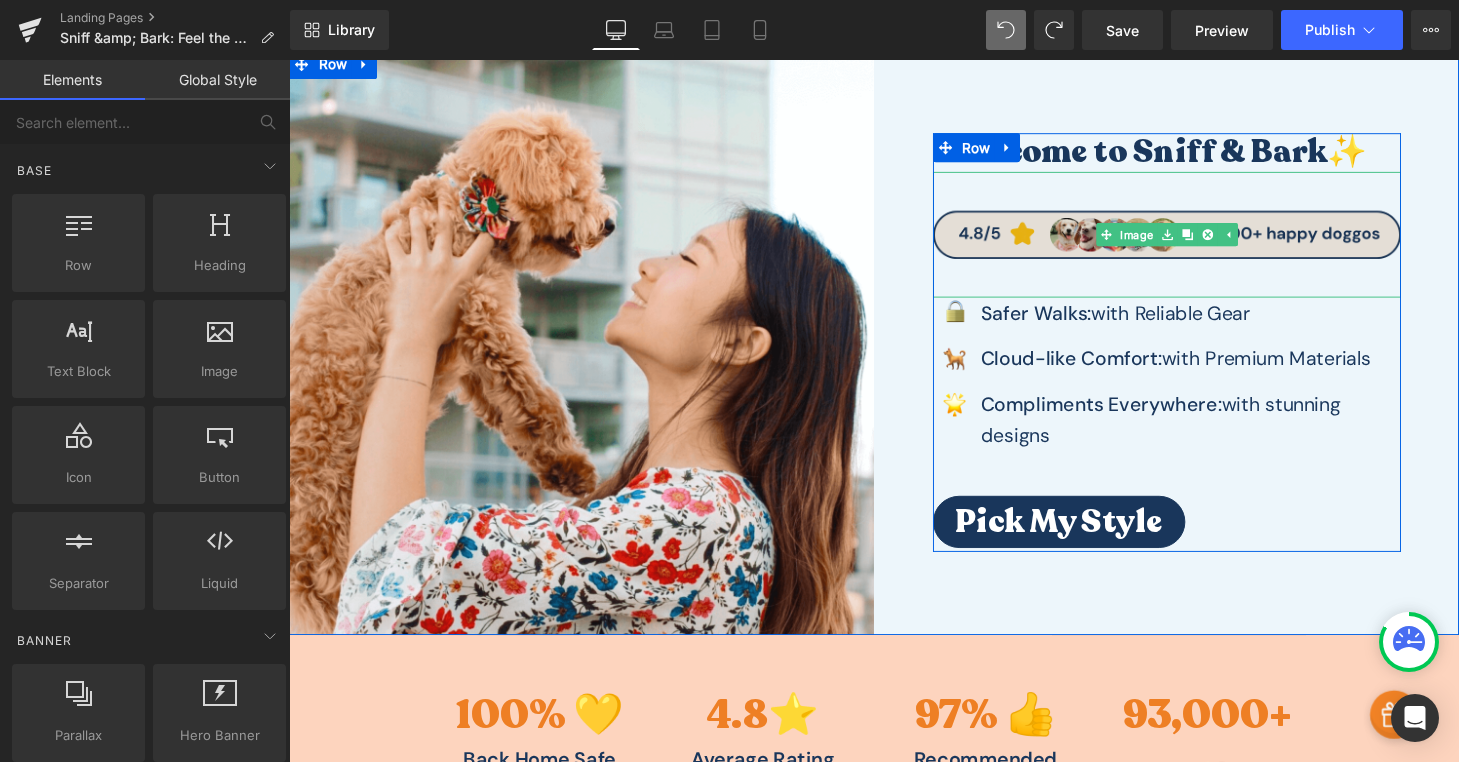click at bounding box center [1197, 241] 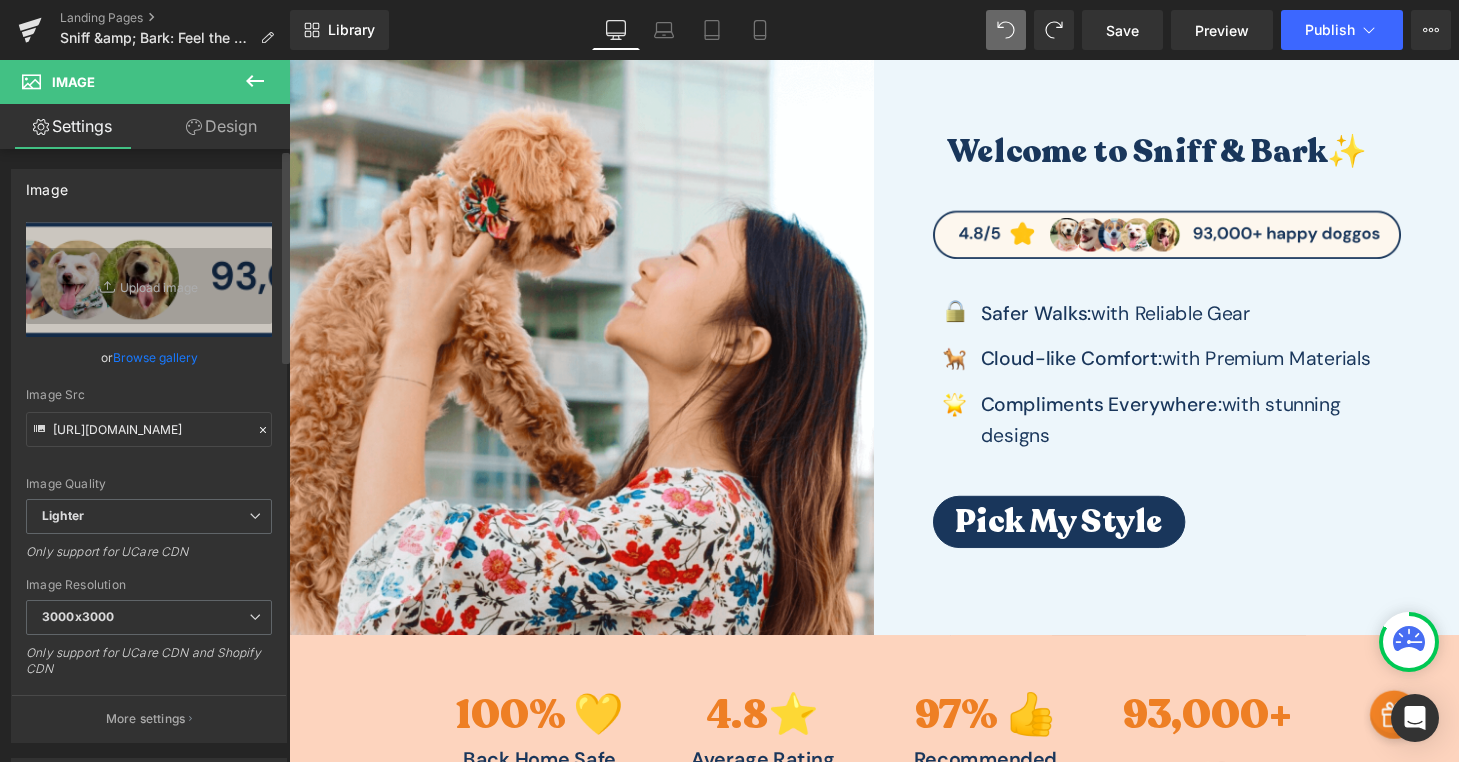 click on "Browse gallery" at bounding box center (155, 357) 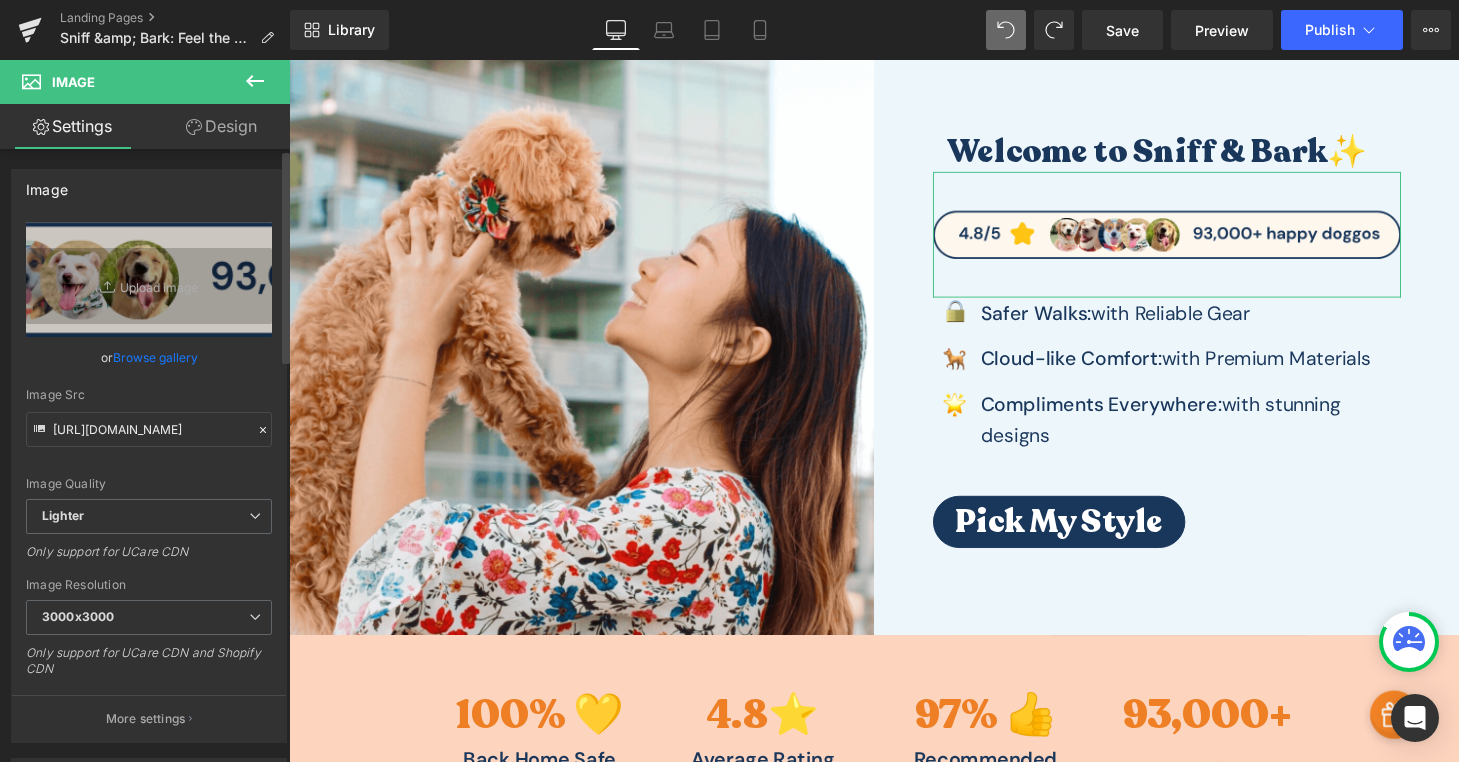click on "Browse gallery" at bounding box center (155, 357) 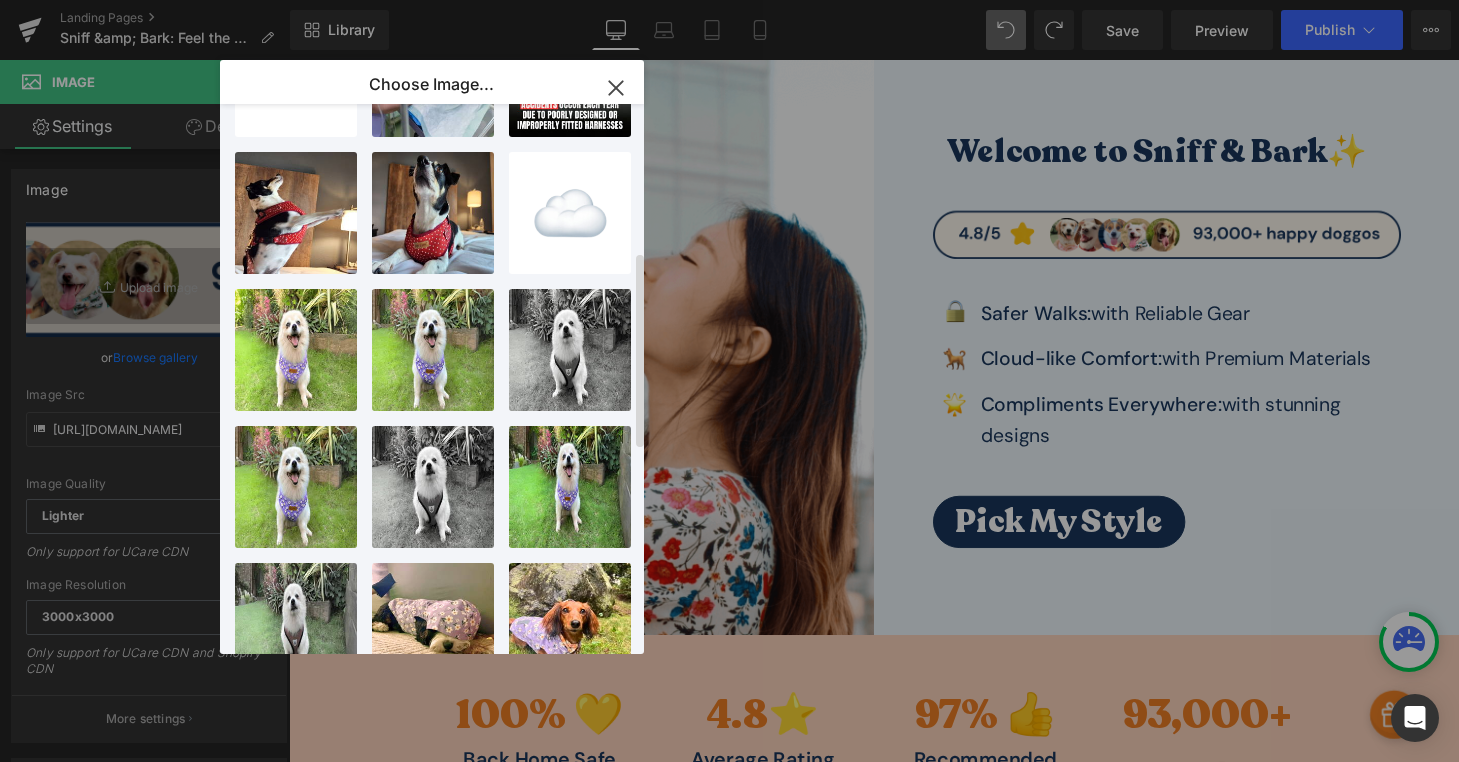 scroll, scrollTop: 0, scrollLeft: 0, axis: both 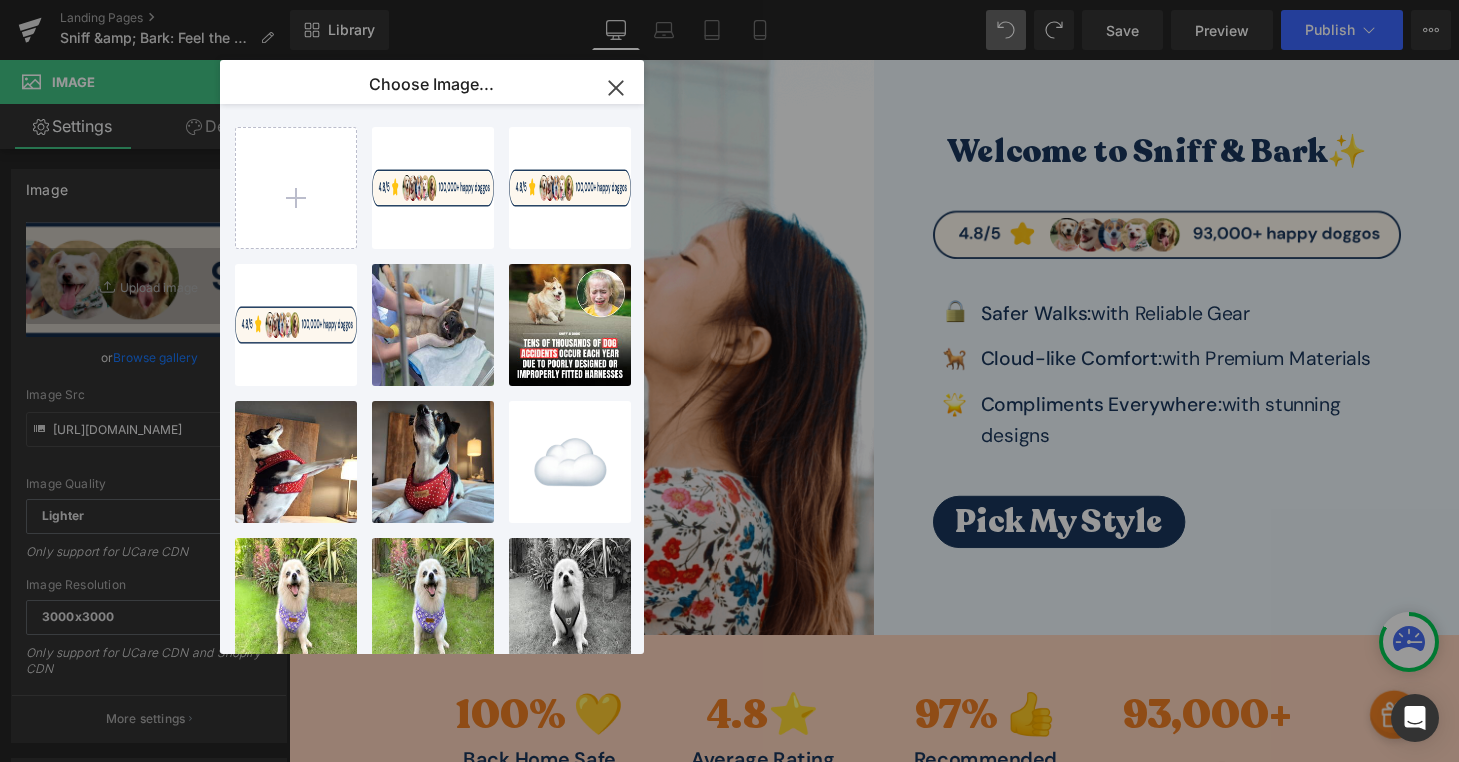click 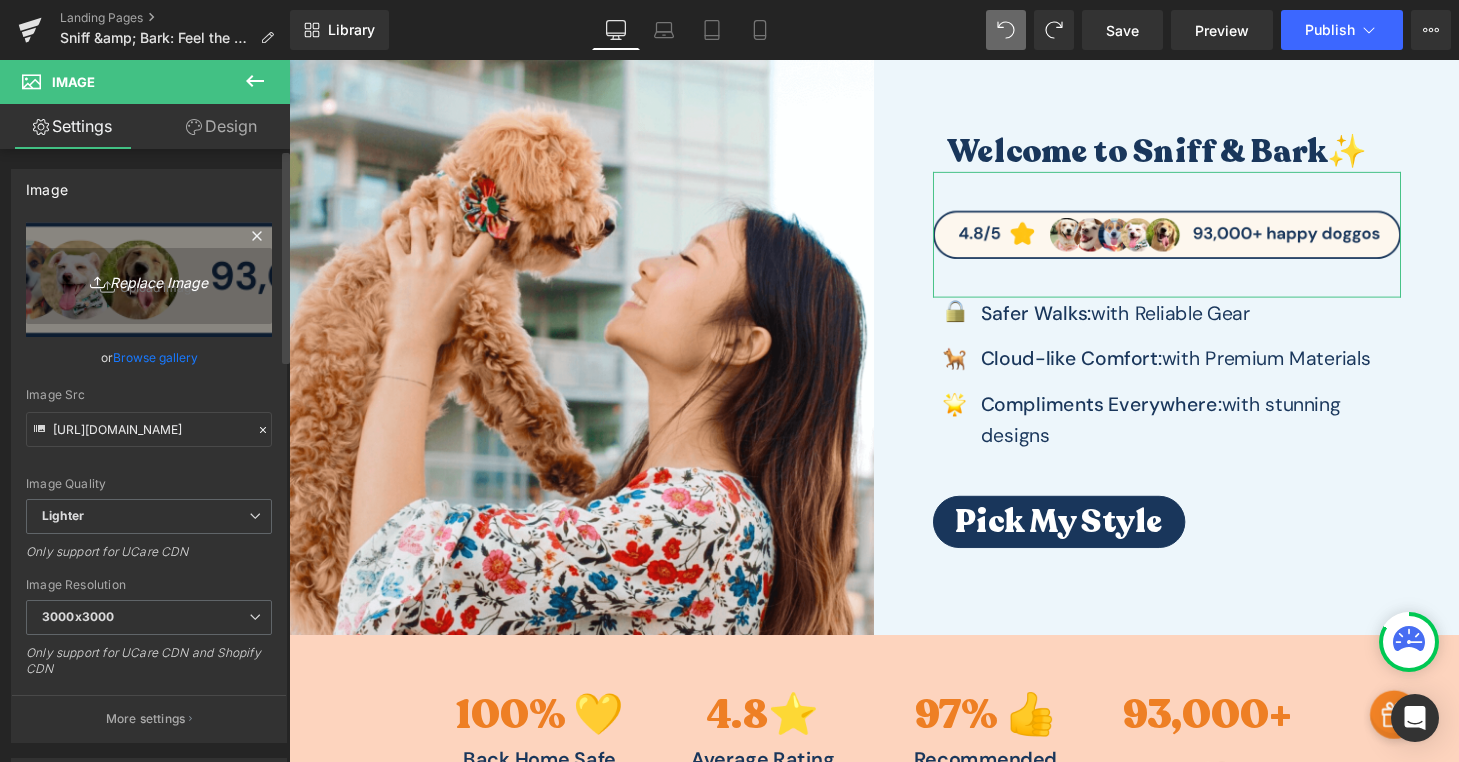 click on "Replace Image" at bounding box center [149, 279] 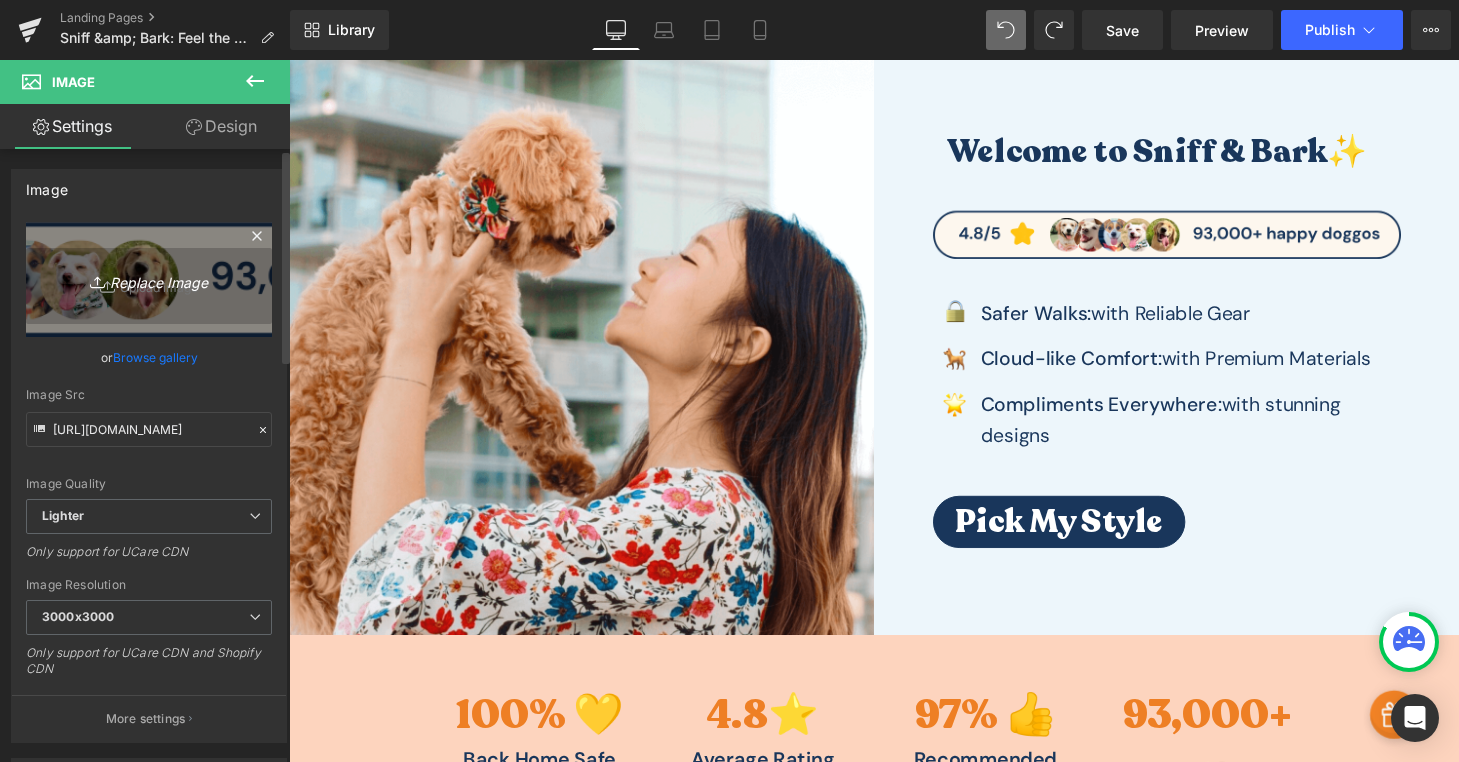 type on "C:\fakepath\Untitled (500 × 170 px) (500 × 52 px).png" 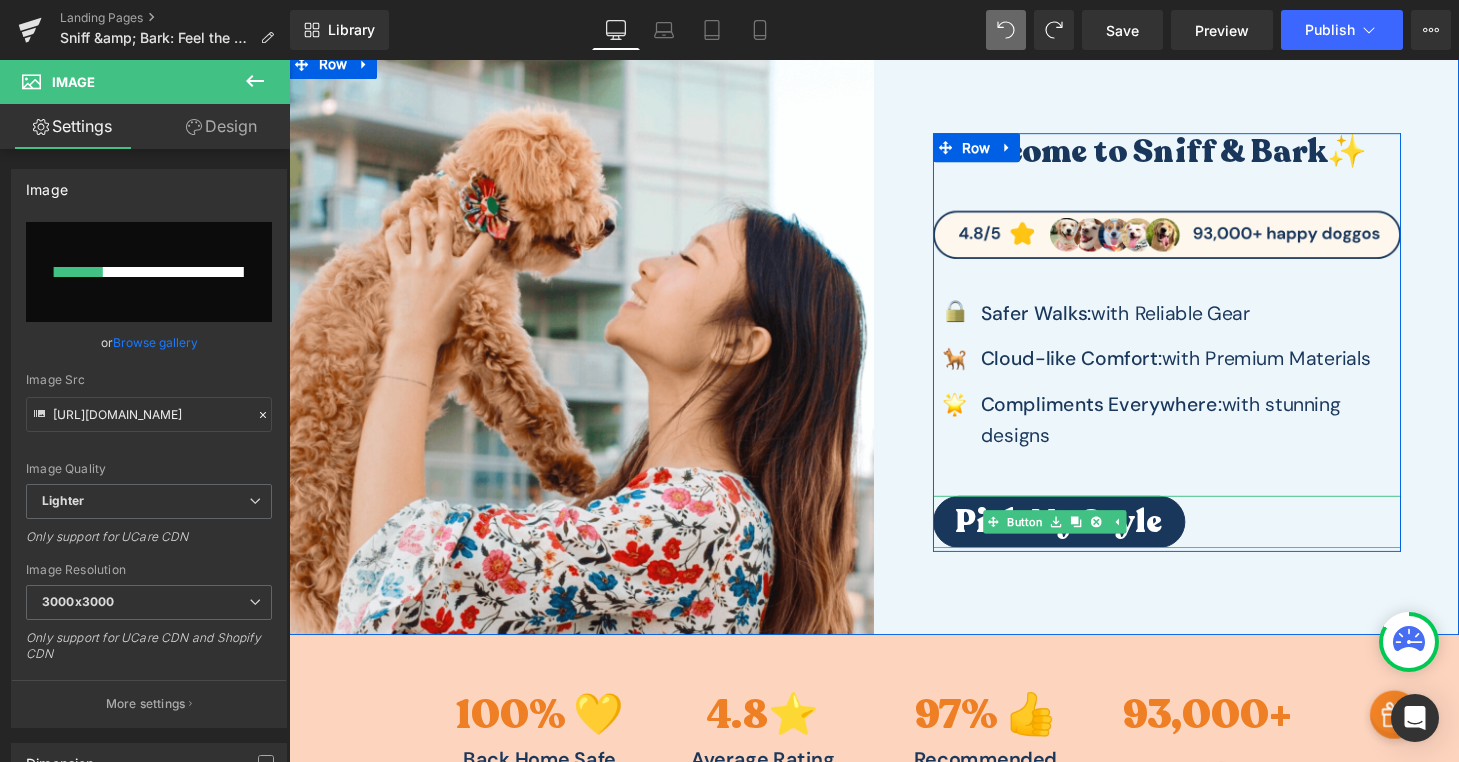 type 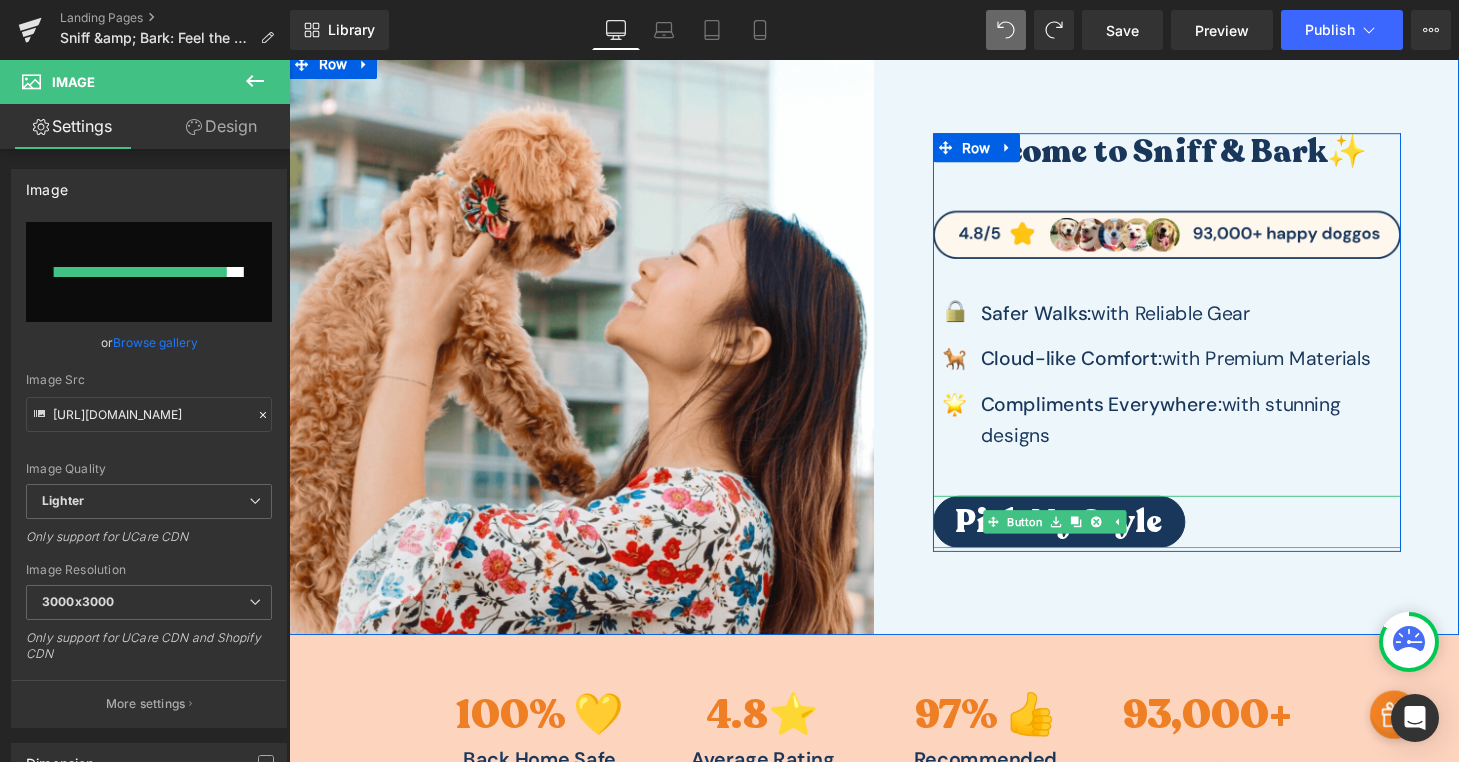 type on "[URL][DOMAIN_NAME]" 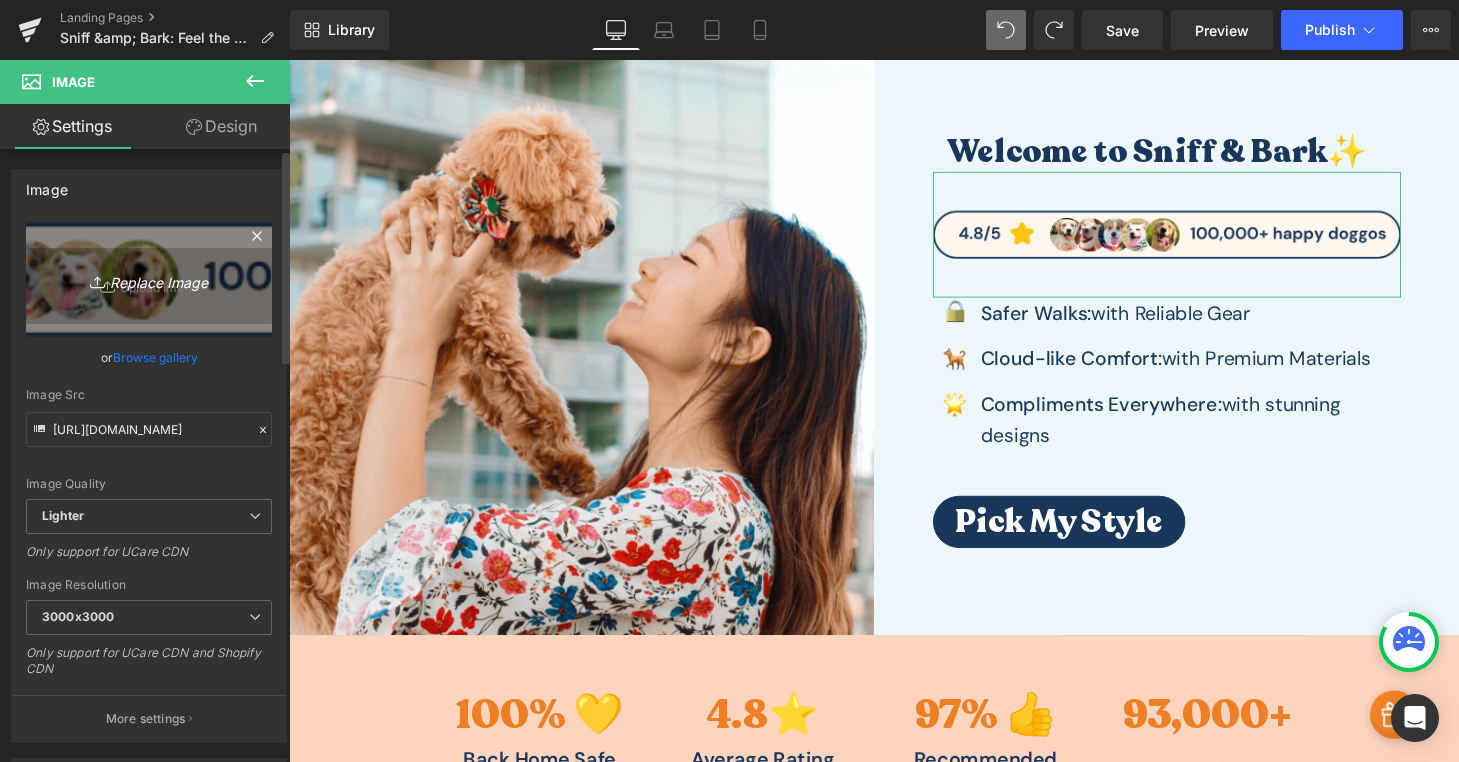 click on "Replace Image" at bounding box center (149, 279) 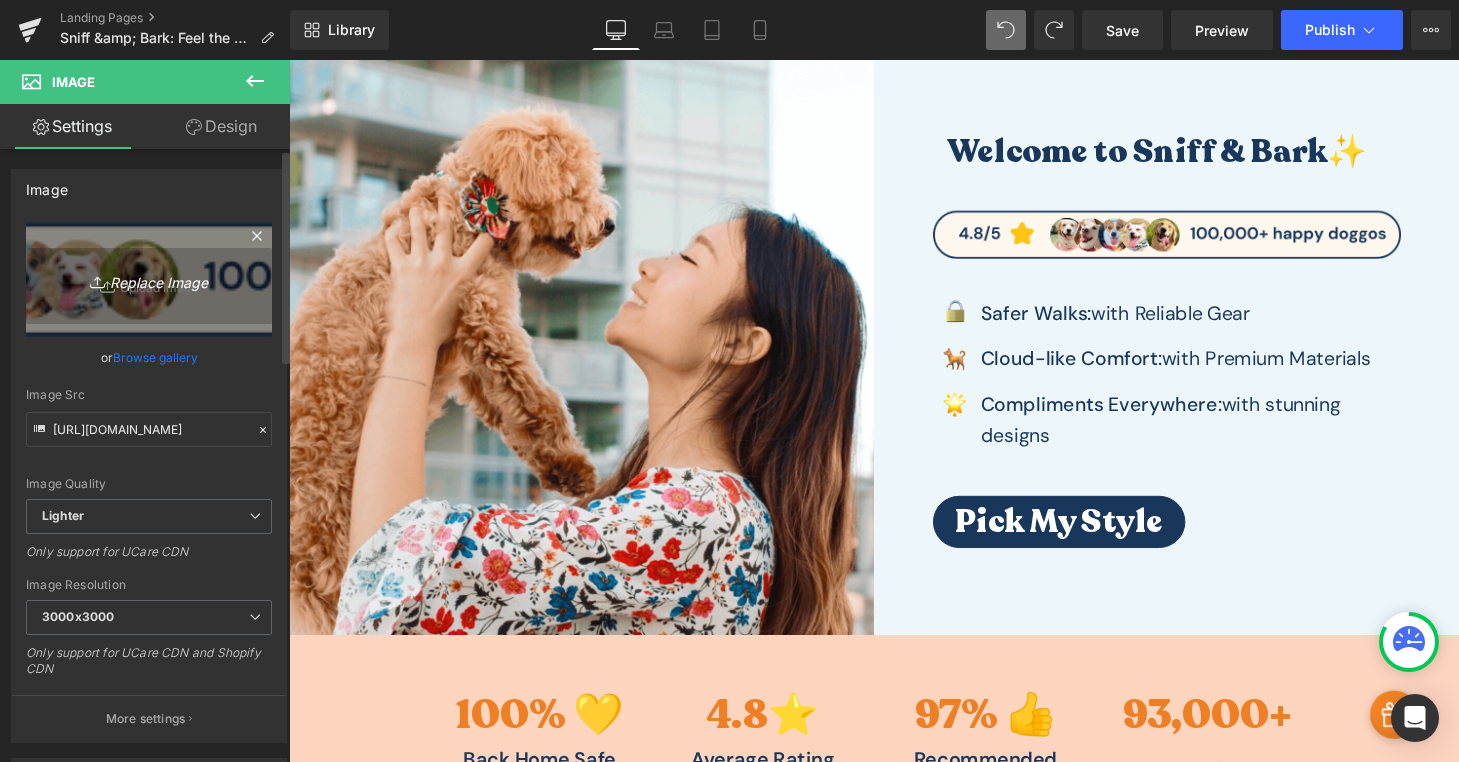 type on "C:\fakepath\Untitled (500 × 170 px) (500 × 52 px) (1).png" 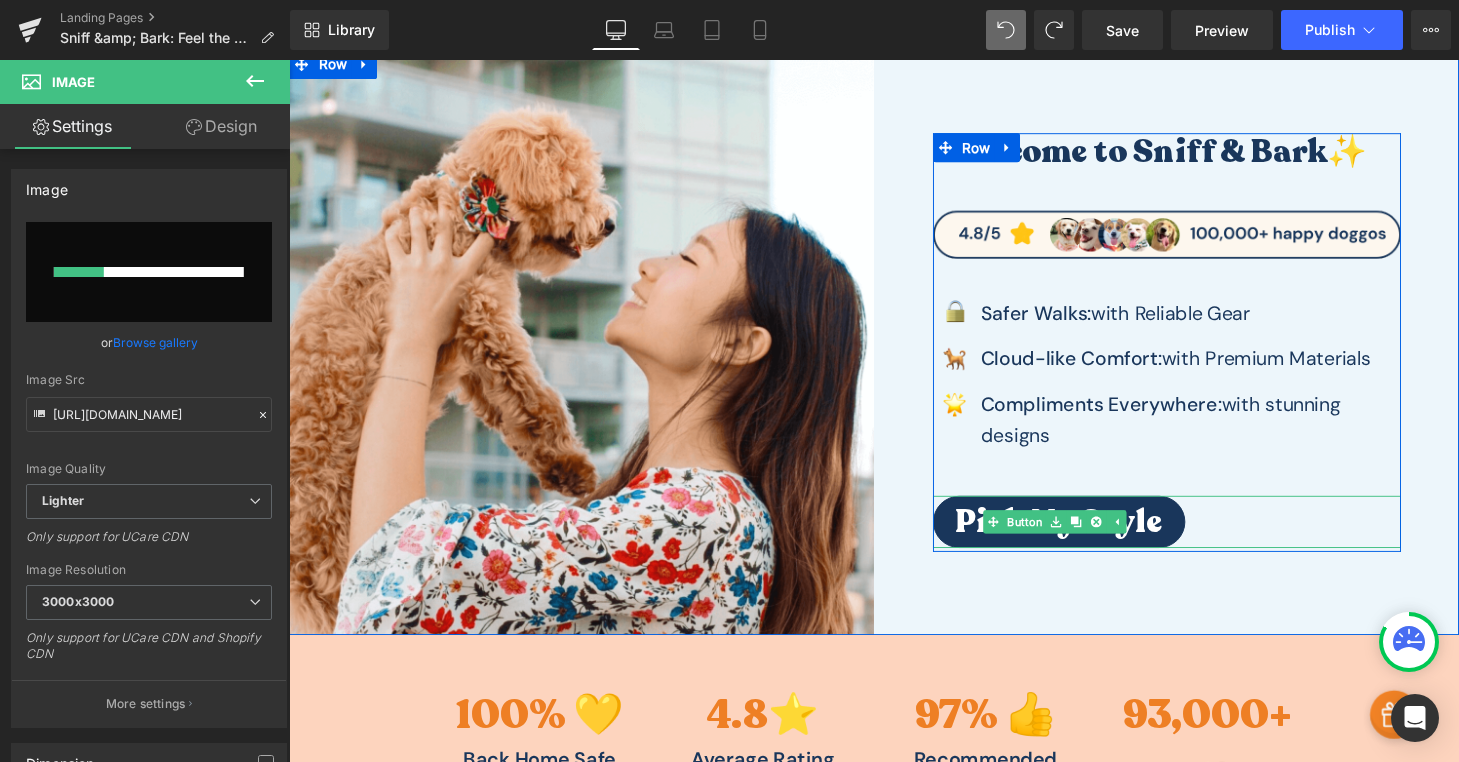 type 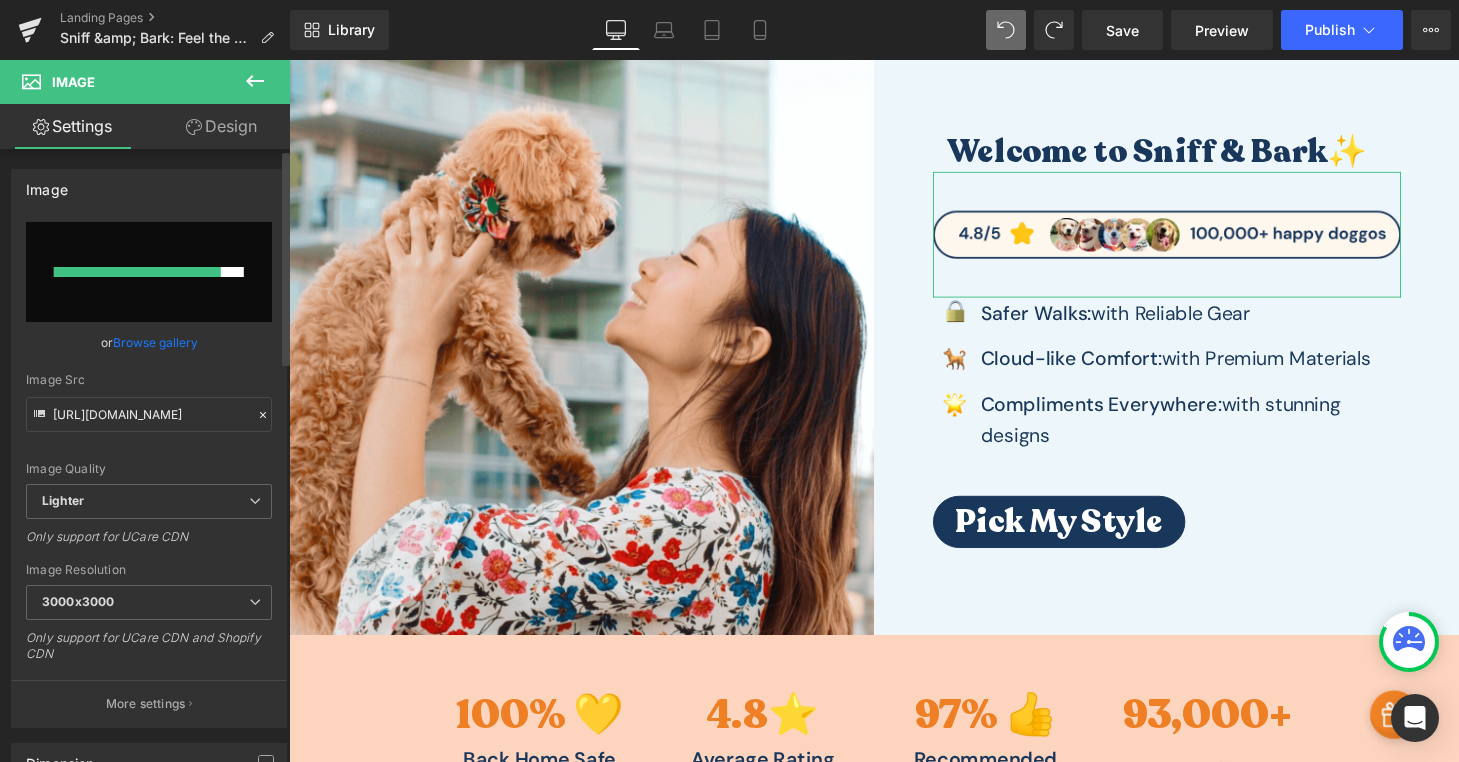 click on "Browse gallery" at bounding box center (155, 342) 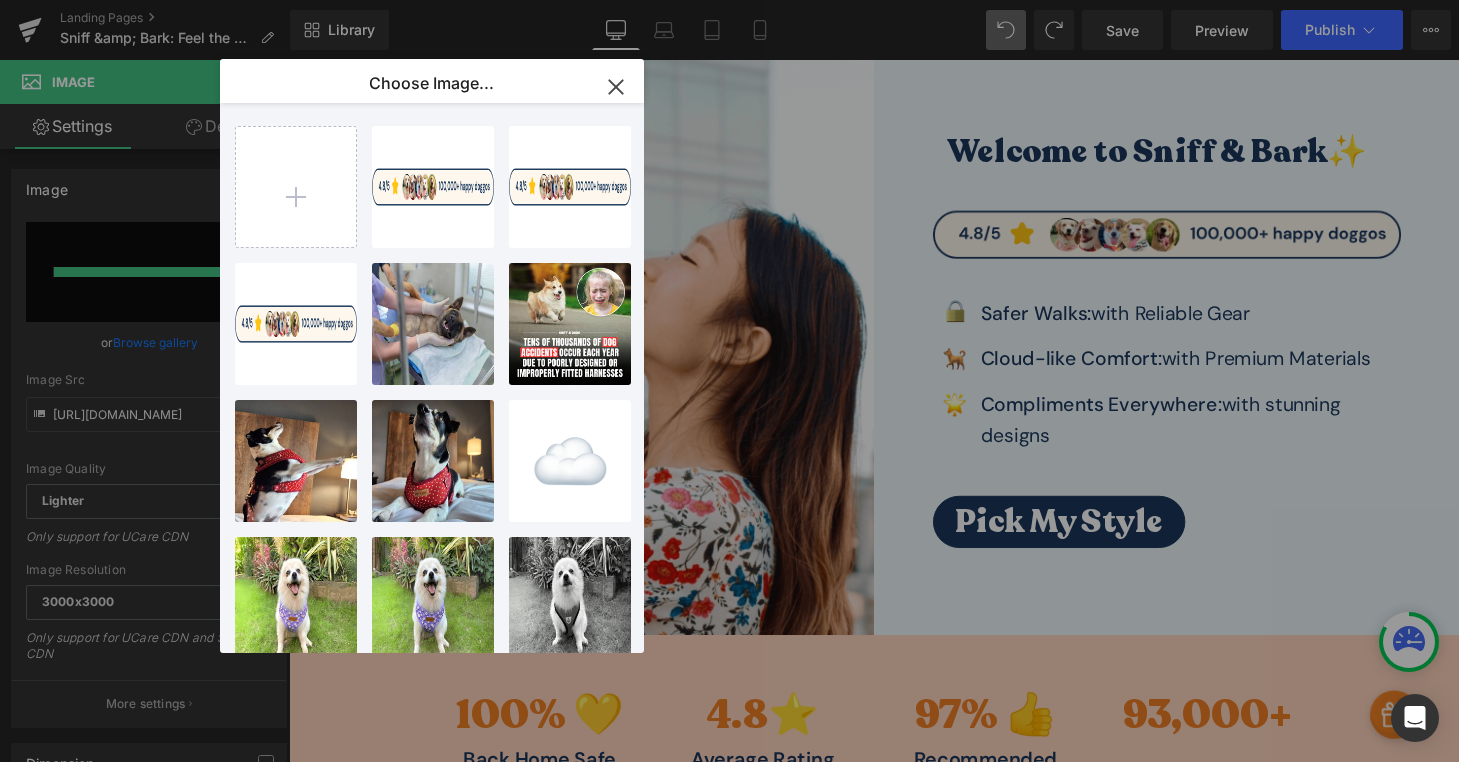 click 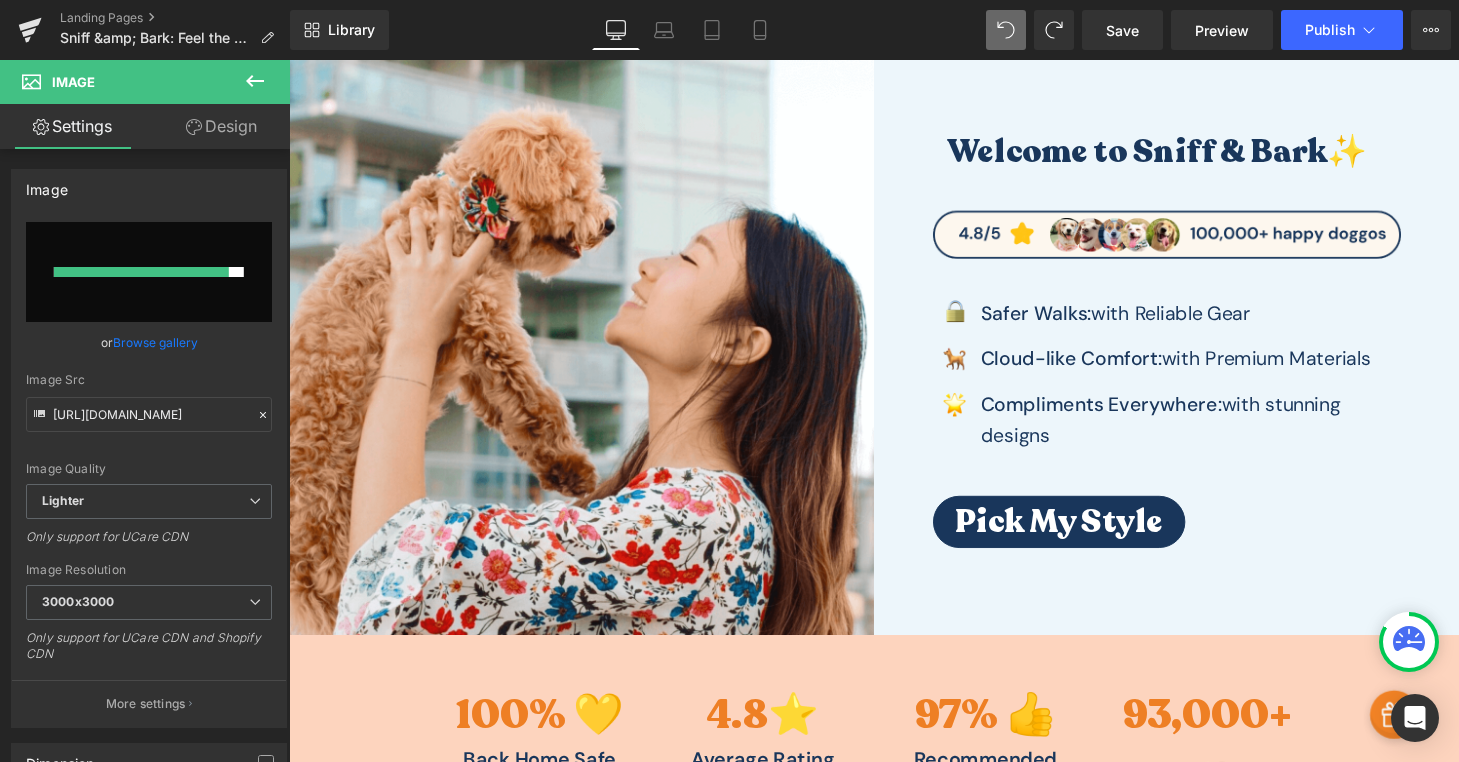 type on "[URL][DOMAIN_NAME]" 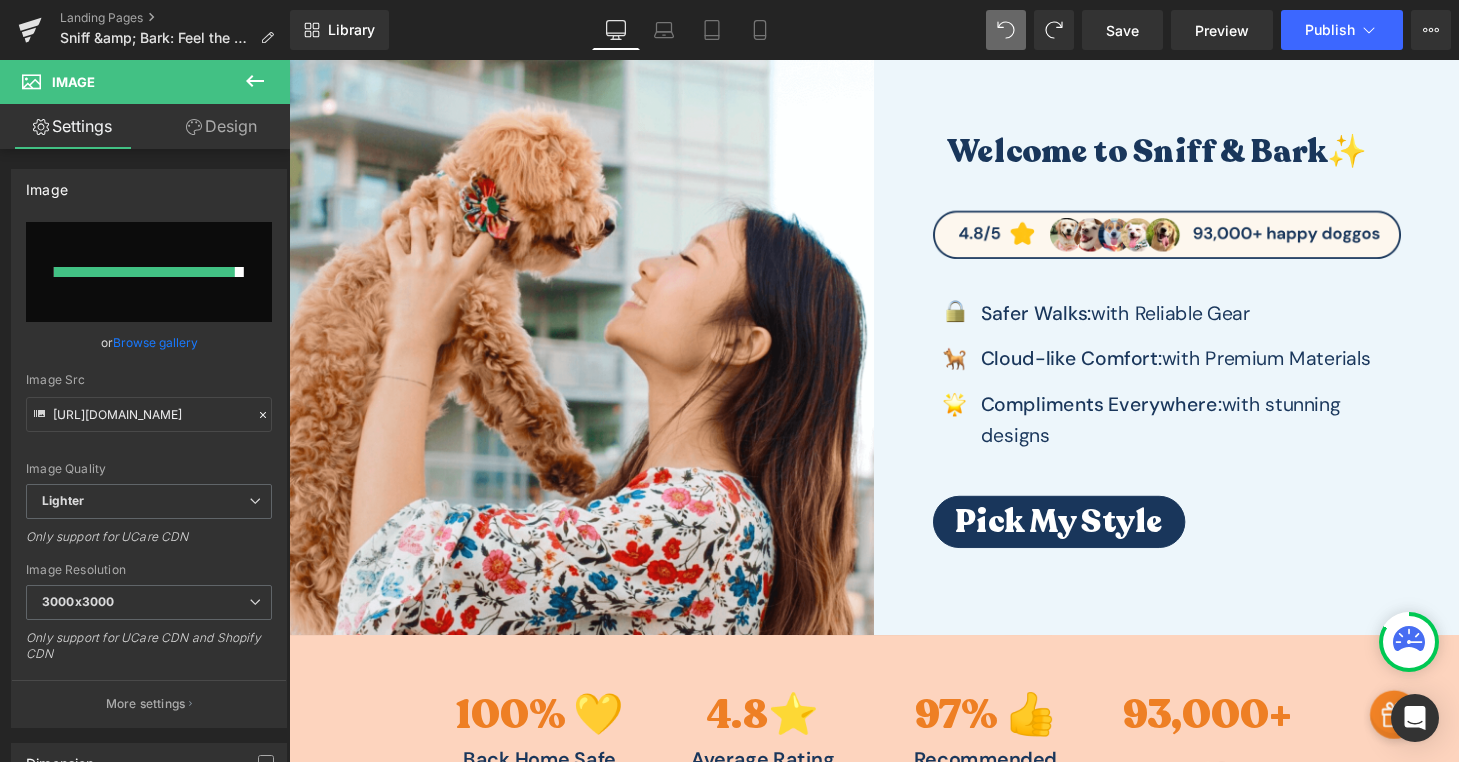 click on "Button" at bounding box center [1050, 538] 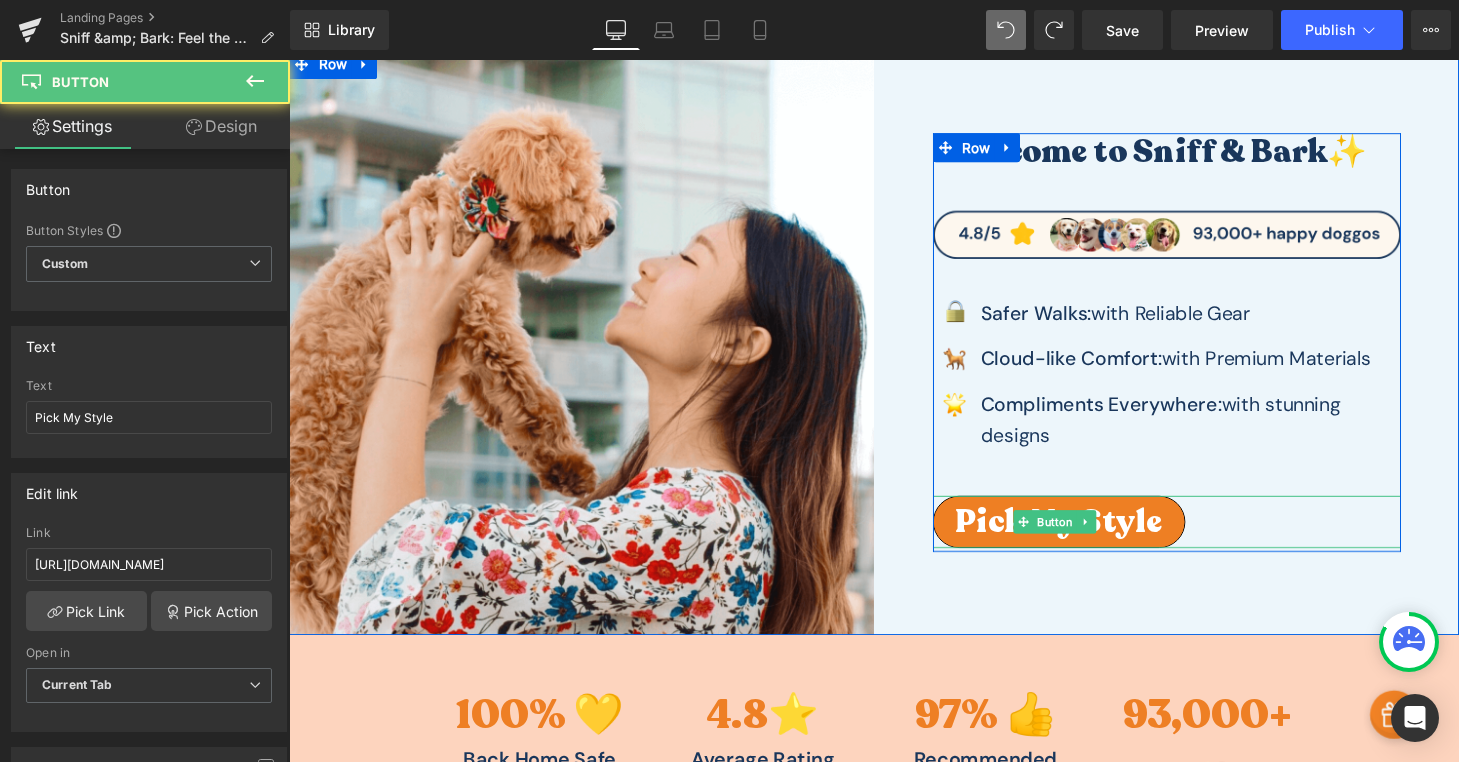 click on "Pick My Style" at bounding box center (1085, 538) 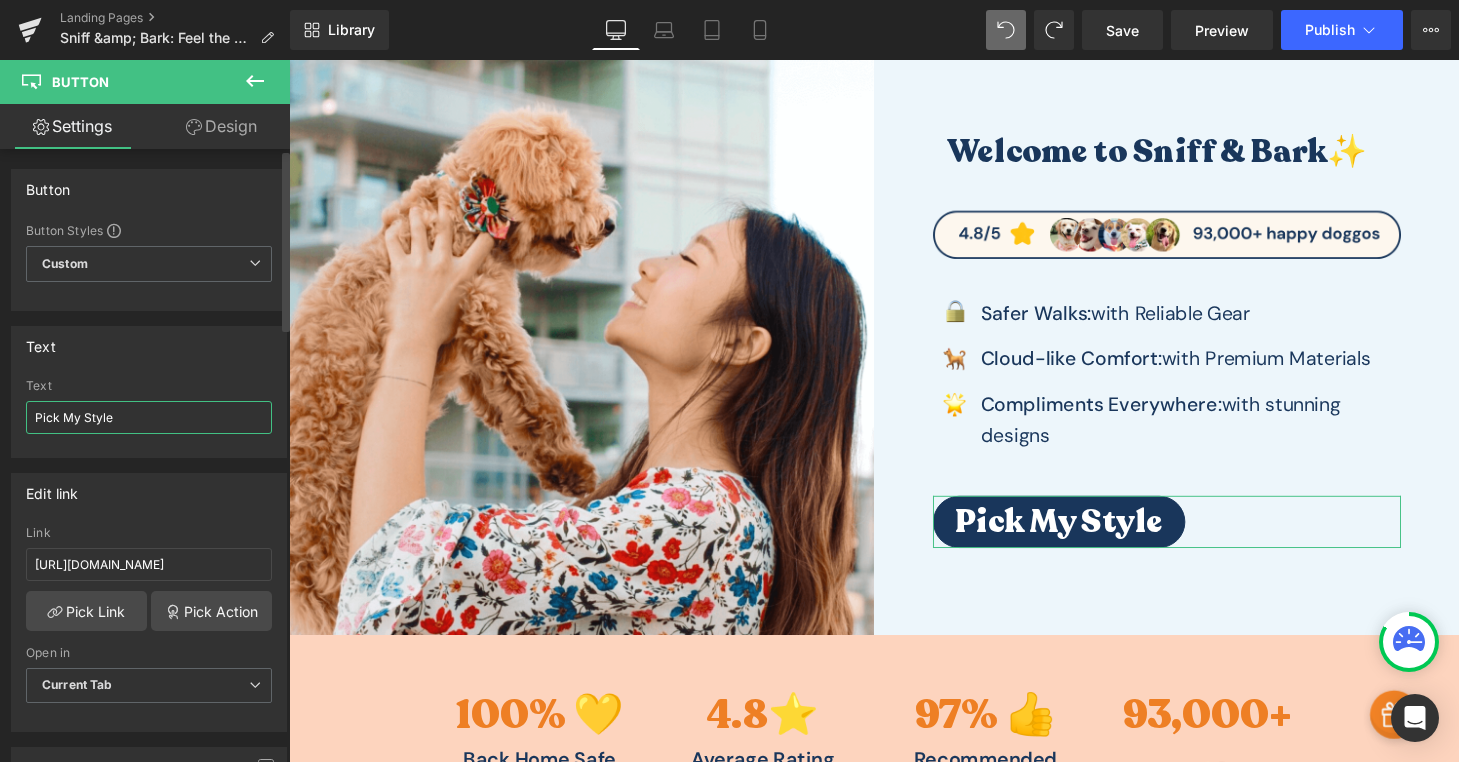 click on "Pick My Style" at bounding box center (149, 417) 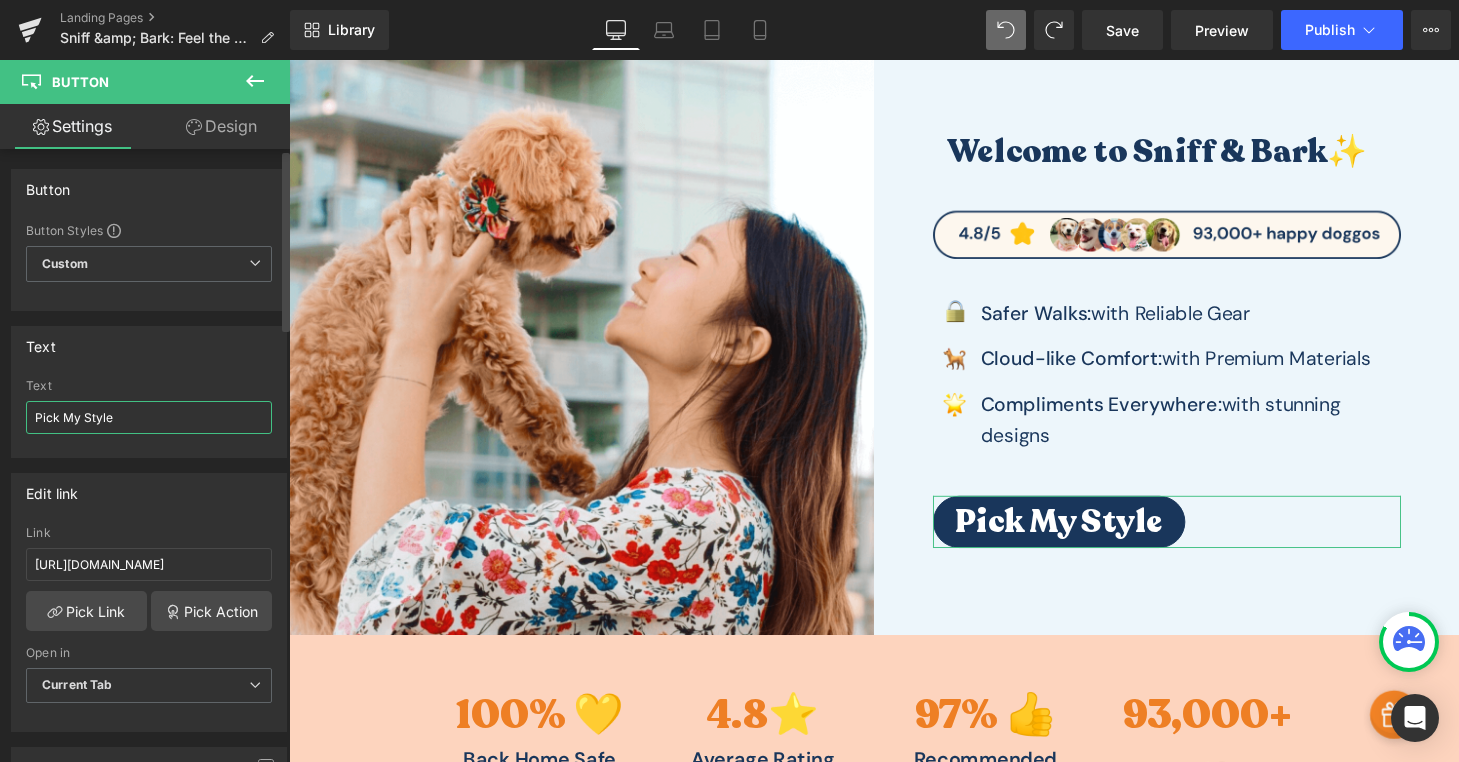 click on "Pick My Style" at bounding box center [149, 417] 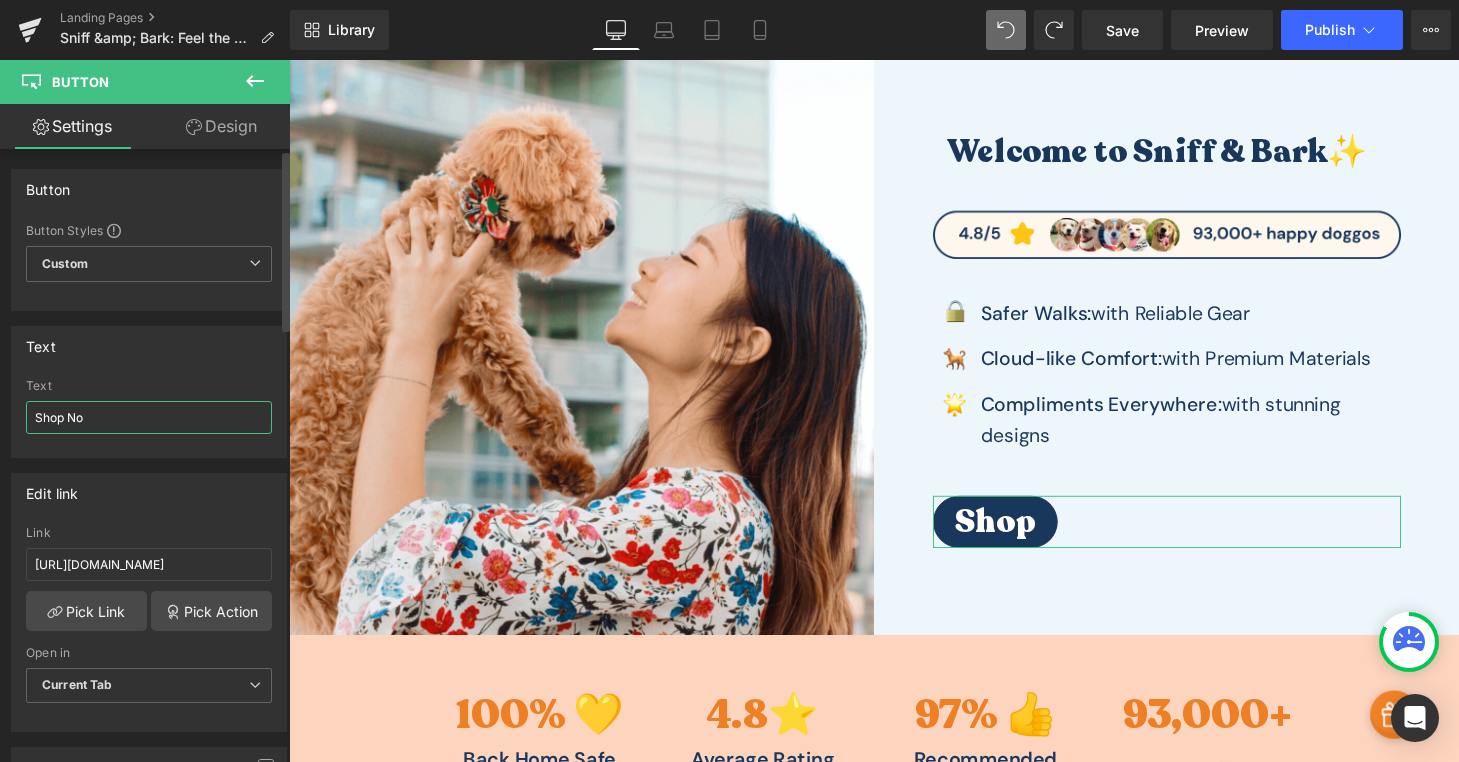 type on "Shop Now" 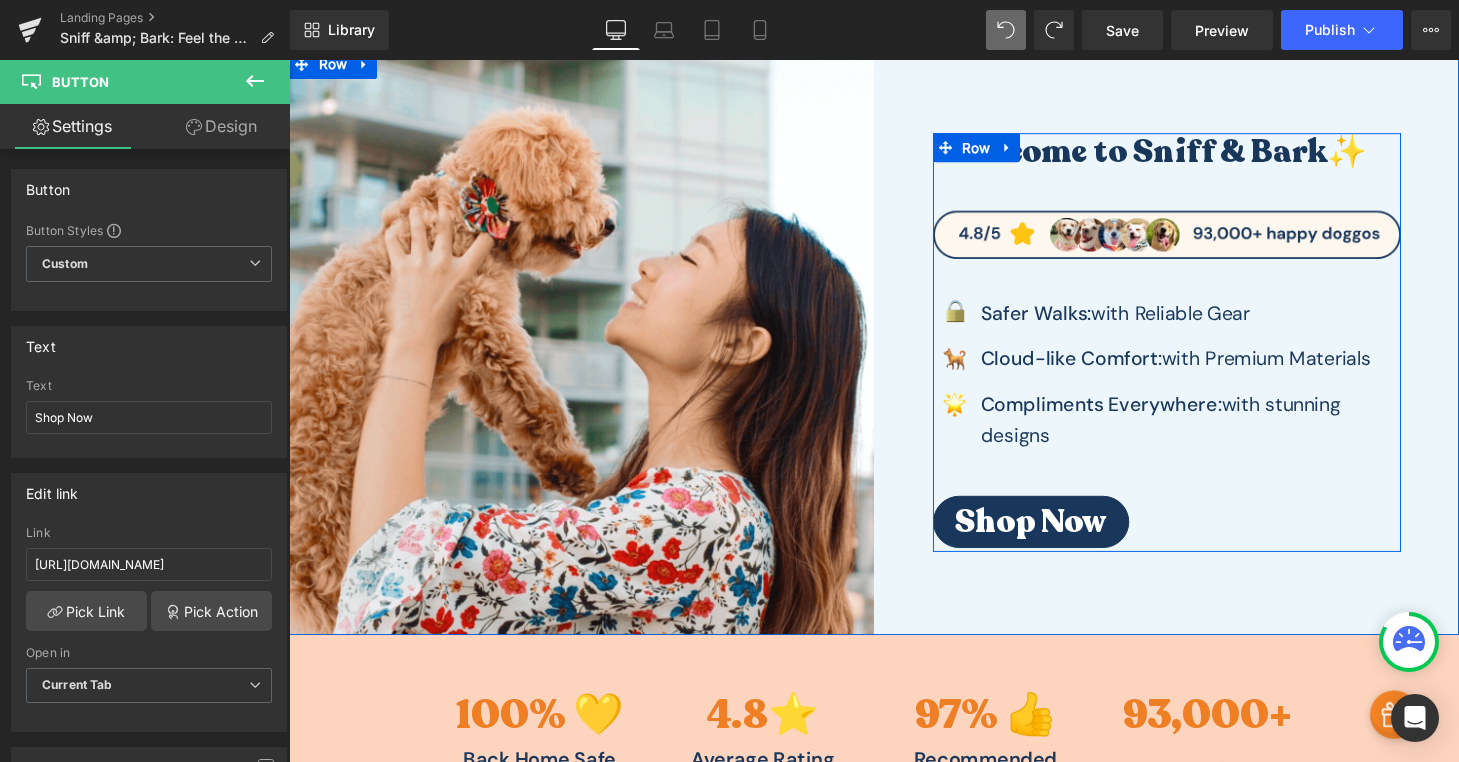 click on "Welcome to Sniff & Bark✨" at bounding box center (1187, 156) 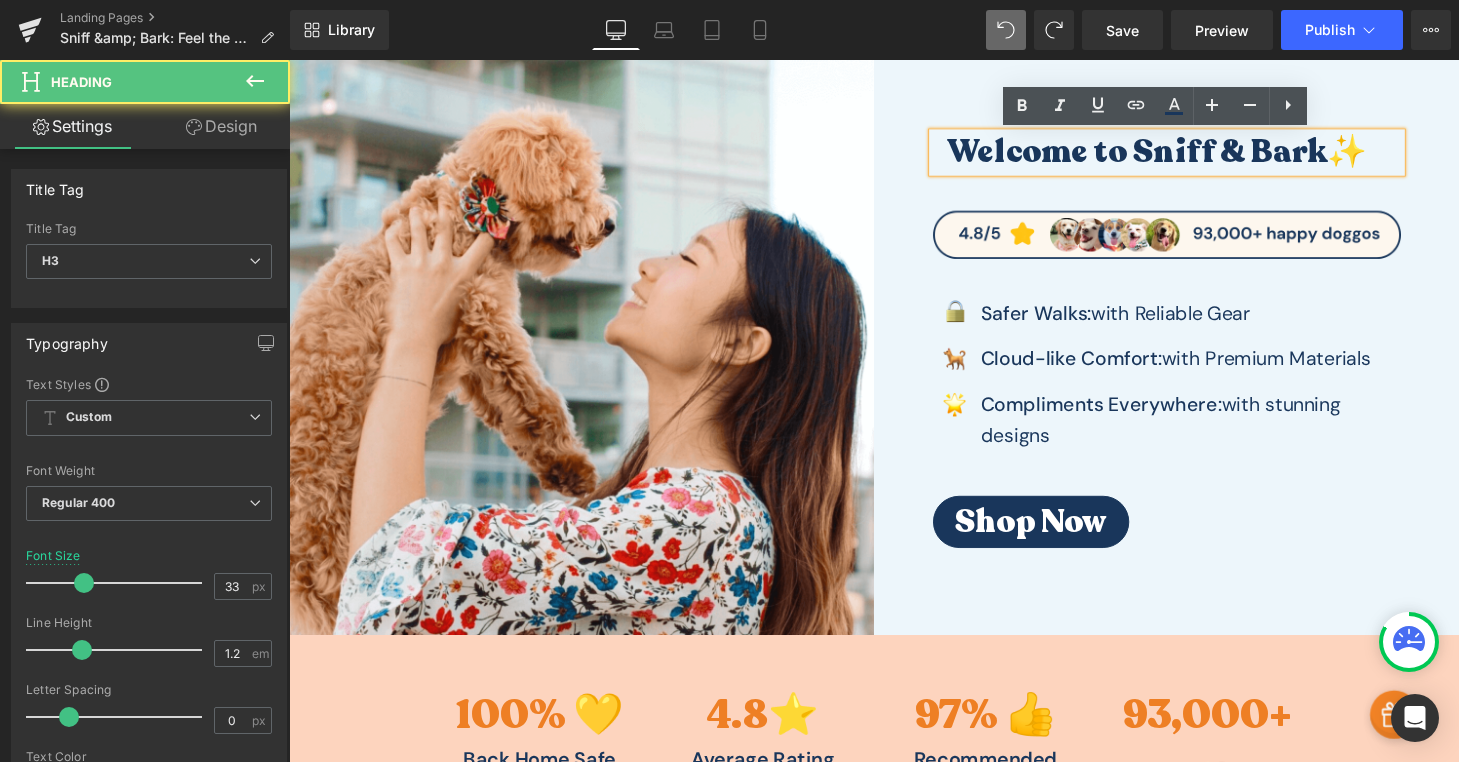 click on "Welcome to Sniff & Bark✨" at bounding box center (1187, 156) 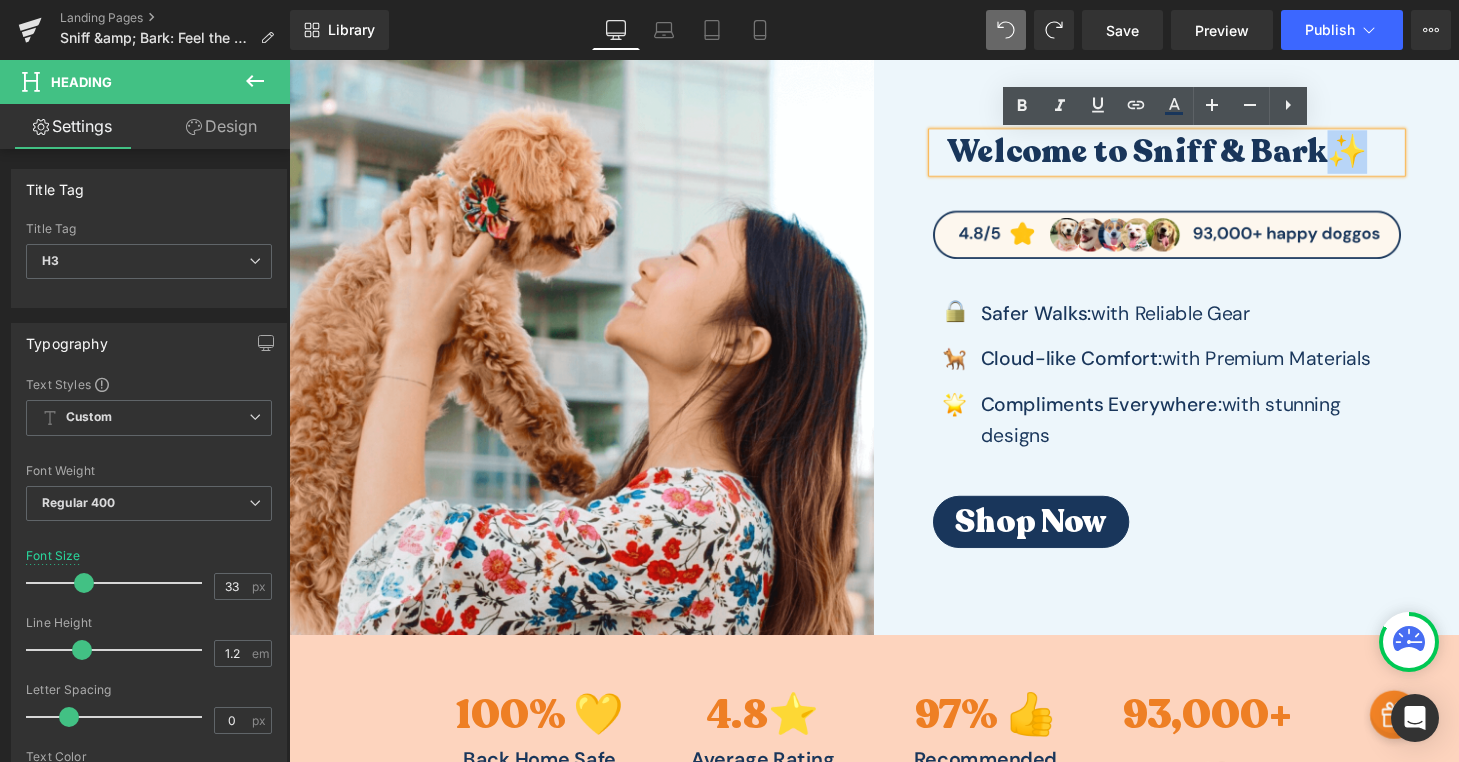 drag, startPoint x: 1360, startPoint y: 155, endPoint x: 1371, endPoint y: 157, distance: 11.18034 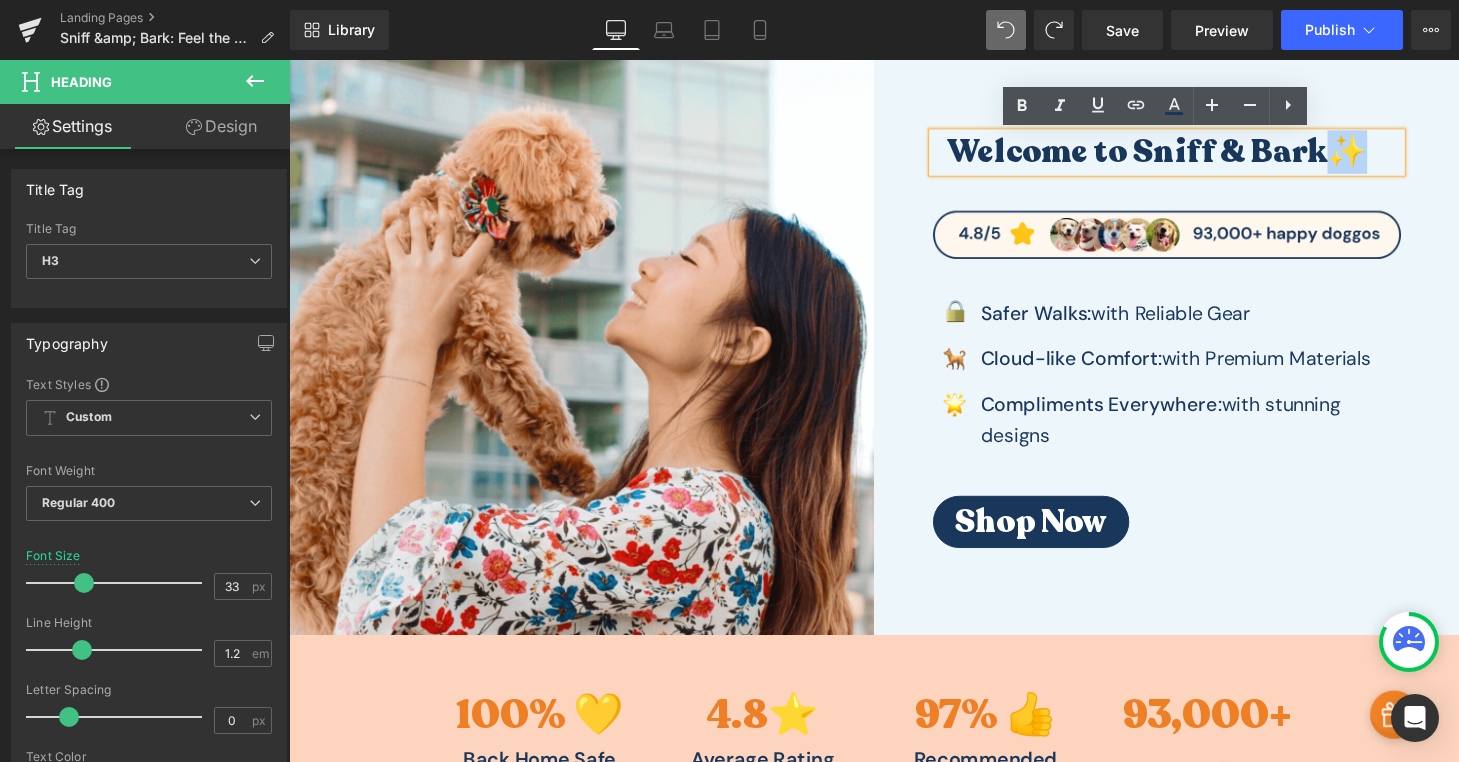 copy on "✨" 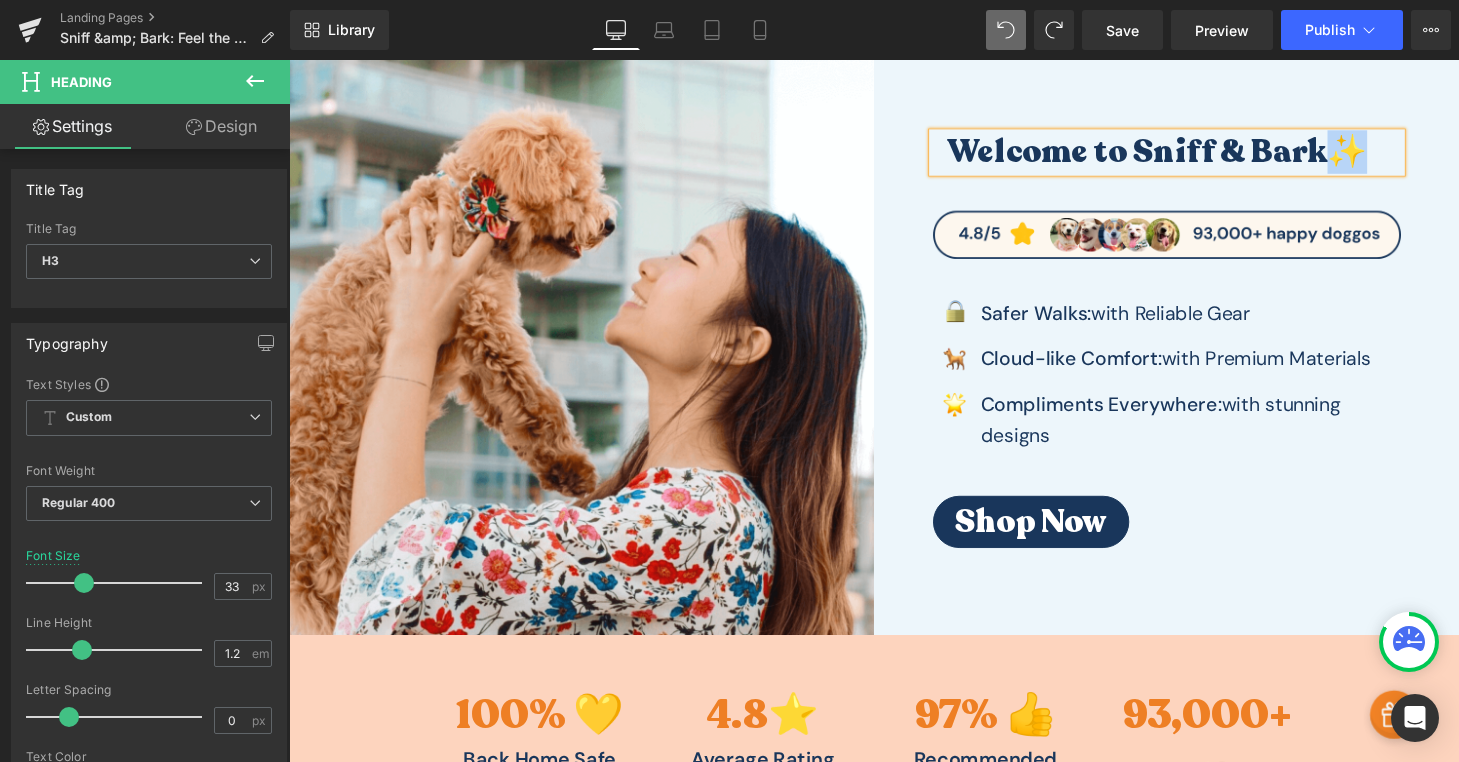 click on "Row" at bounding box center (999, 151) 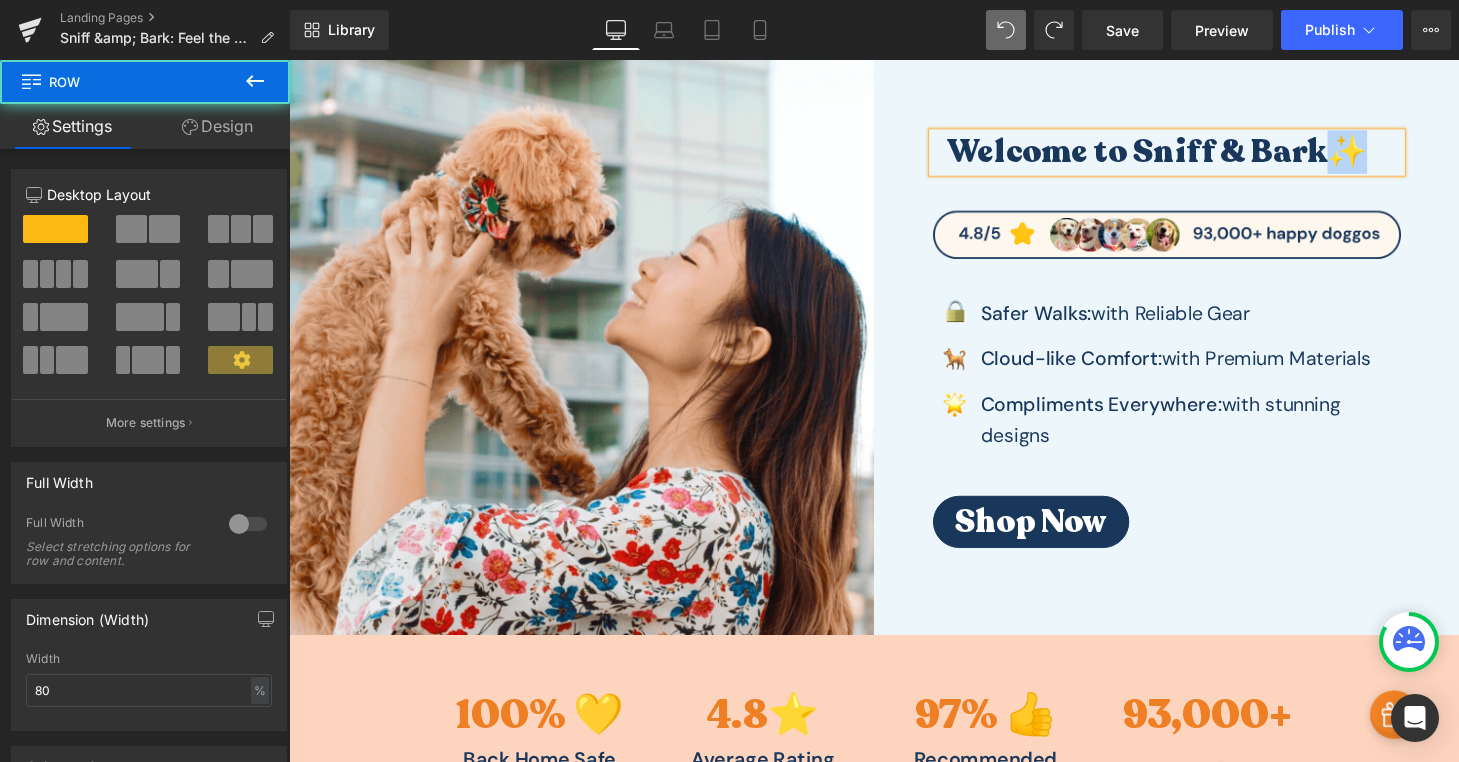 click at bounding box center (974, 151) 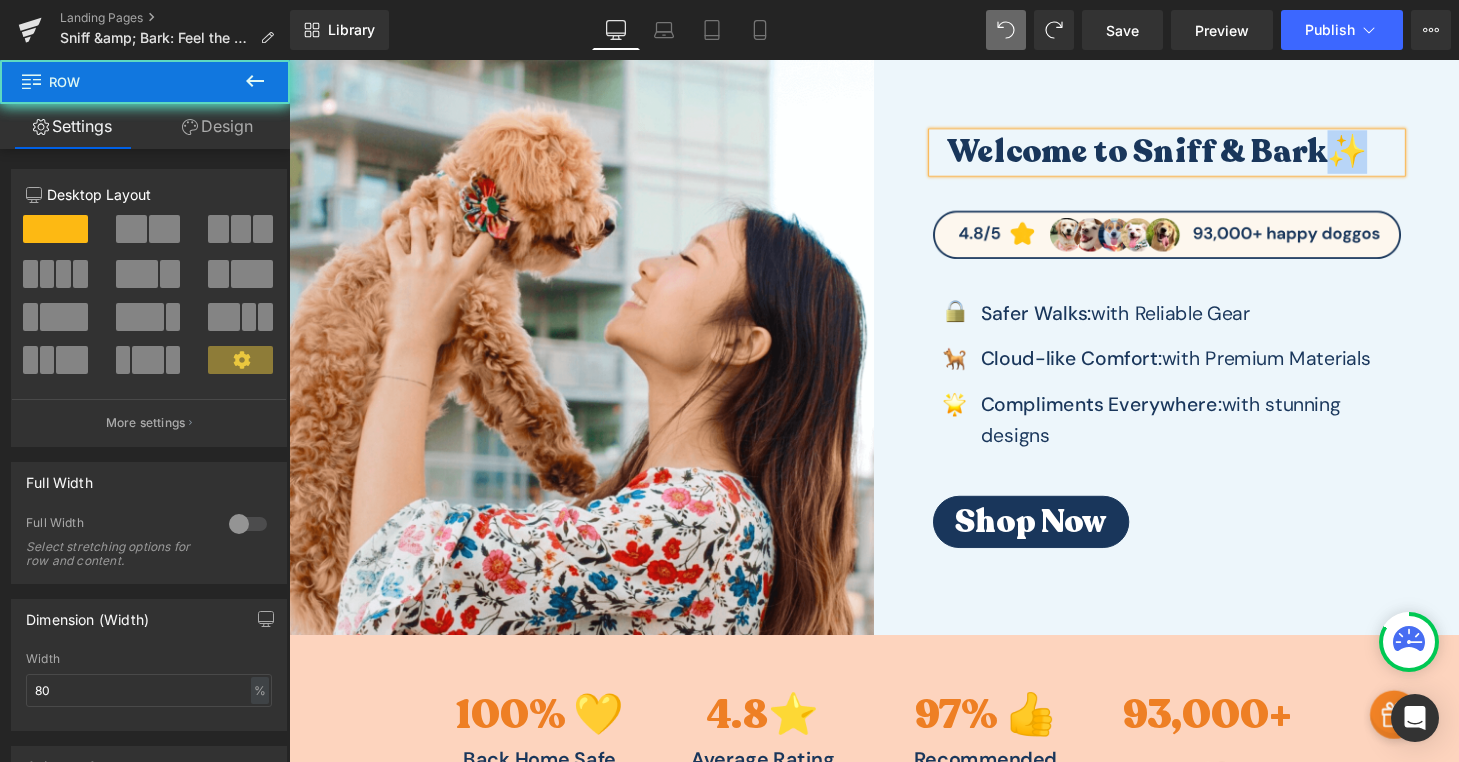click at bounding box center (974, 151) 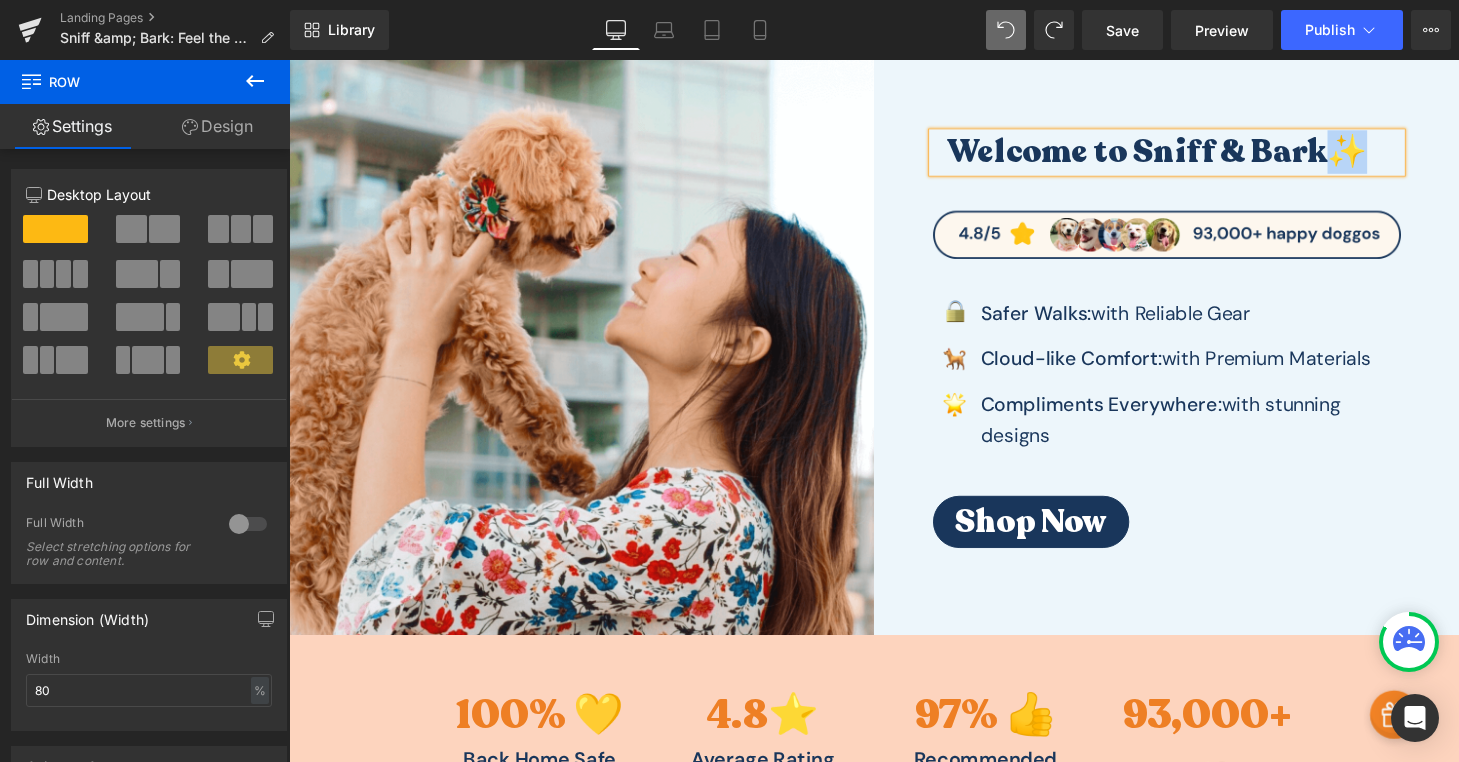 click on "Row" at bounding box center (999, 152) 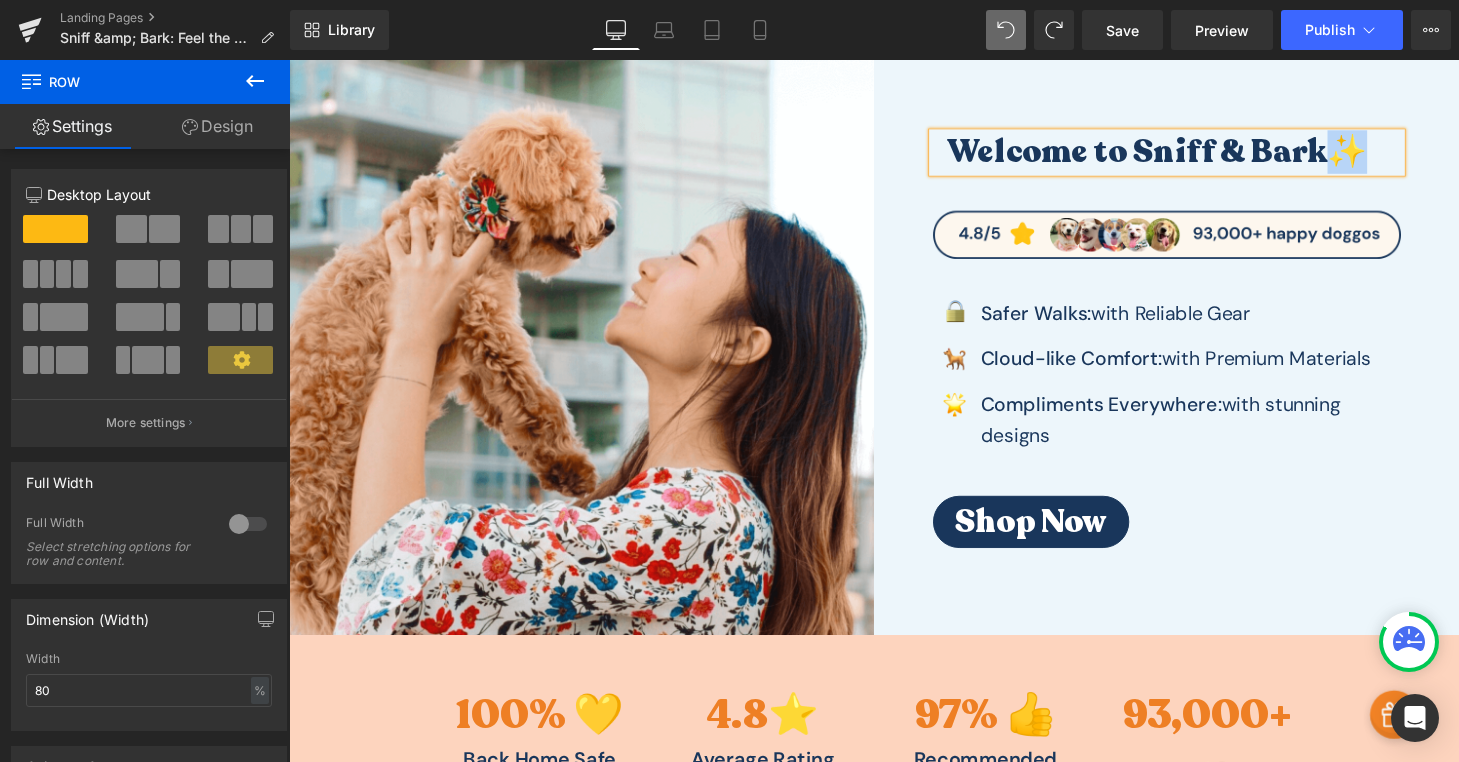 click 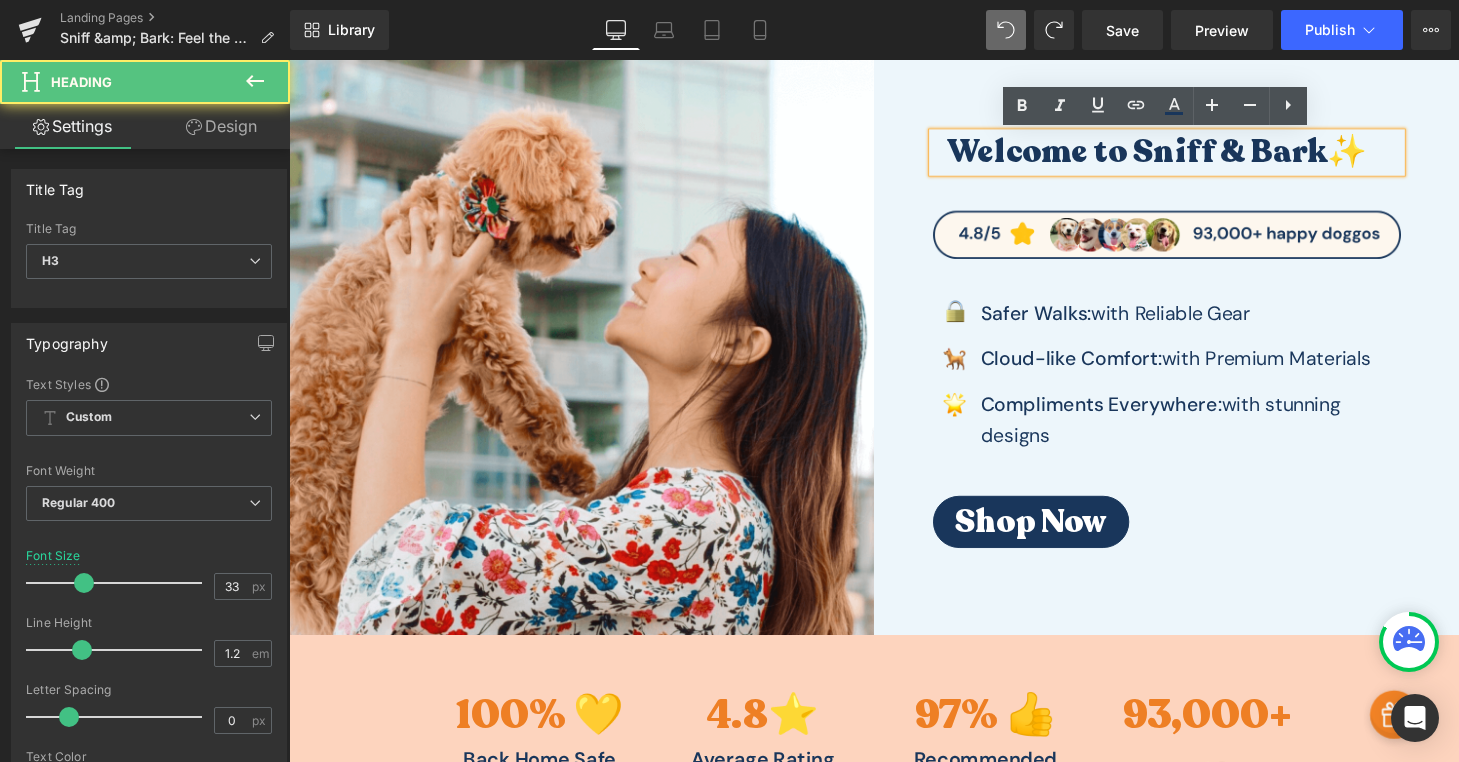click on "Welcome to Sniff & Bark✨" at bounding box center [1187, 156] 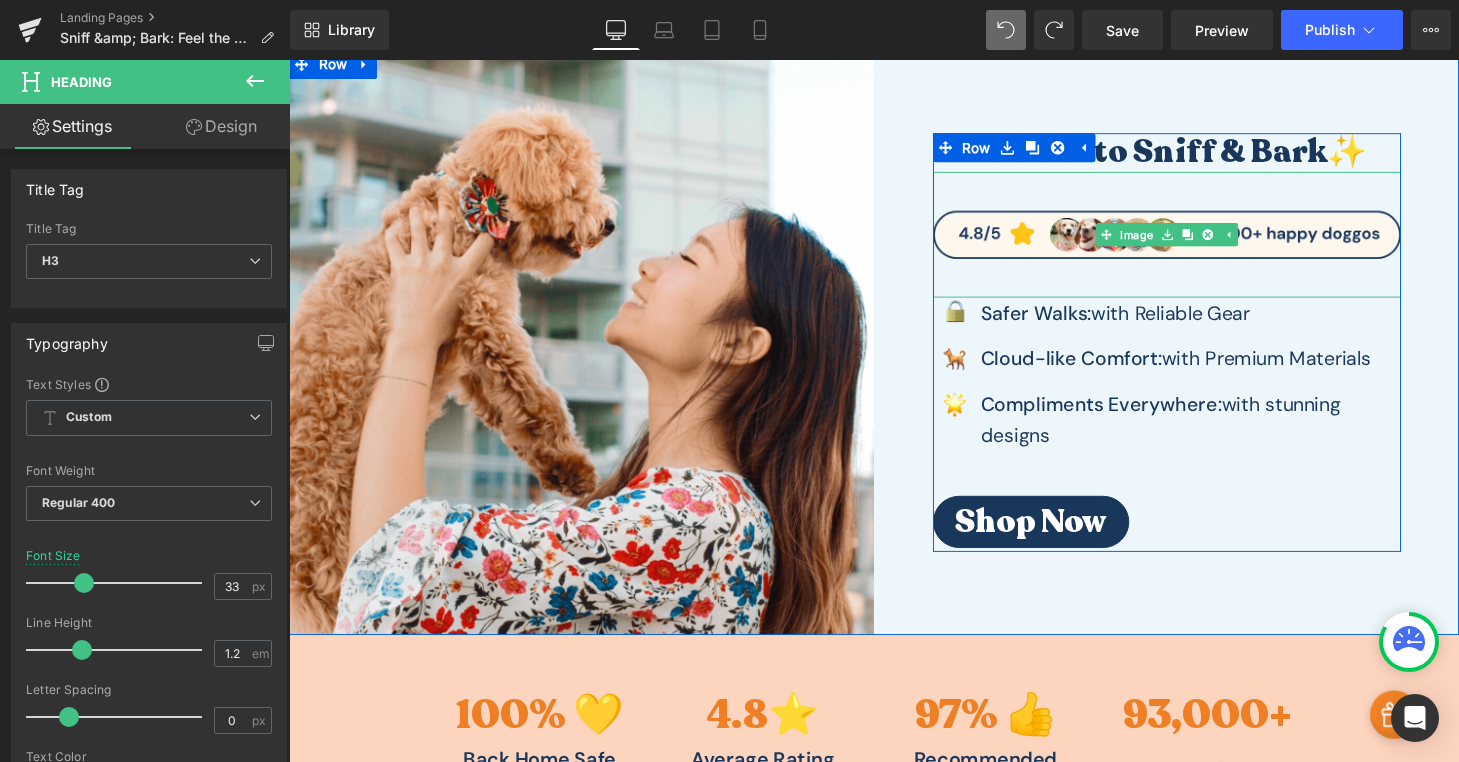 click on "Image
Safer Walks:  with Reliable Gear
Text Block
Image
Cl oud -like Comfort:  with Premium Materials Text Block
Image
Compliments Everywhere:" at bounding box center (1197, 392) 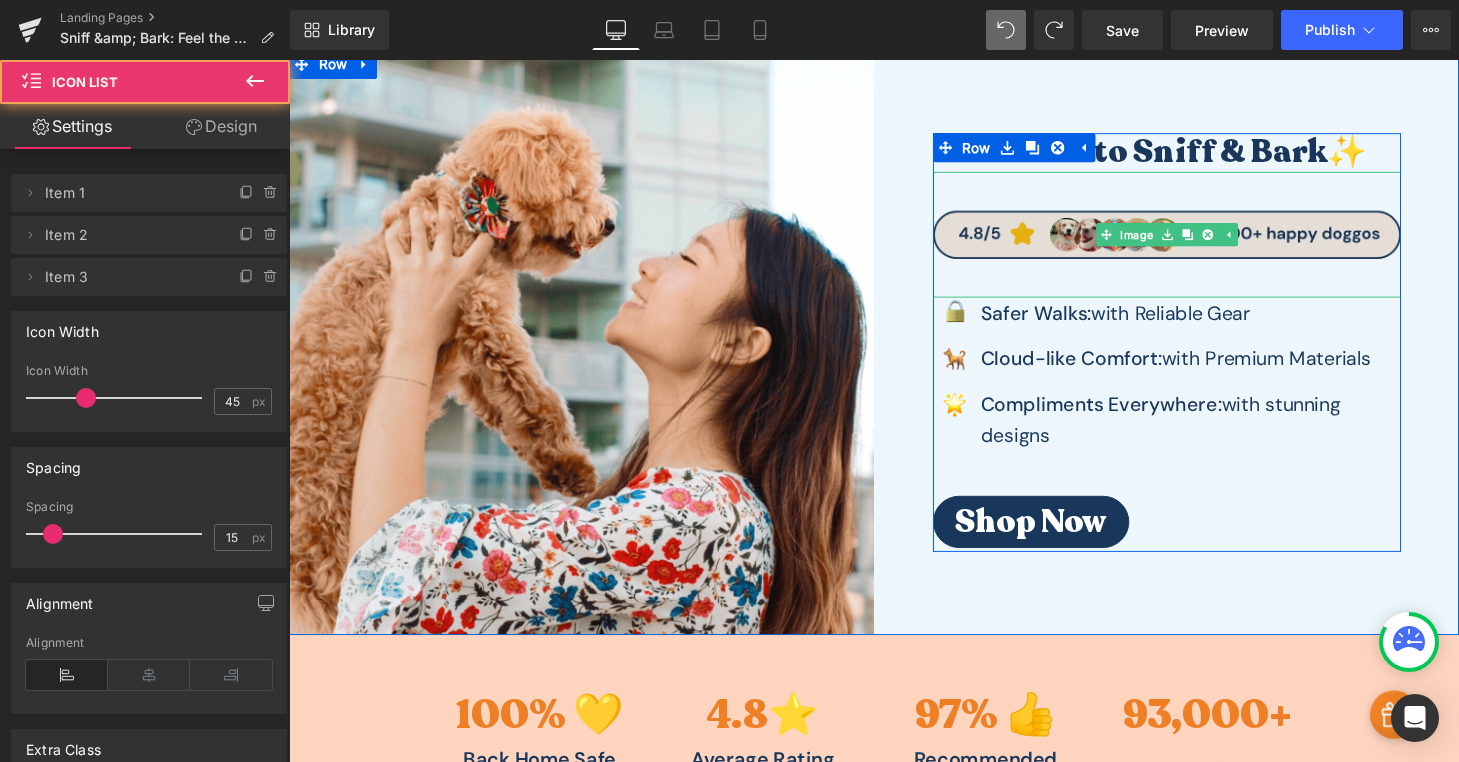 click at bounding box center (1197, 241) 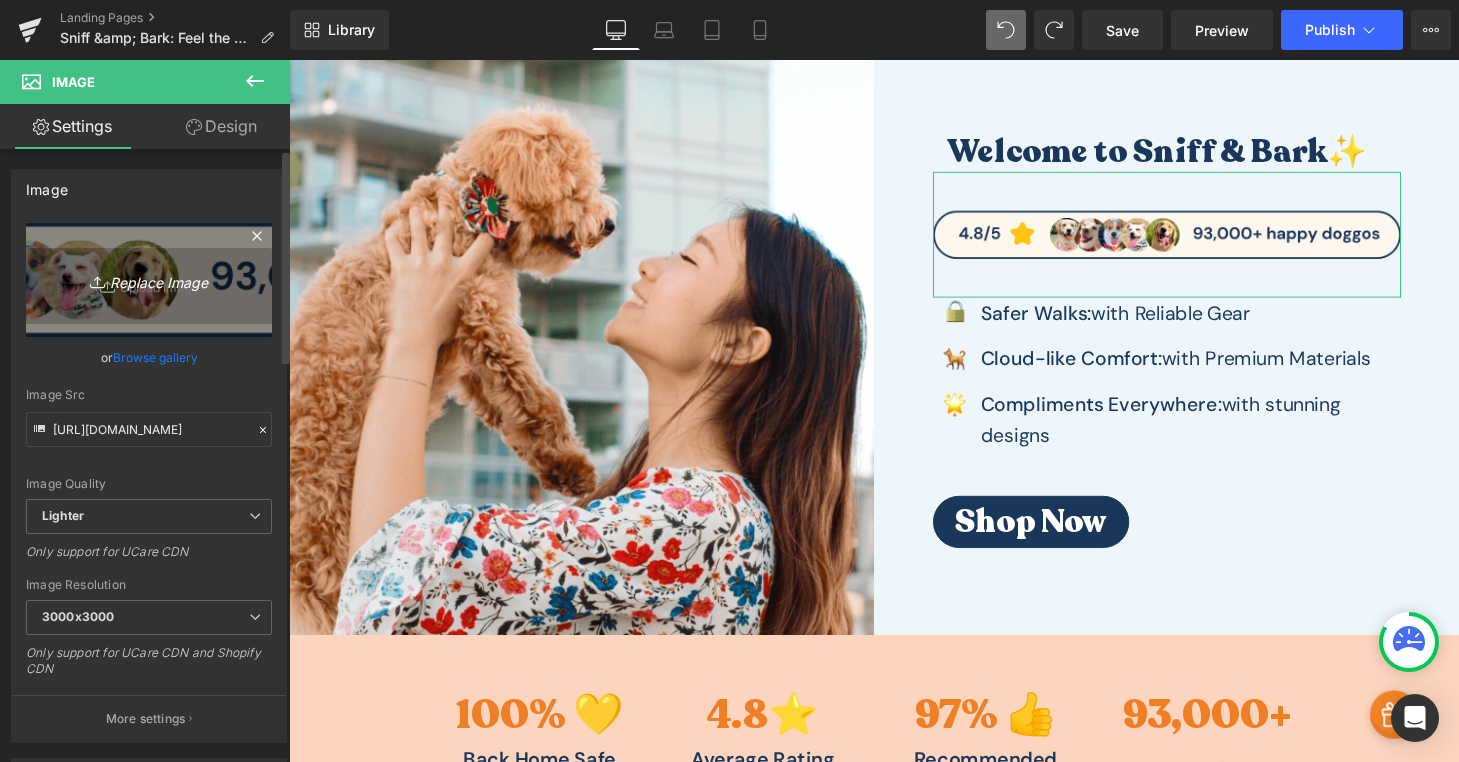 click on "Replace Image" at bounding box center (149, 279) 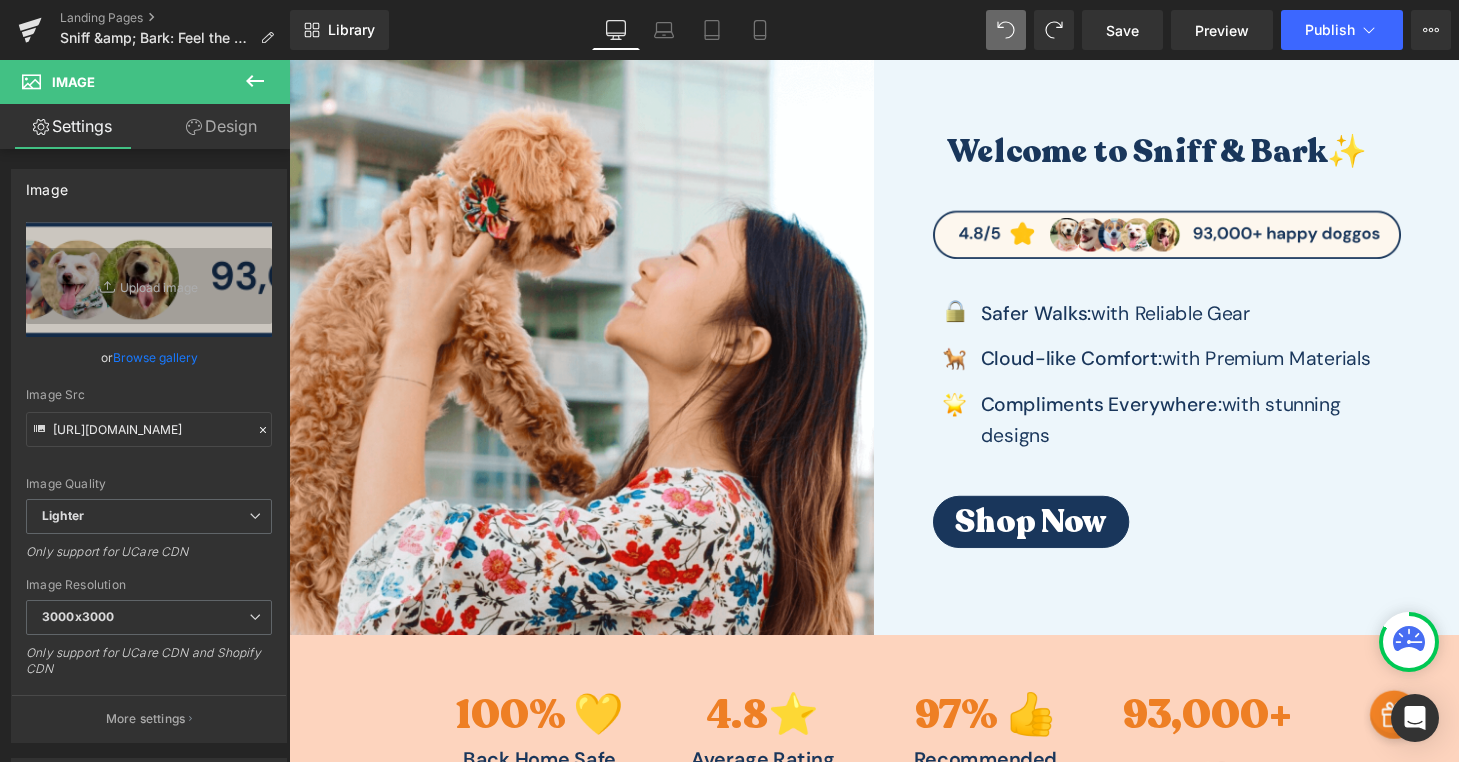 type on "C:\fakepath\Untitled (500 × 170 px) (500 × 52 px) (2).png" 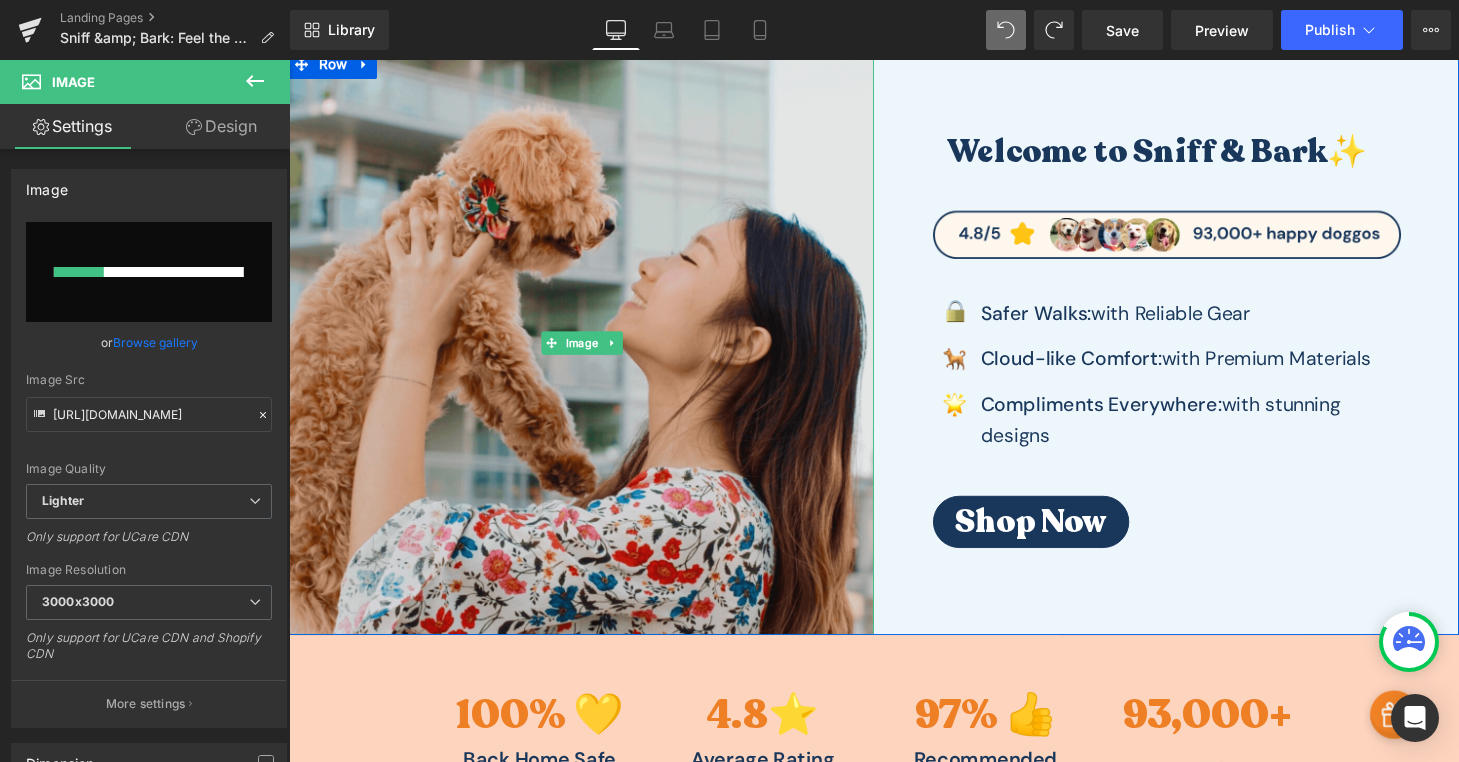type 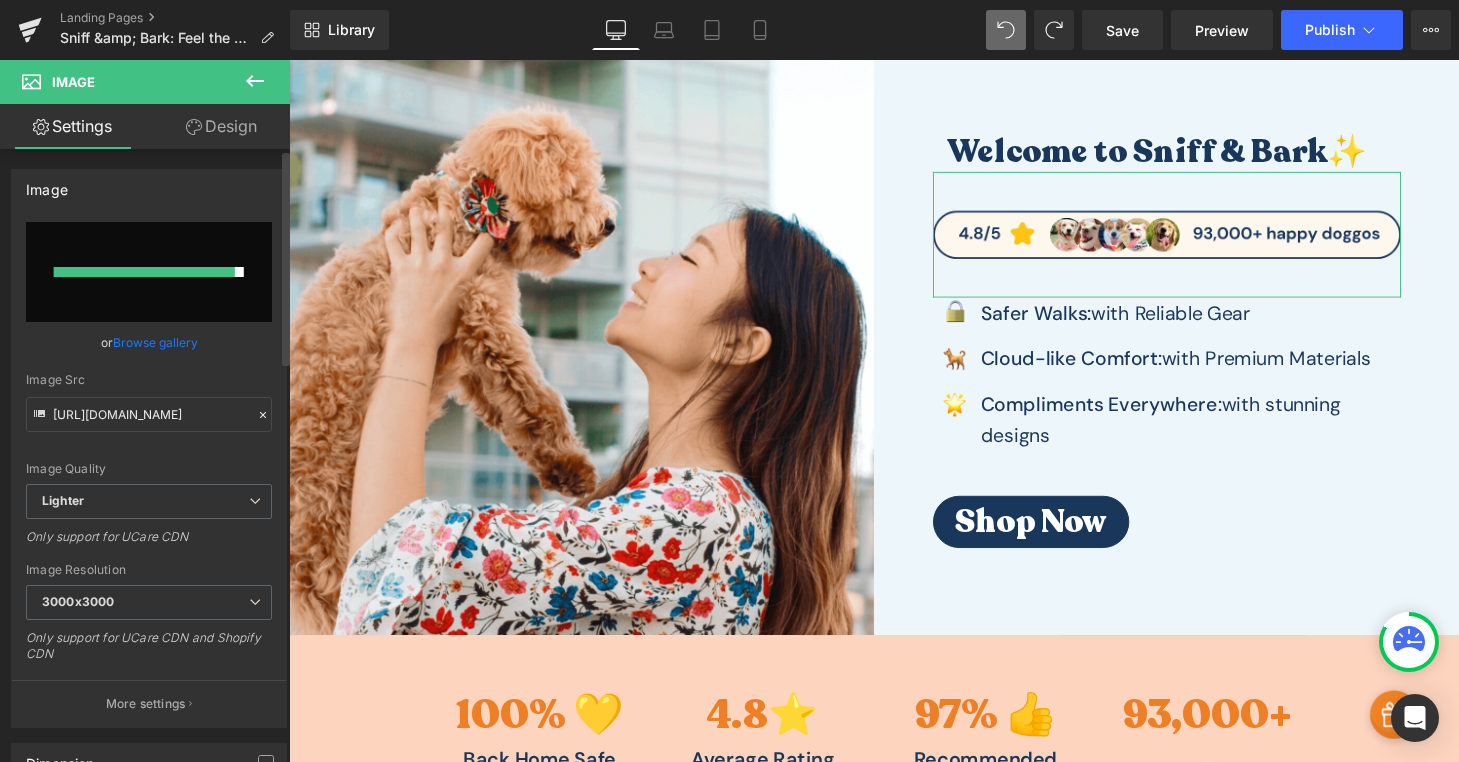 click on "Browse gallery" at bounding box center [155, 342] 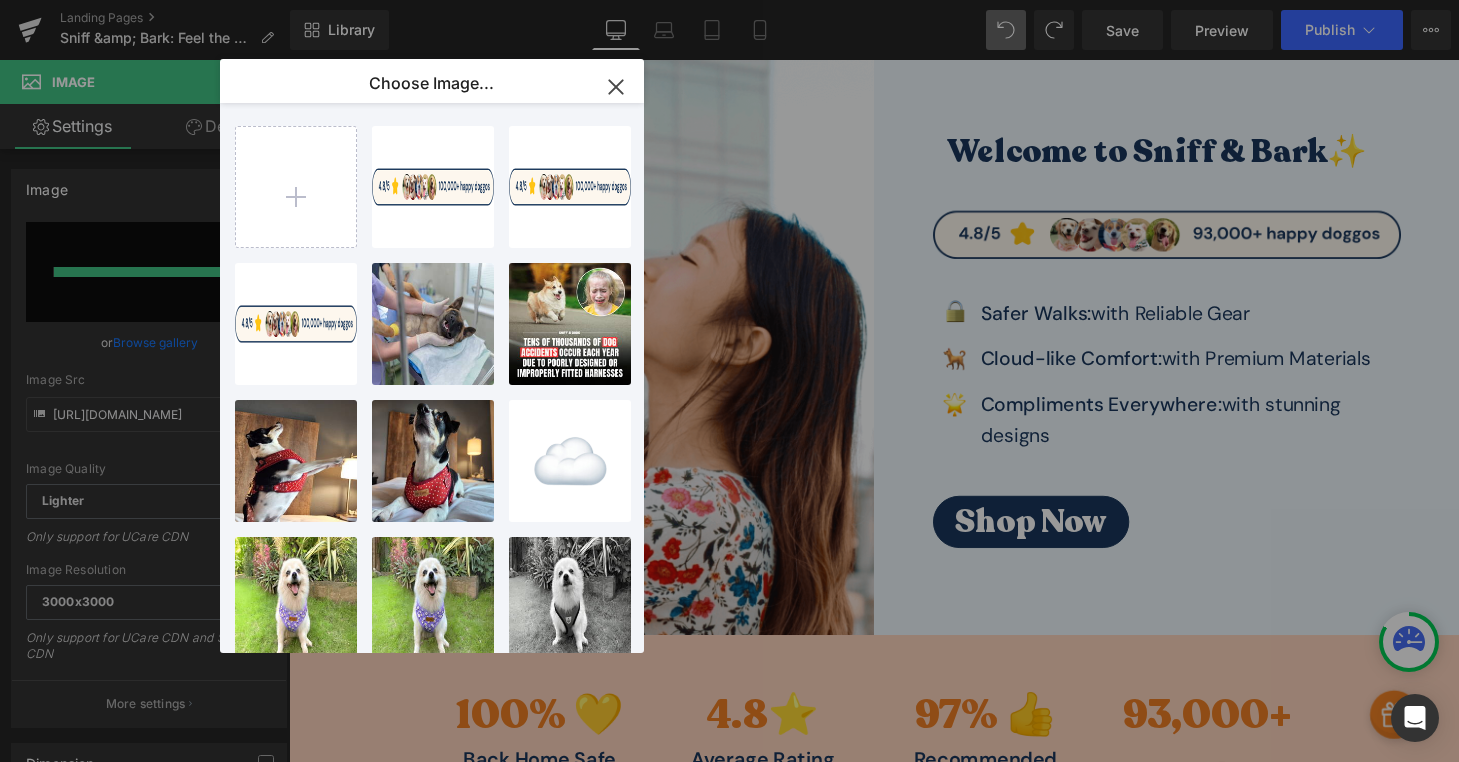 click 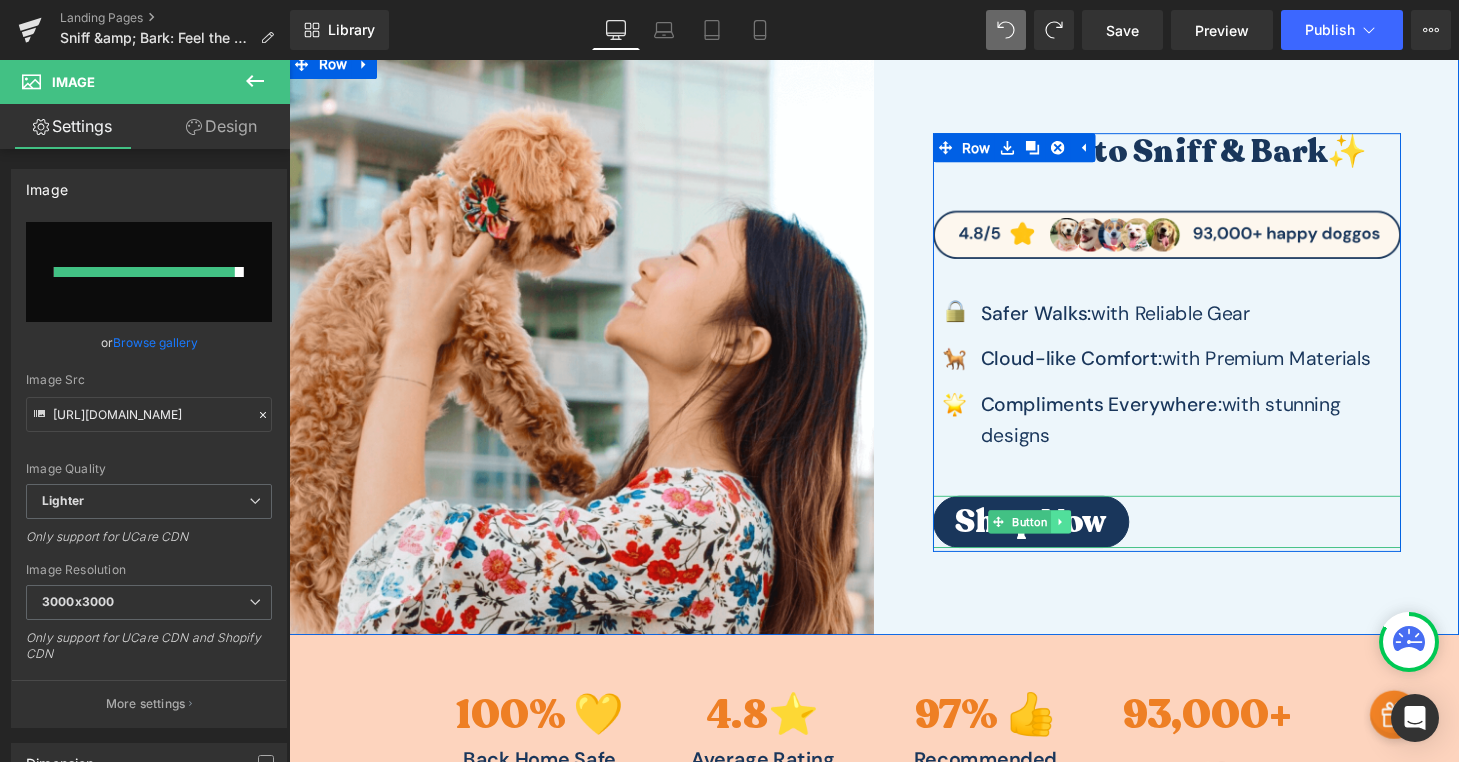 click at bounding box center [1087, 538] 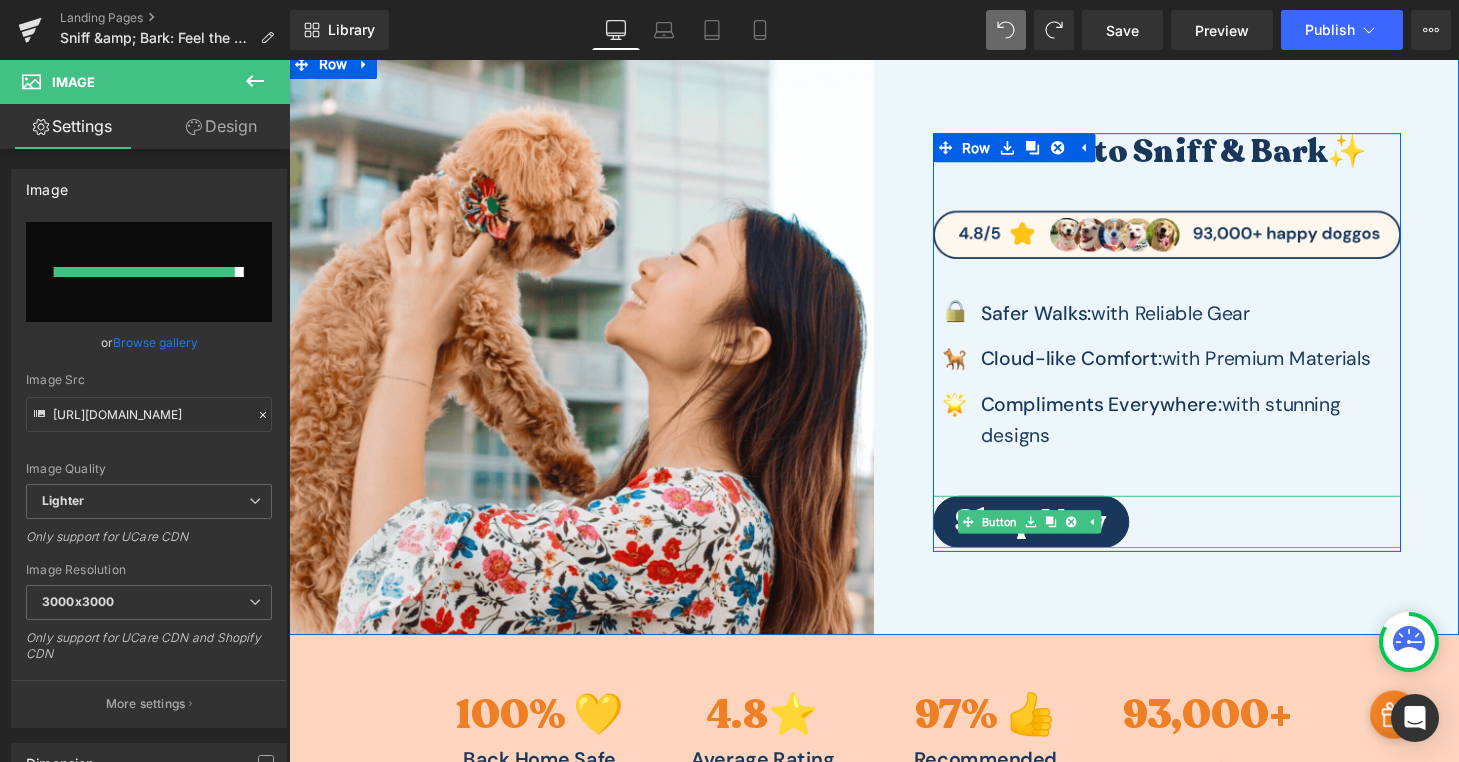 click on "Shop Now" at bounding box center (1197, 538) 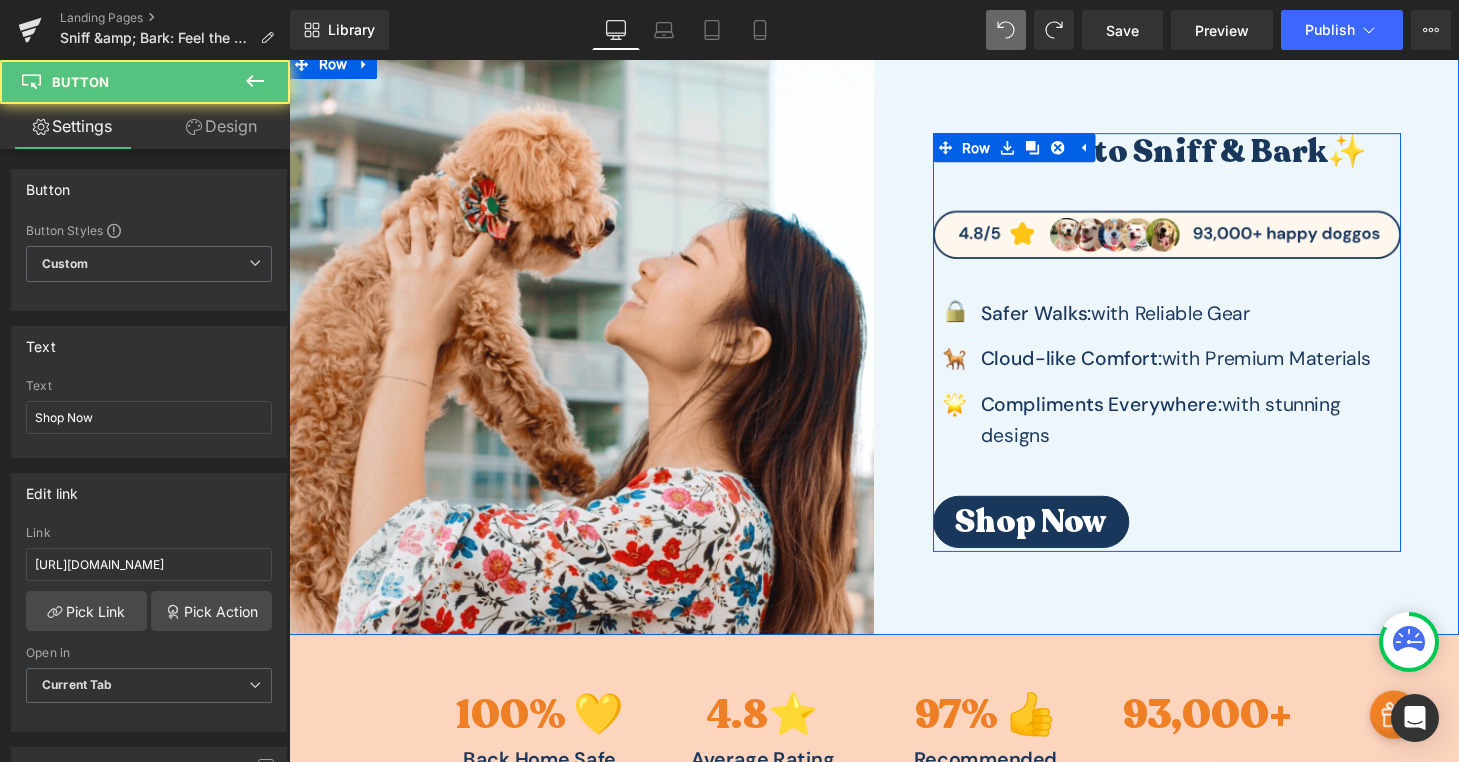 click on "Compliments Everywhere:  with stunning designs Text Block" at bounding box center (1219, 432) 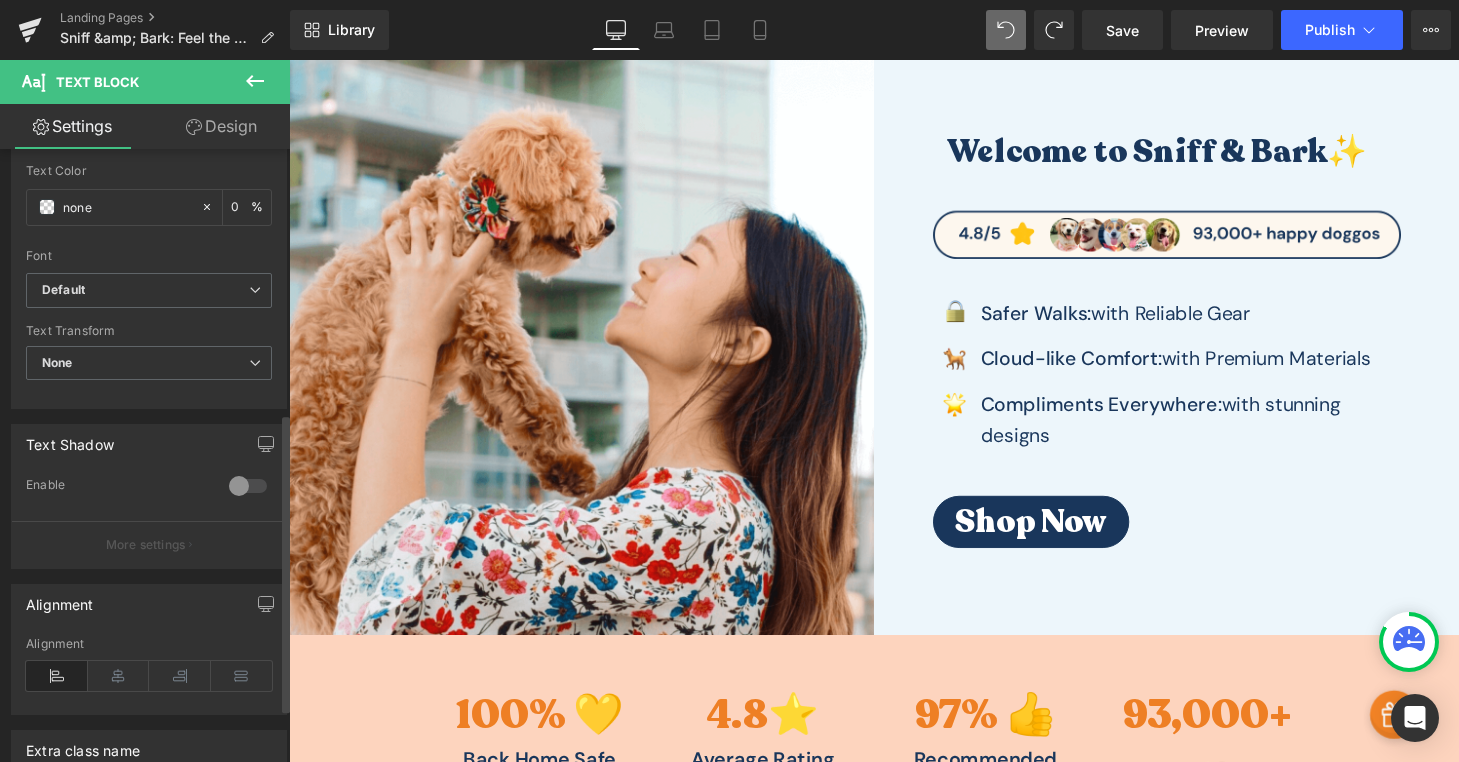 scroll, scrollTop: 550, scrollLeft: 0, axis: vertical 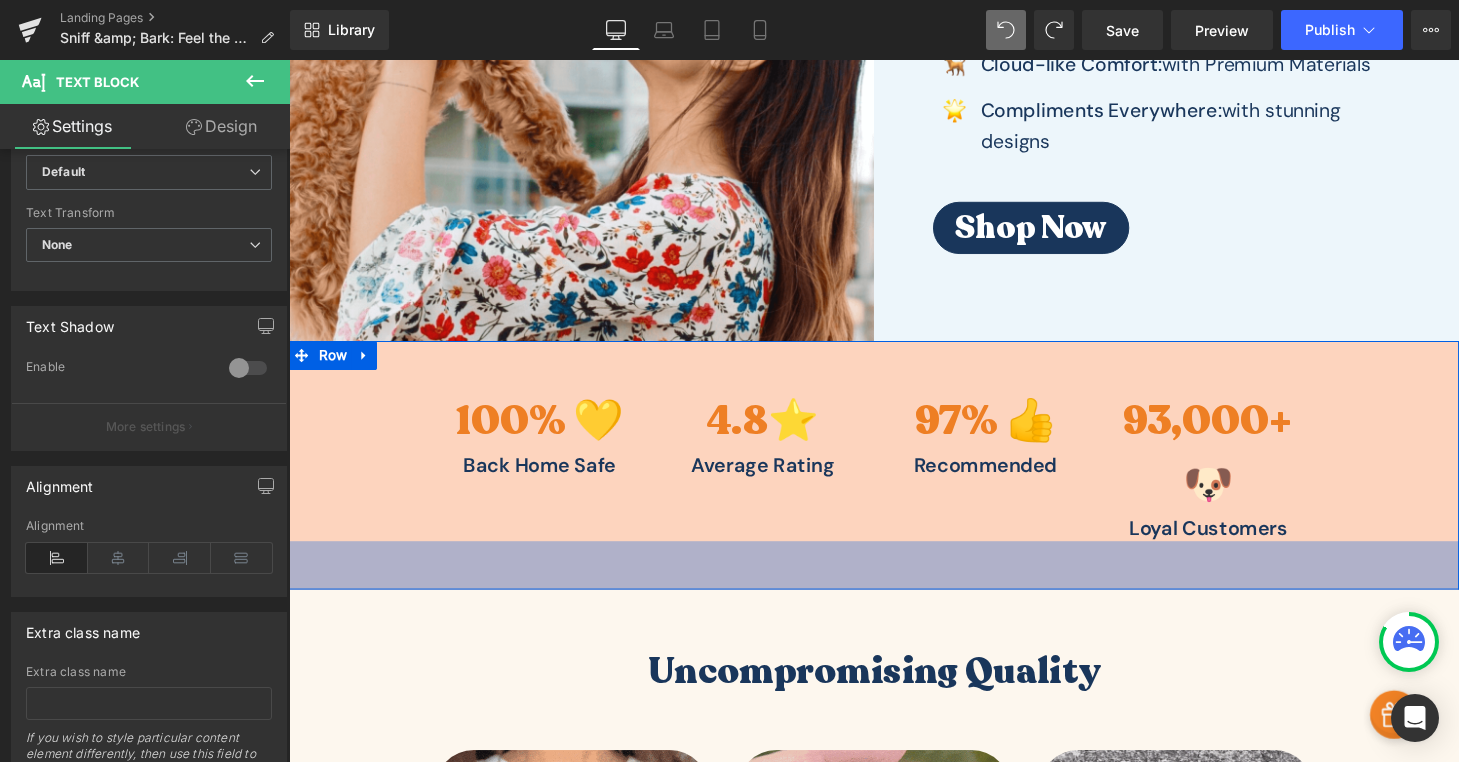 click on "Loyal Customers Heading" at bounding box center [1240, 546] 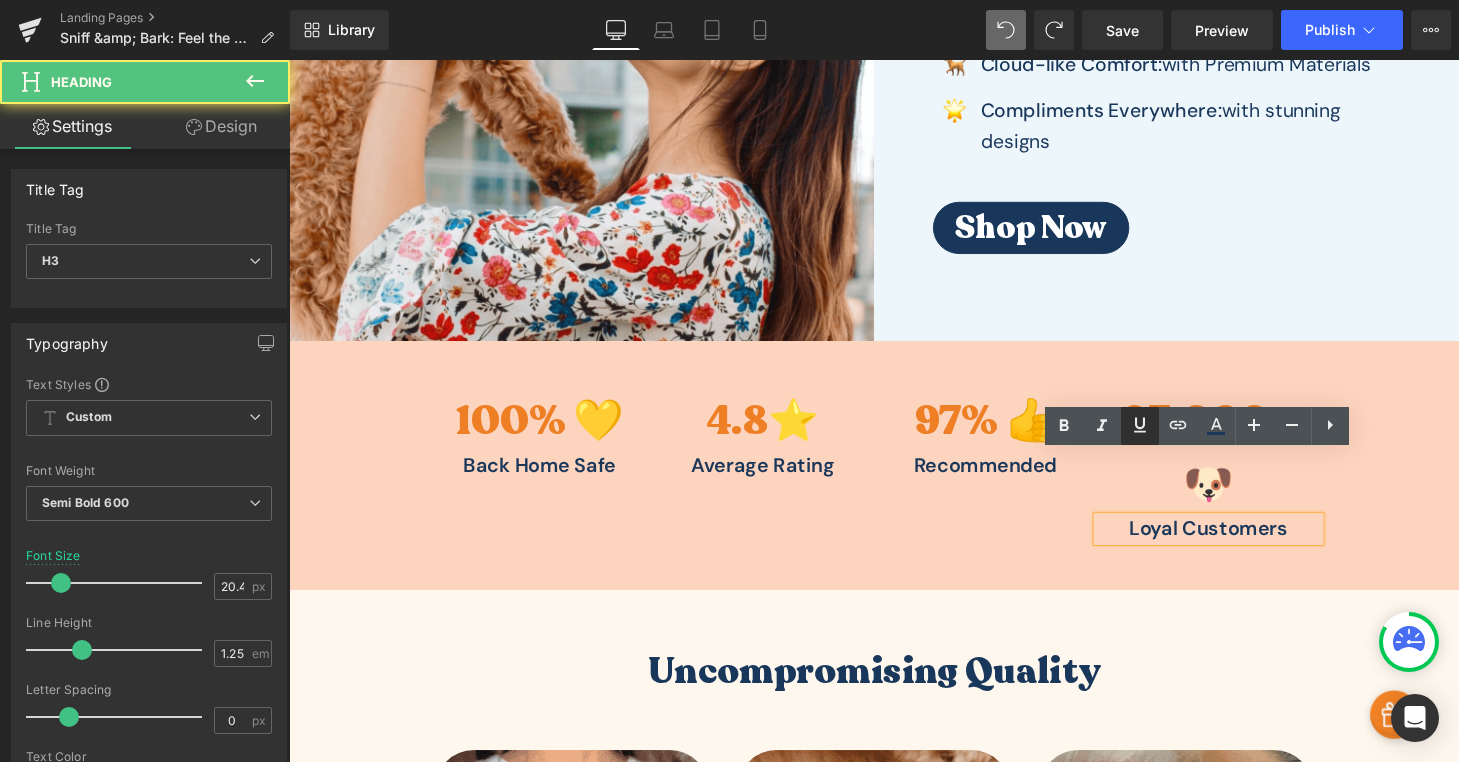 click 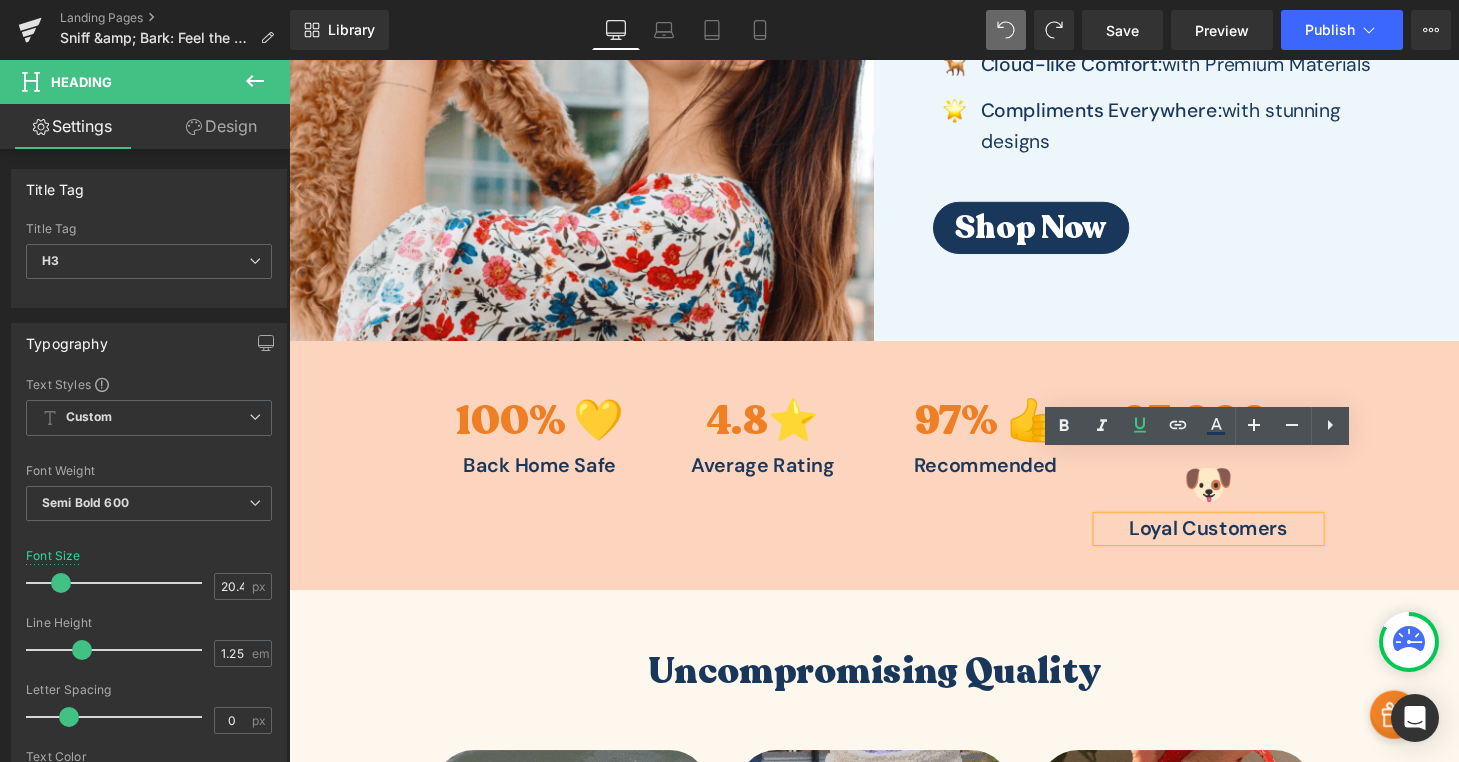 click on "100 % 💛
Counter         Back Home Safe Heading
4.8  ⭐️
Counter         Average Rating Heading
97 % 👍
Counter         Recommended Heading
93,000 + 🐶
Counter         Loyal Customers Heading         Row         Row         Row     50px" at bounding box center [894, 479] 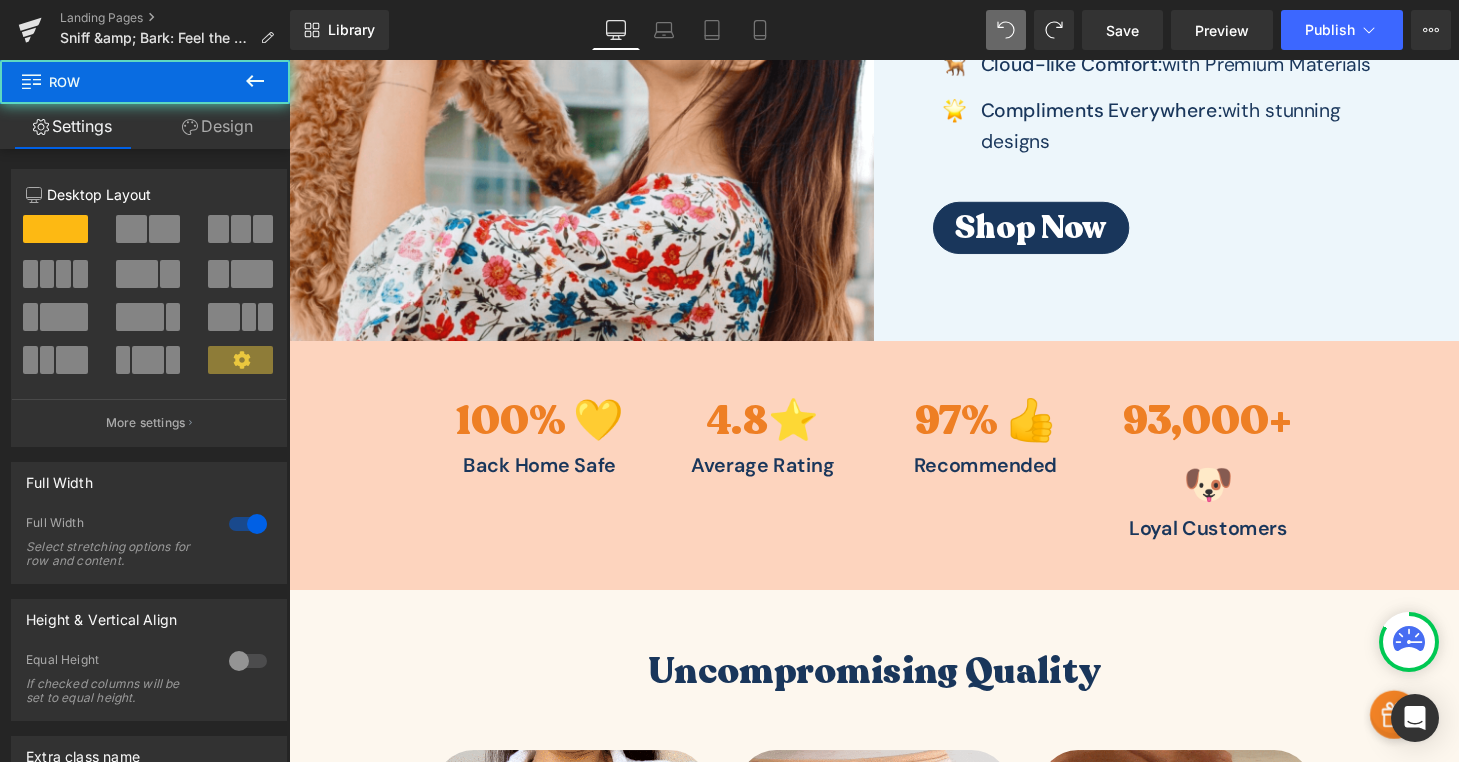click on "93,000" at bounding box center [1226, 433] 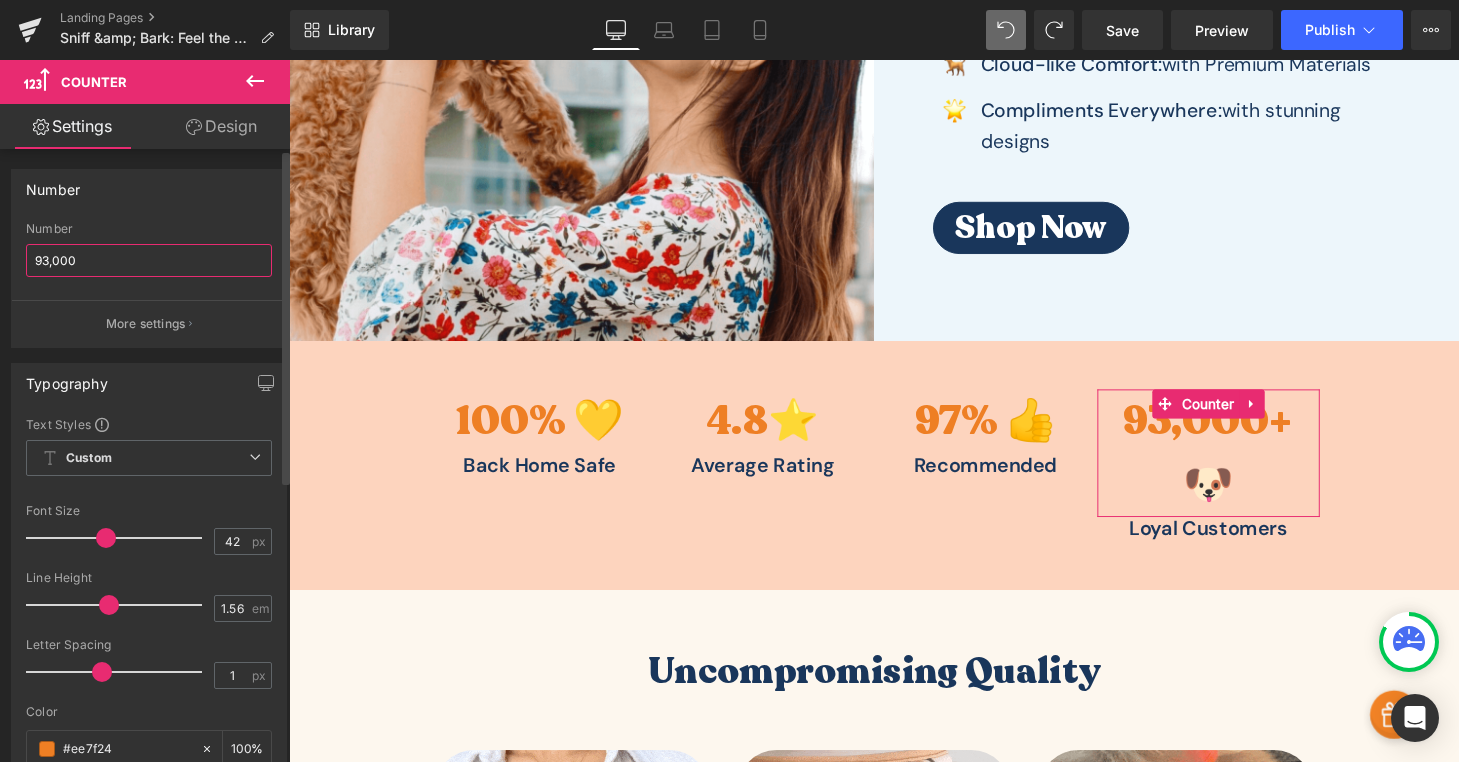 click on "93,000" at bounding box center (149, 260) 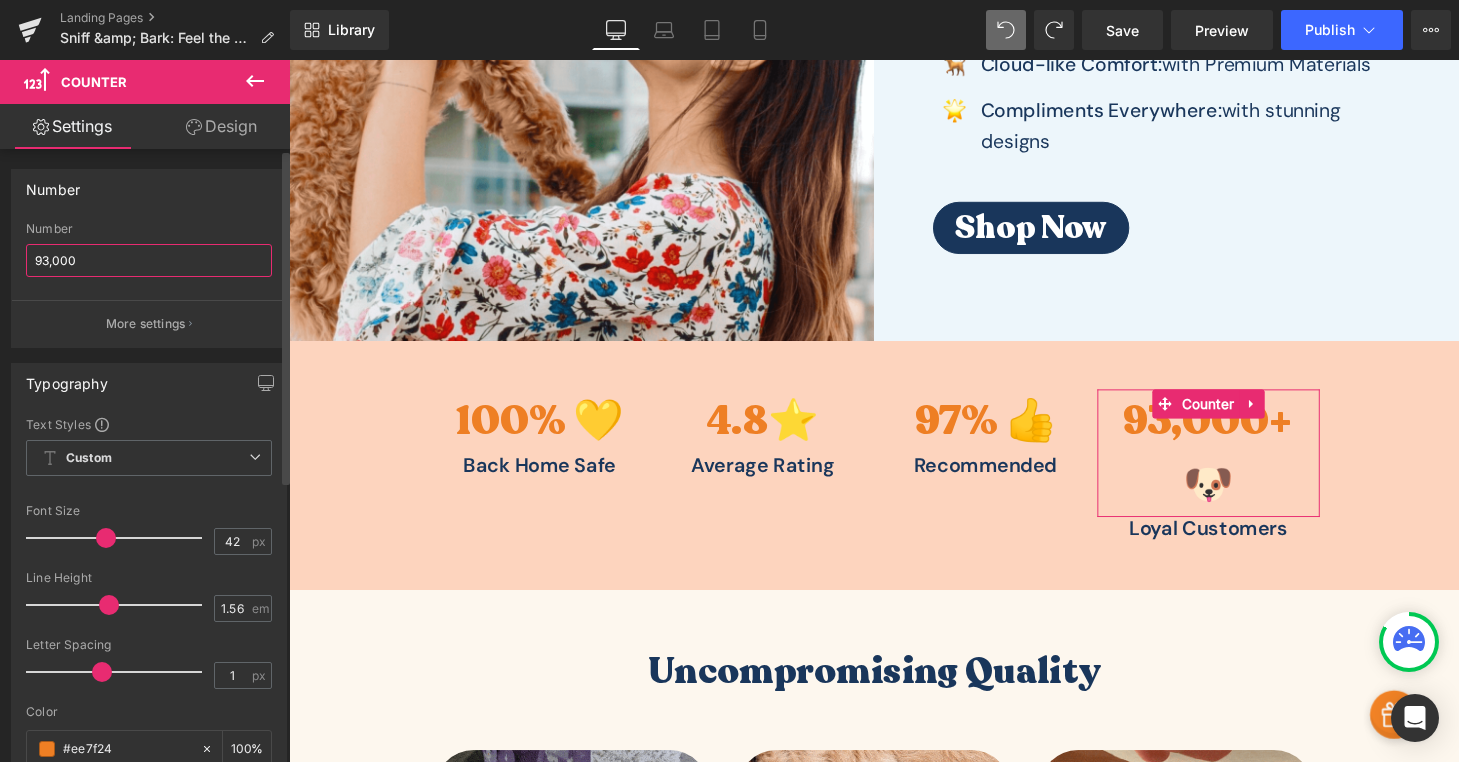 click on "93,000" at bounding box center [149, 260] 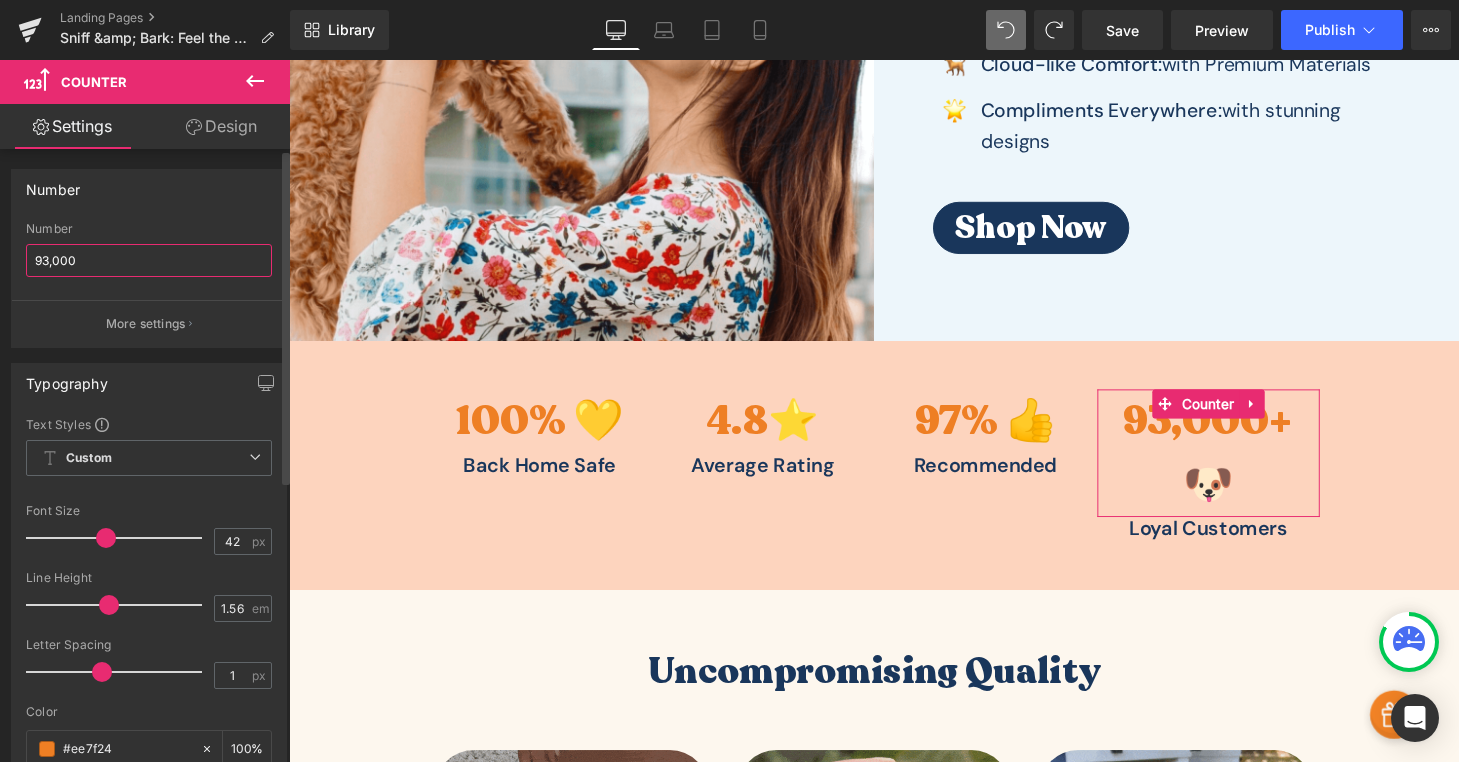 drag, startPoint x: 46, startPoint y: 264, endPoint x: 25, endPoint y: 260, distance: 21.377558 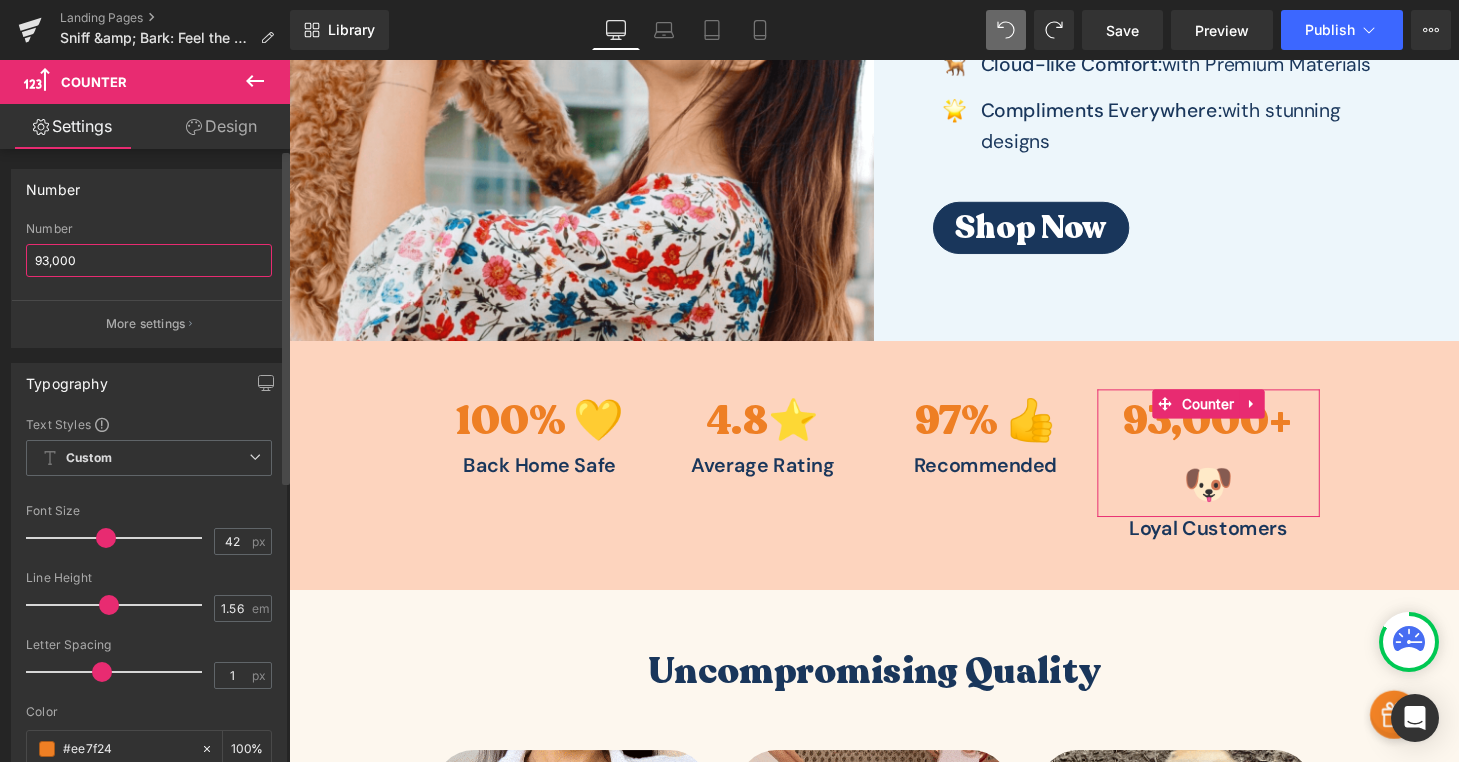 click on "93,000" at bounding box center (149, 260) 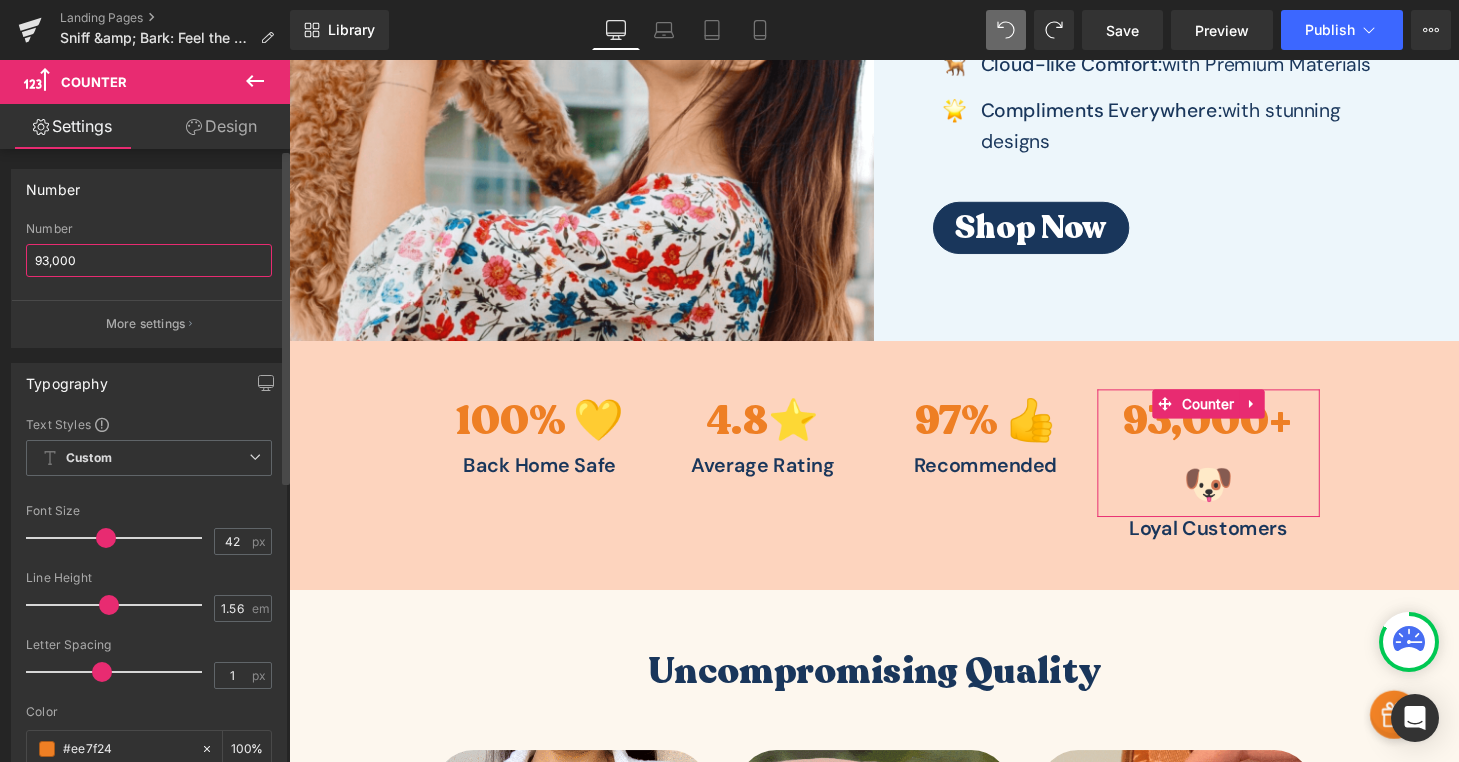 drag, startPoint x: 49, startPoint y: 260, endPoint x: 22, endPoint y: 261, distance: 27.018513 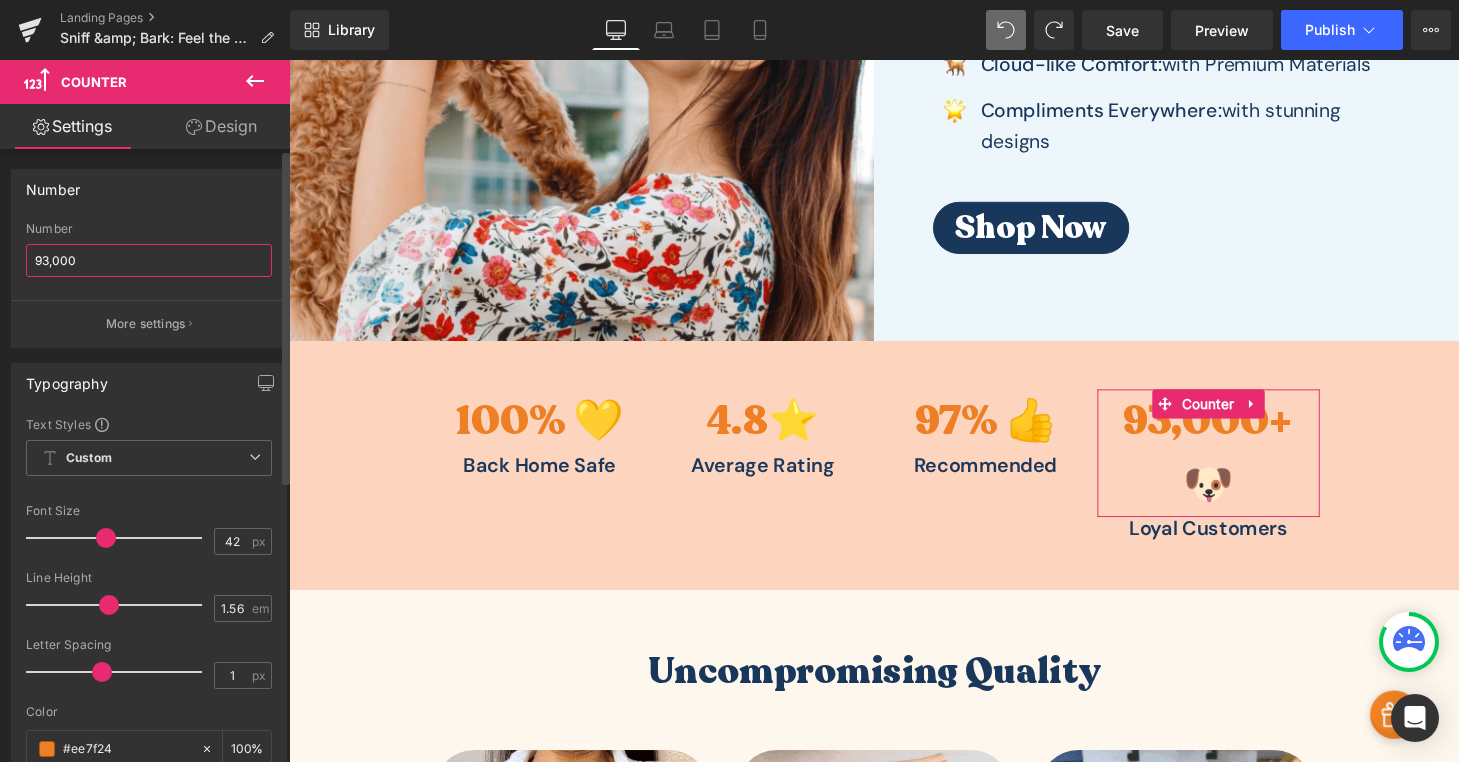 click on "93,000 Number 93,000 More settings" at bounding box center (149, 284) 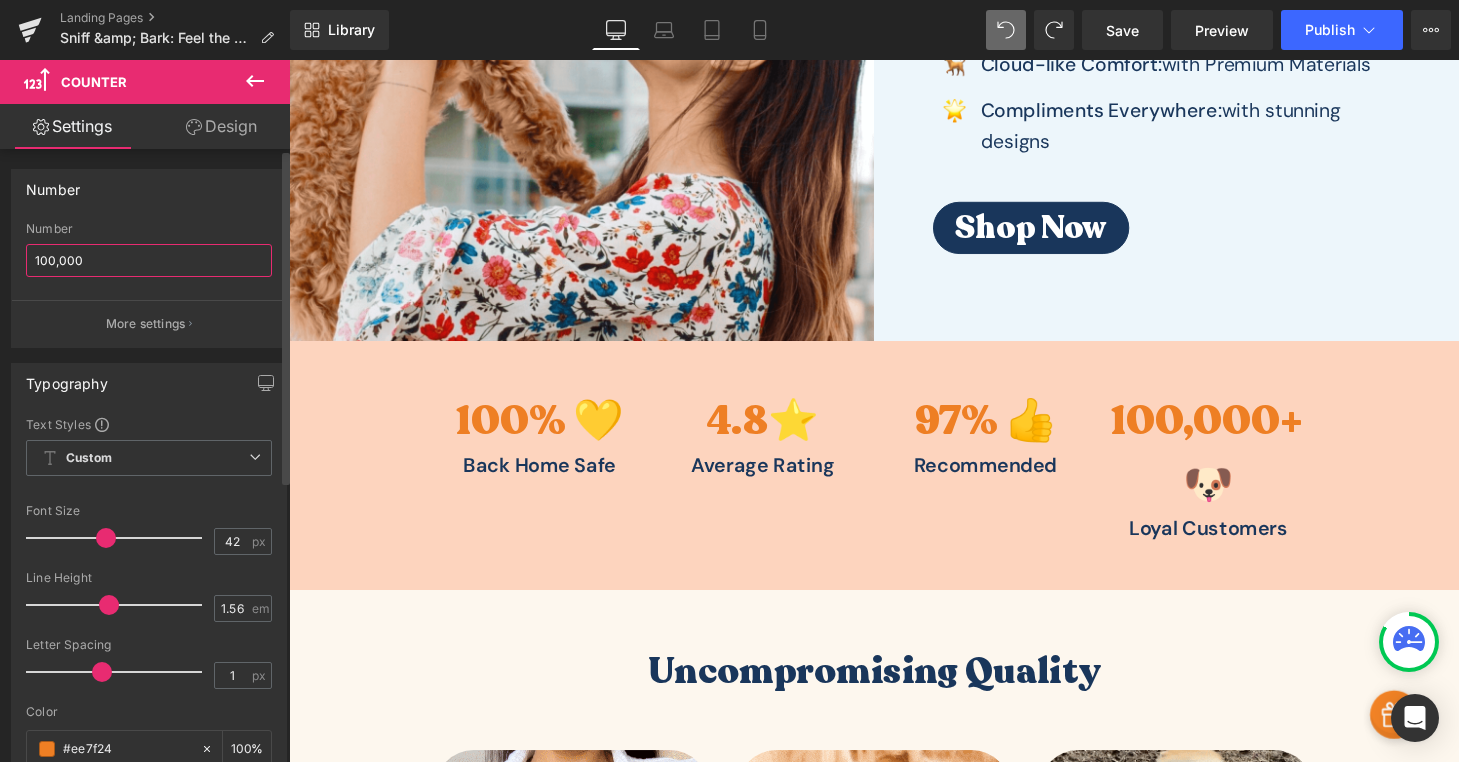 drag, startPoint x: 90, startPoint y: 264, endPoint x: 53, endPoint y: 265, distance: 37.01351 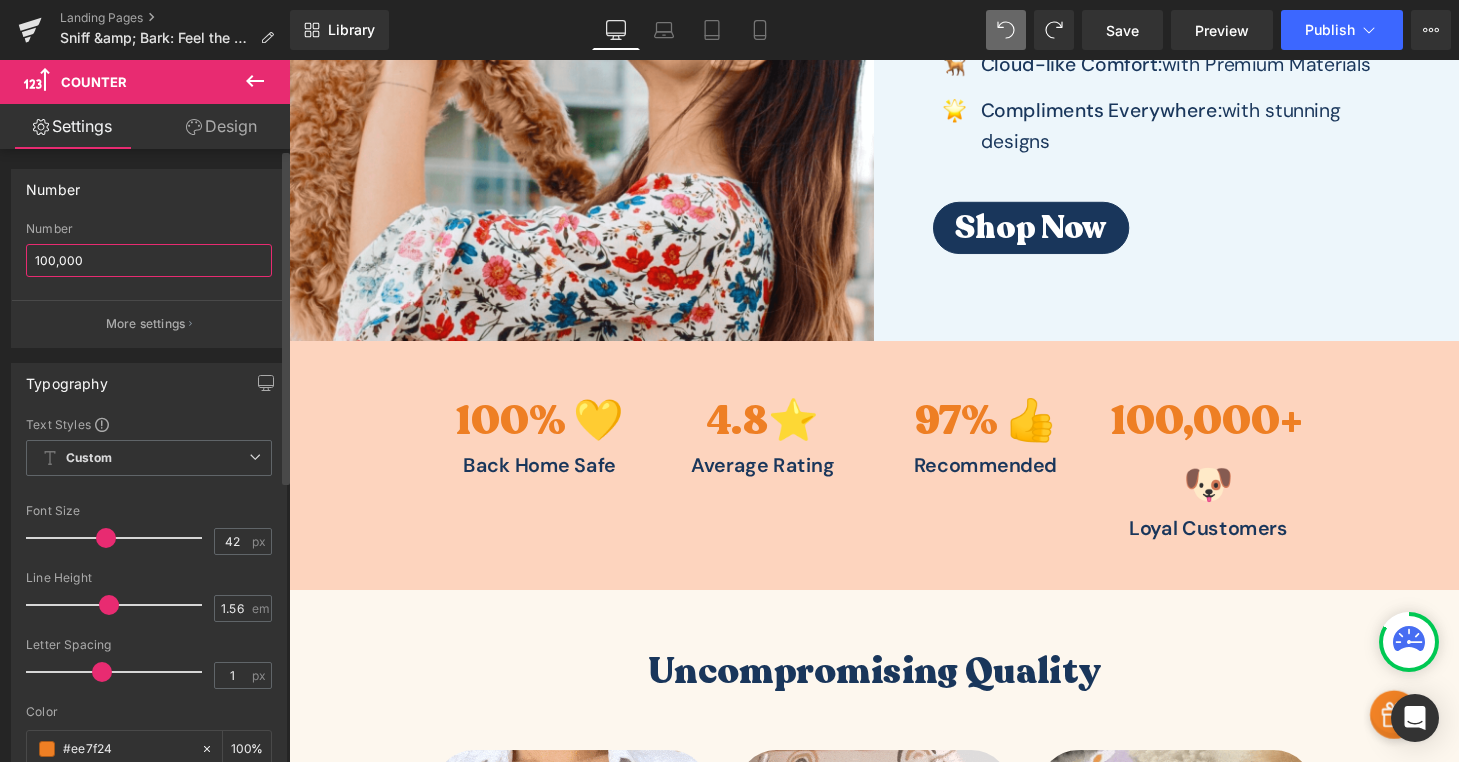 click on "100,000" at bounding box center (149, 260) 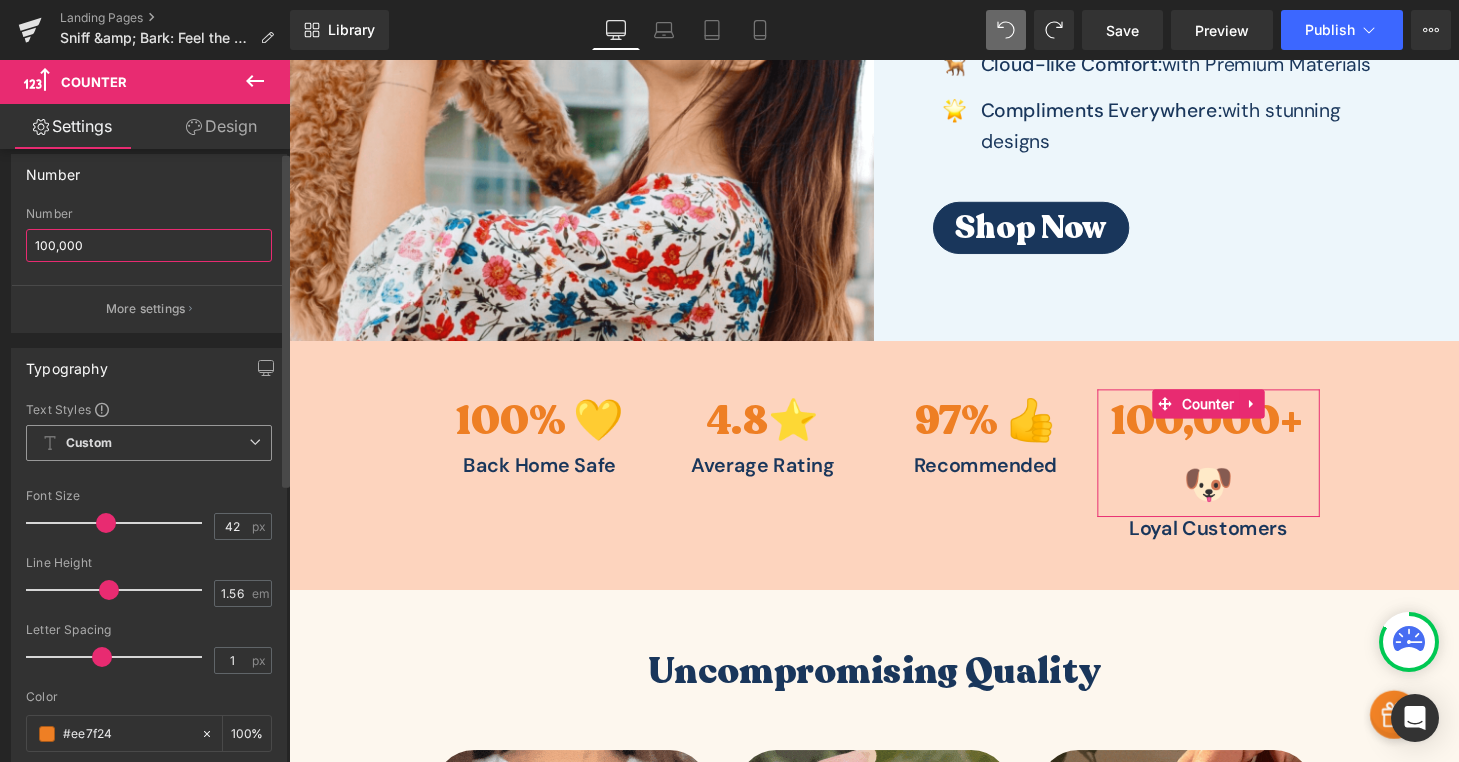 scroll, scrollTop: 0, scrollLeft: 0, axis: both 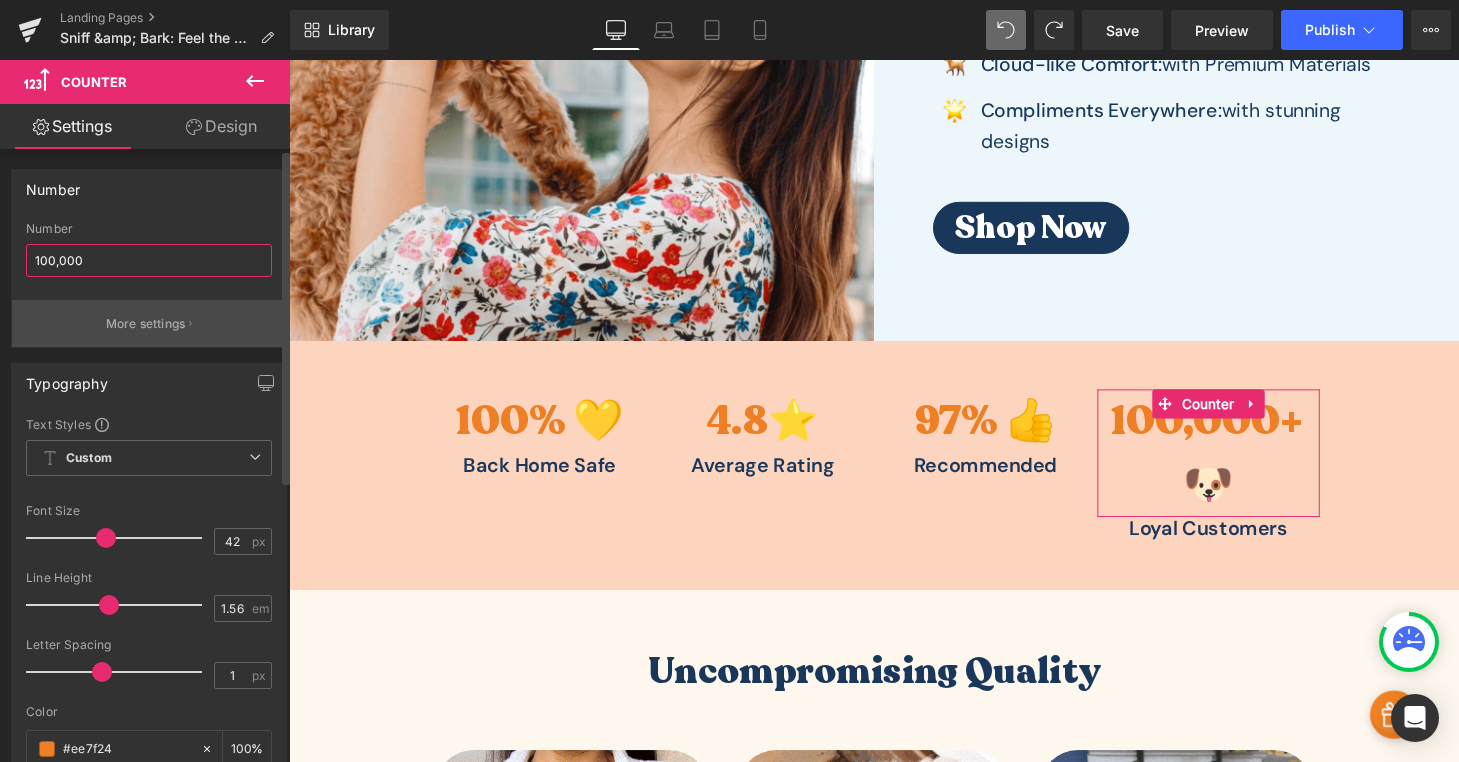 type on "100,000" 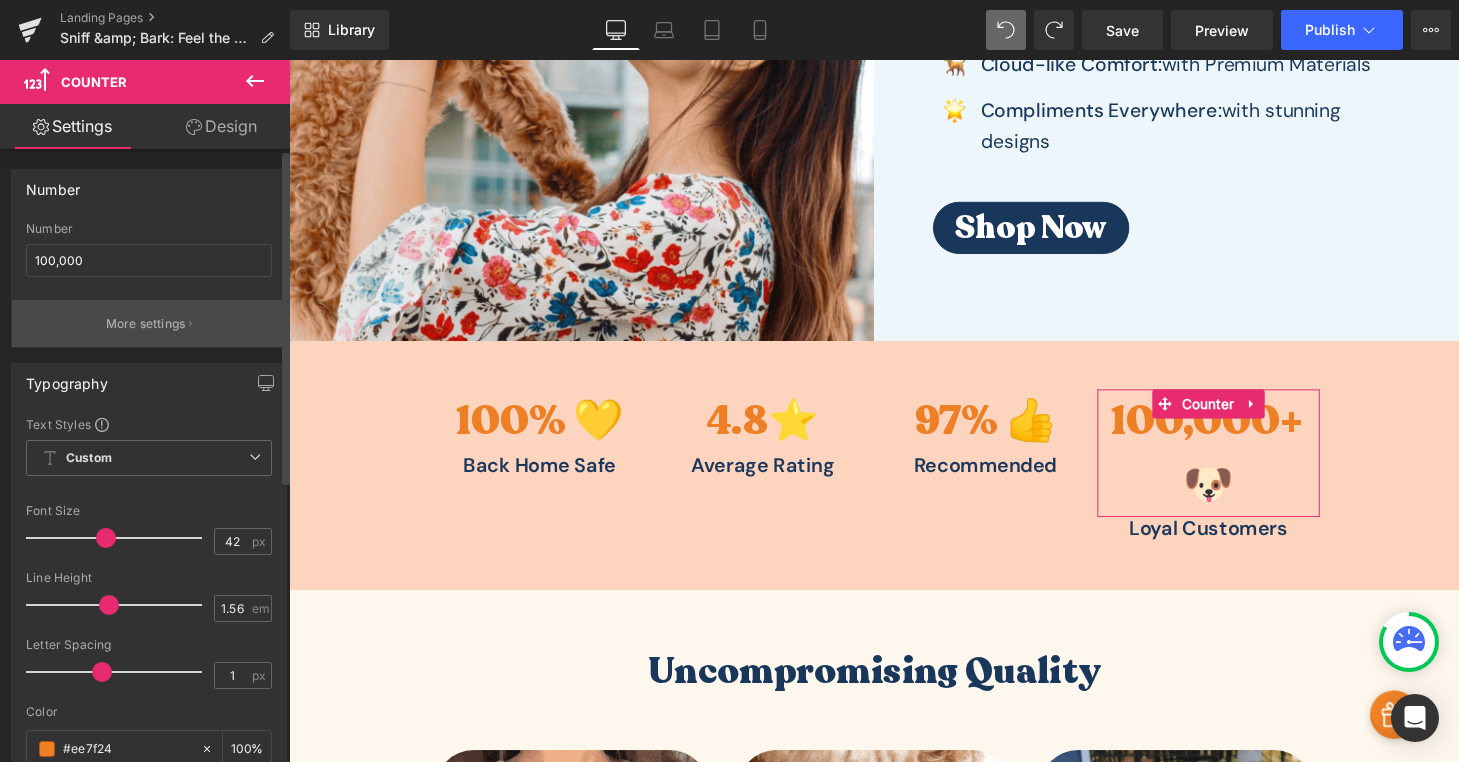 click on "More settings" at bounding box center [146, 324] 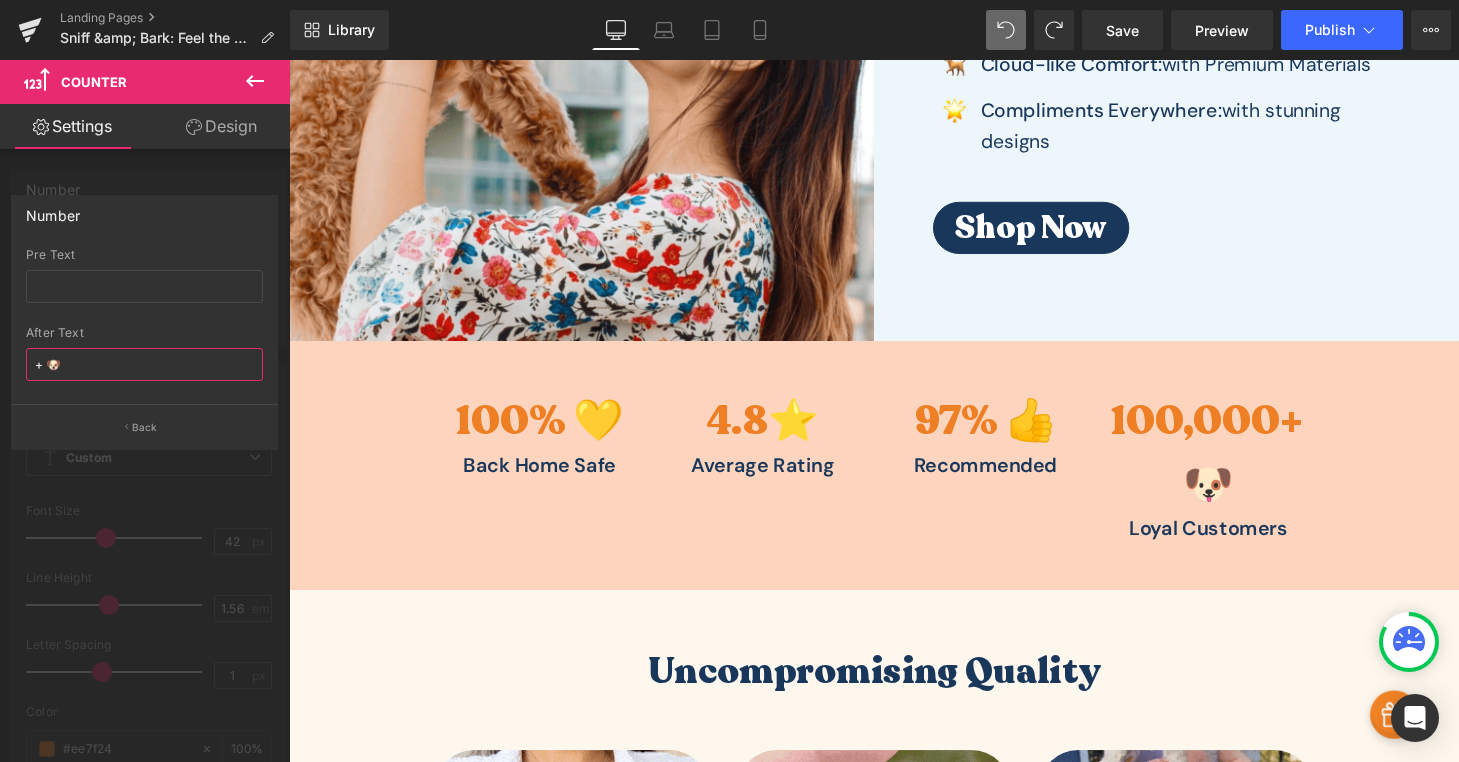 click on "+ 🐶" at bounding box center (144, 364) 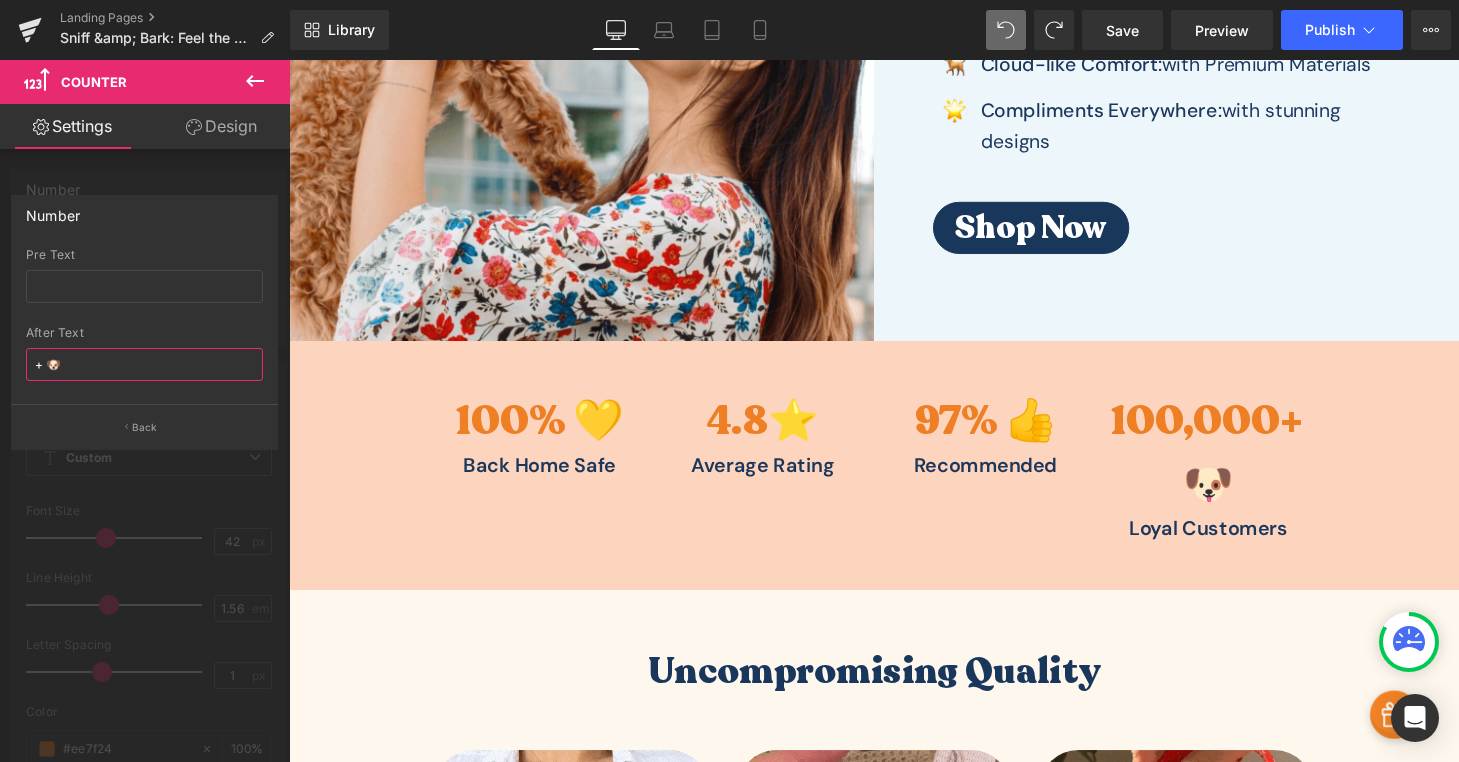 click on "+ 🐶" at bounding box center (144, 364) 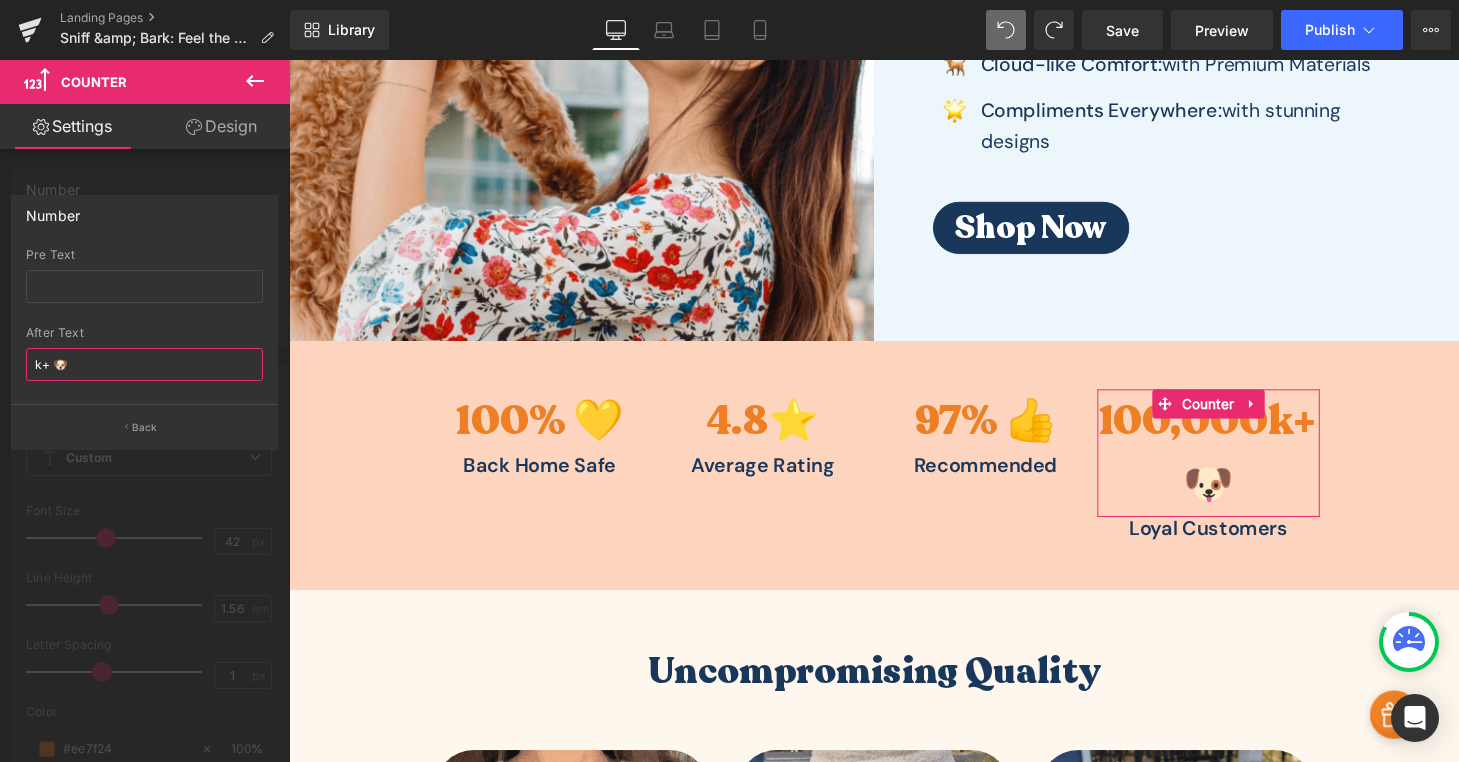 type on "k+ 🐶" 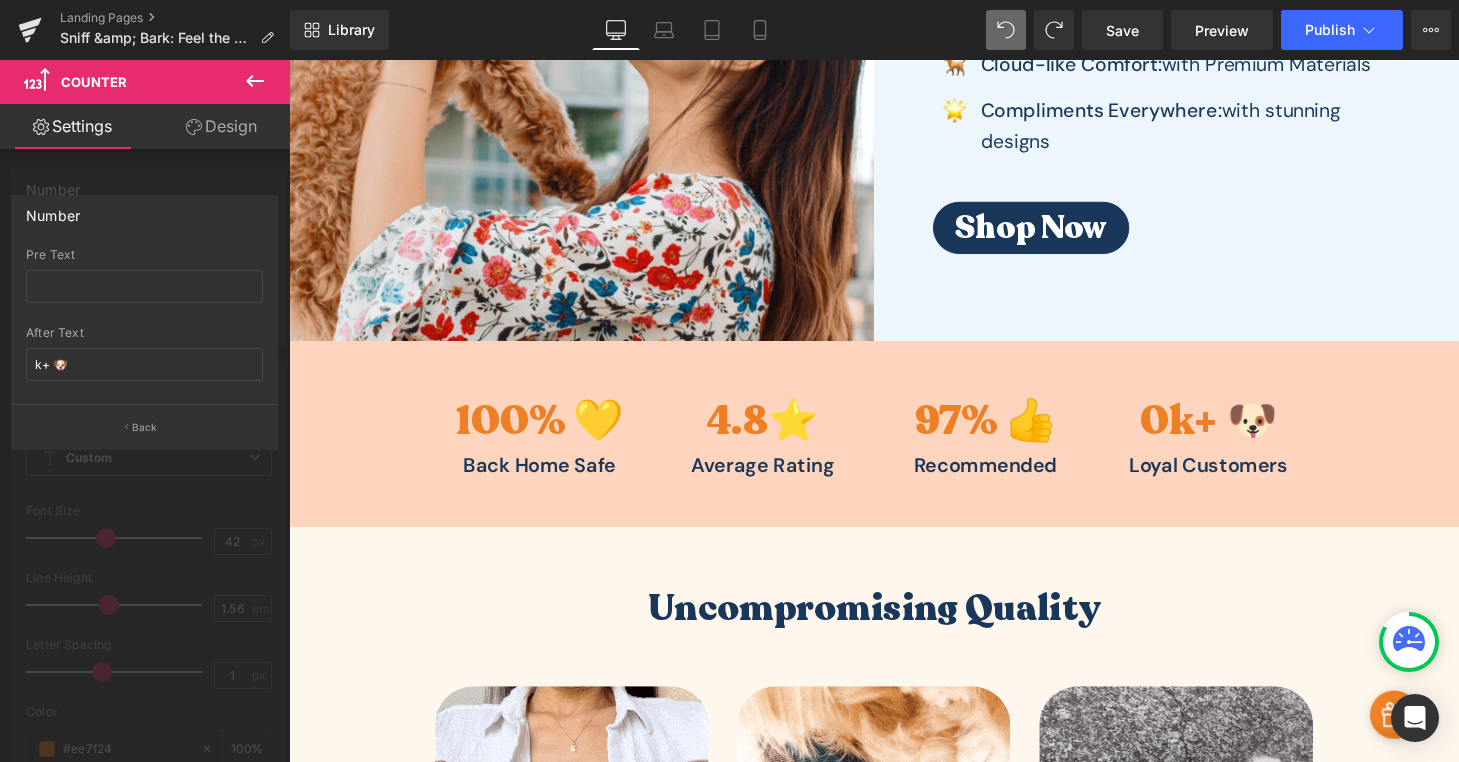 click at bounding box center (145, 416) 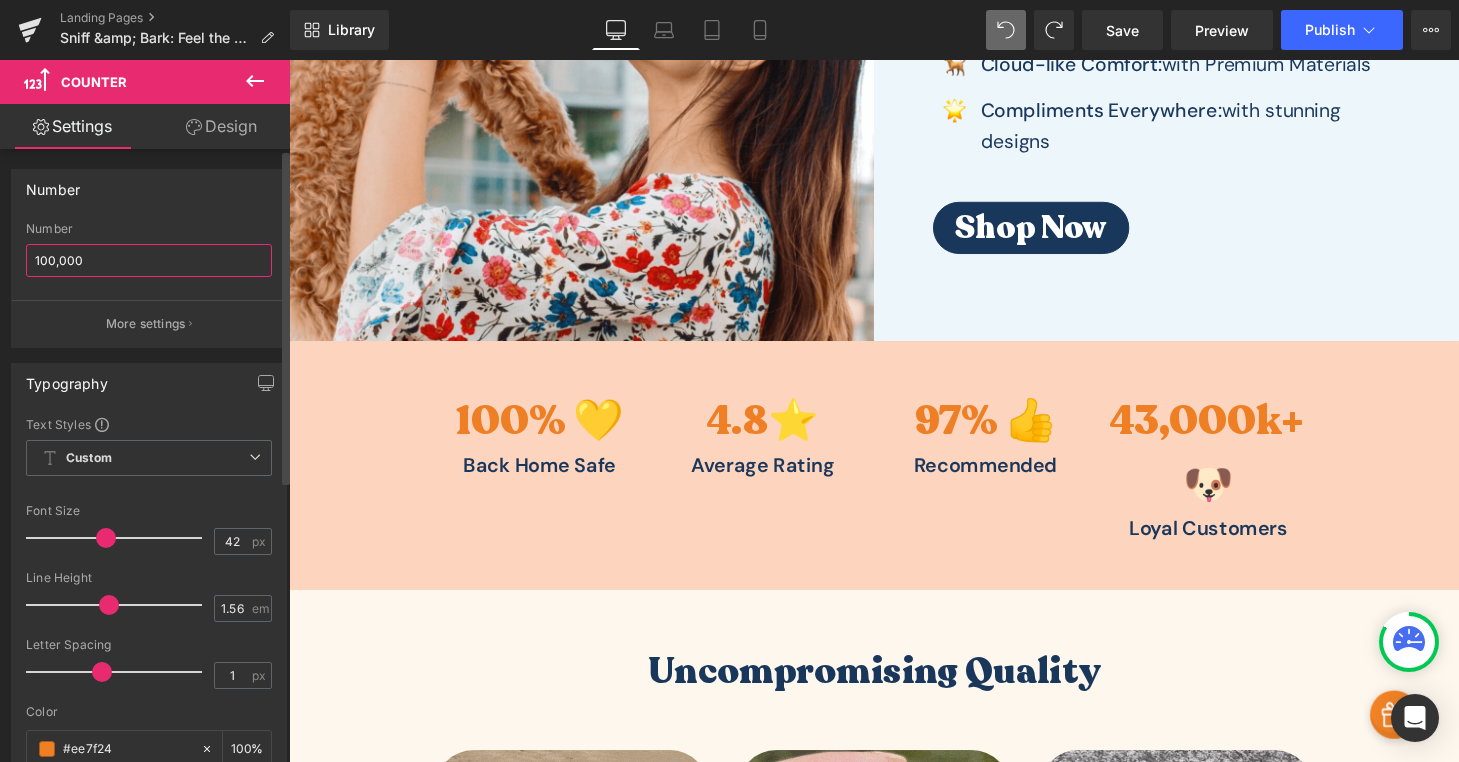 click on "100,000" at bounding box center (149, 260) 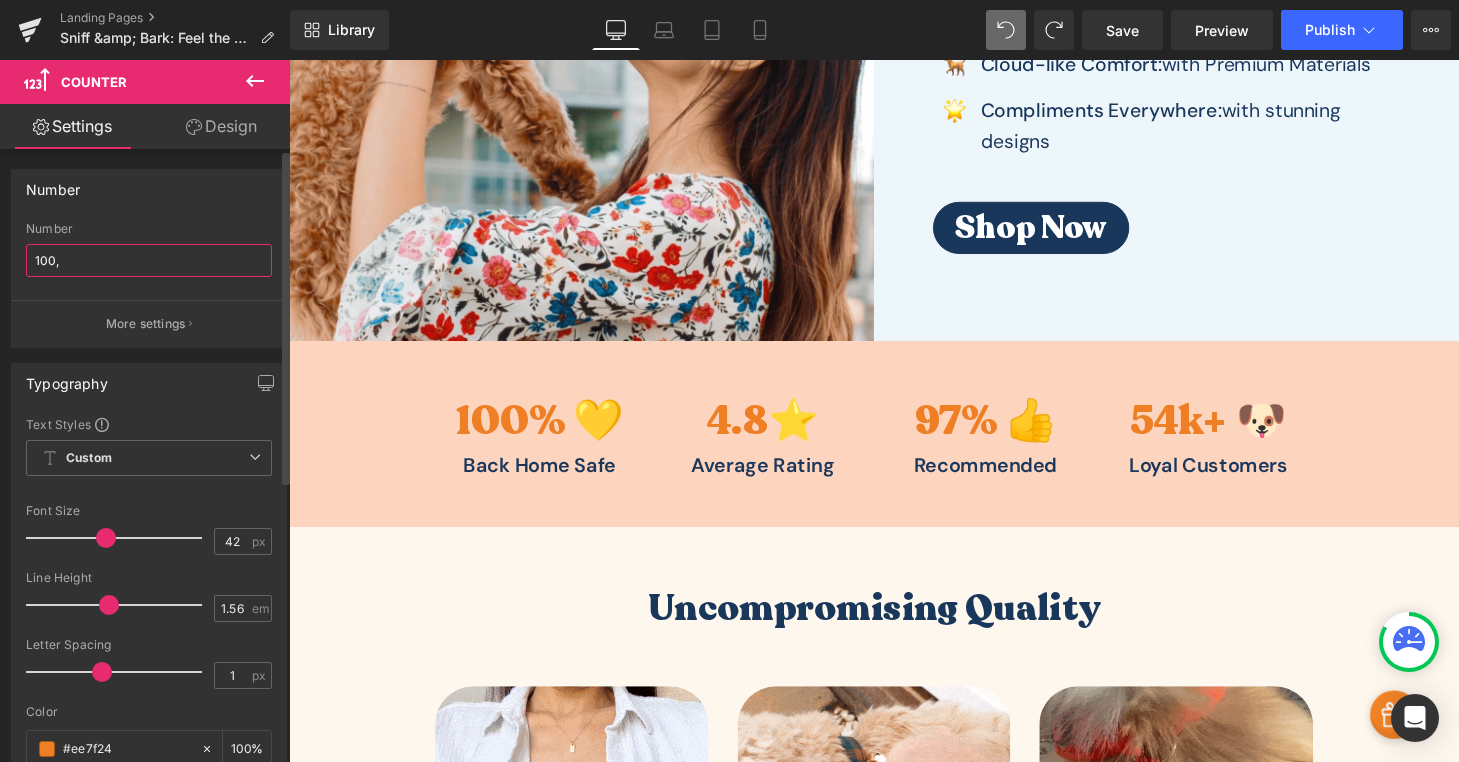 type on "100" 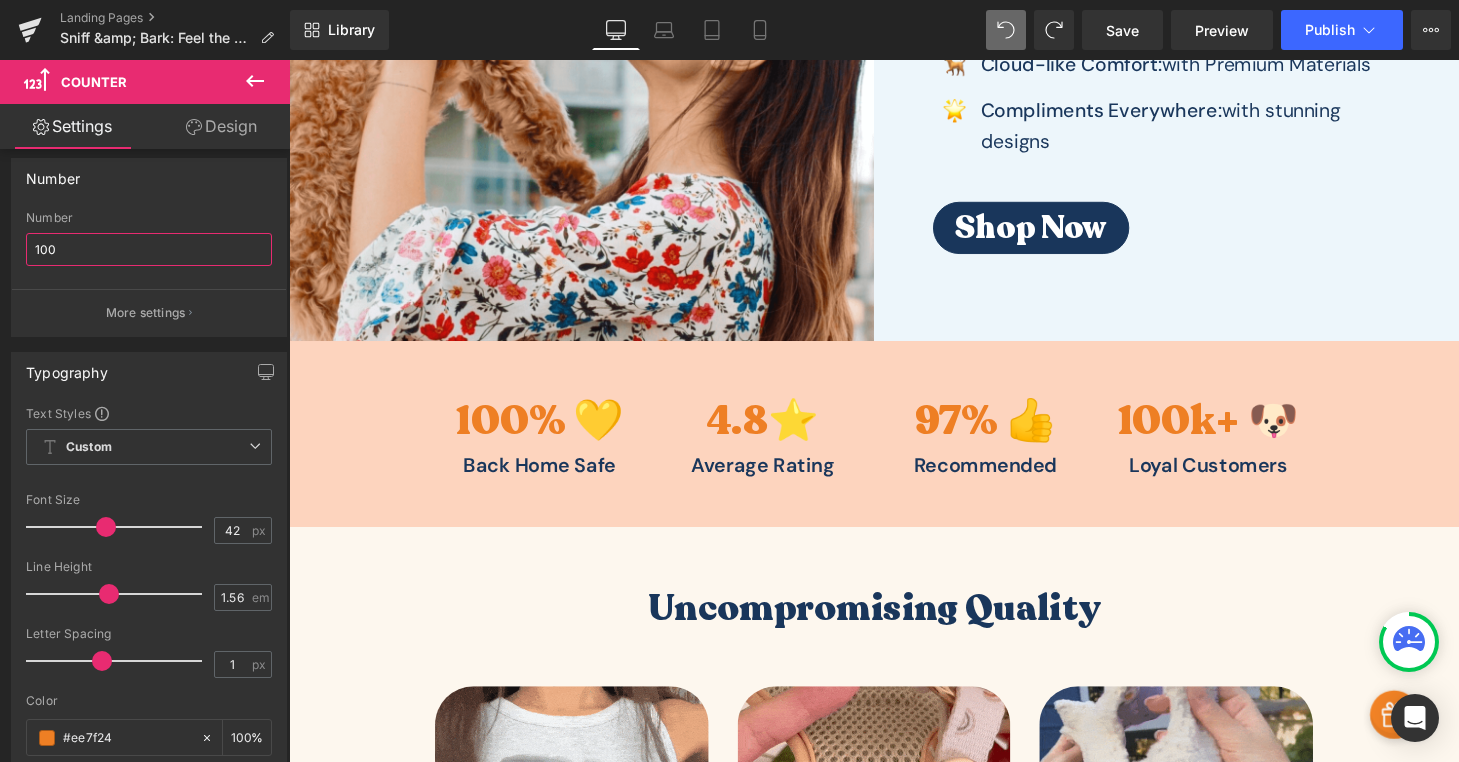 scroll, scrollTop: 25, scrollLeft: 0, axis: vertical 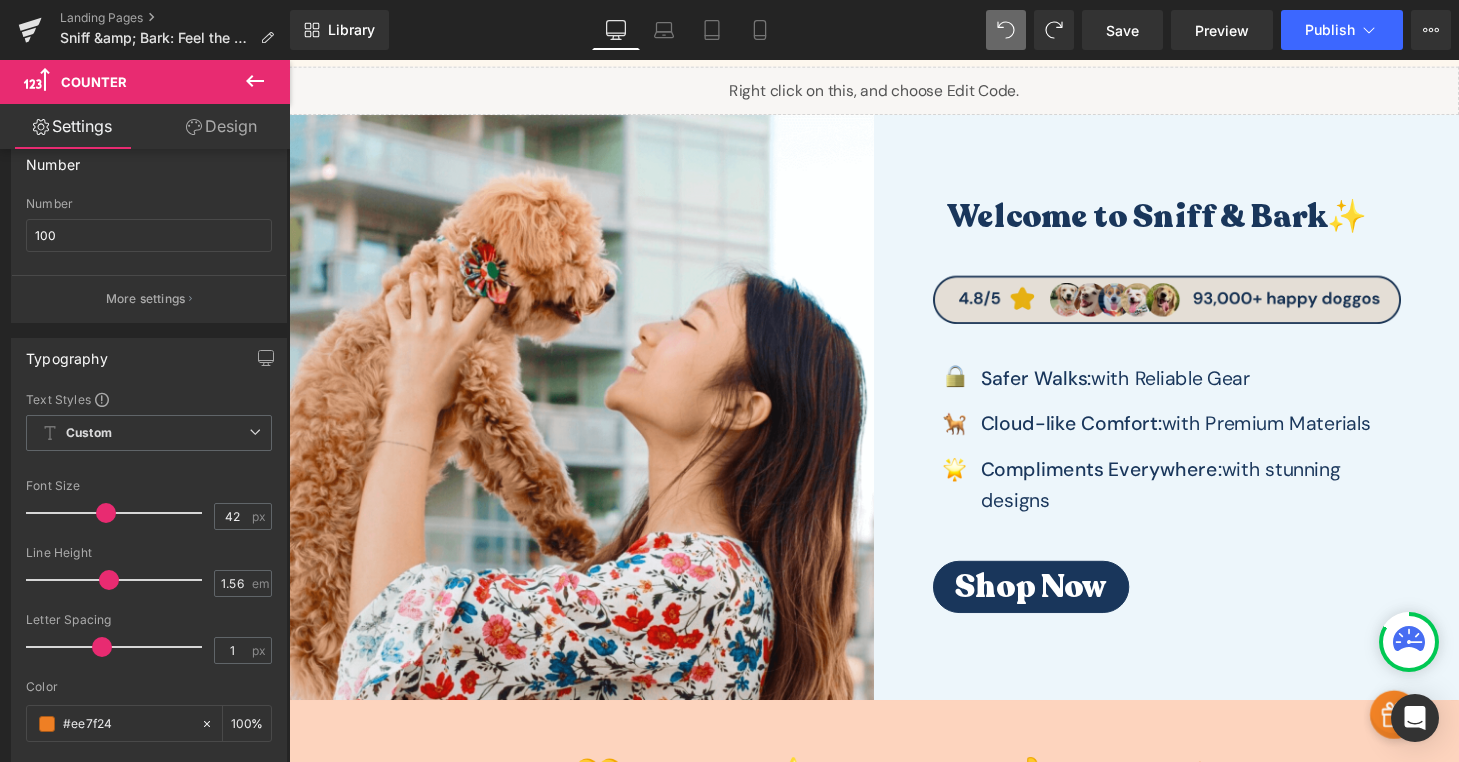 click at bounding box center [1197, 308] 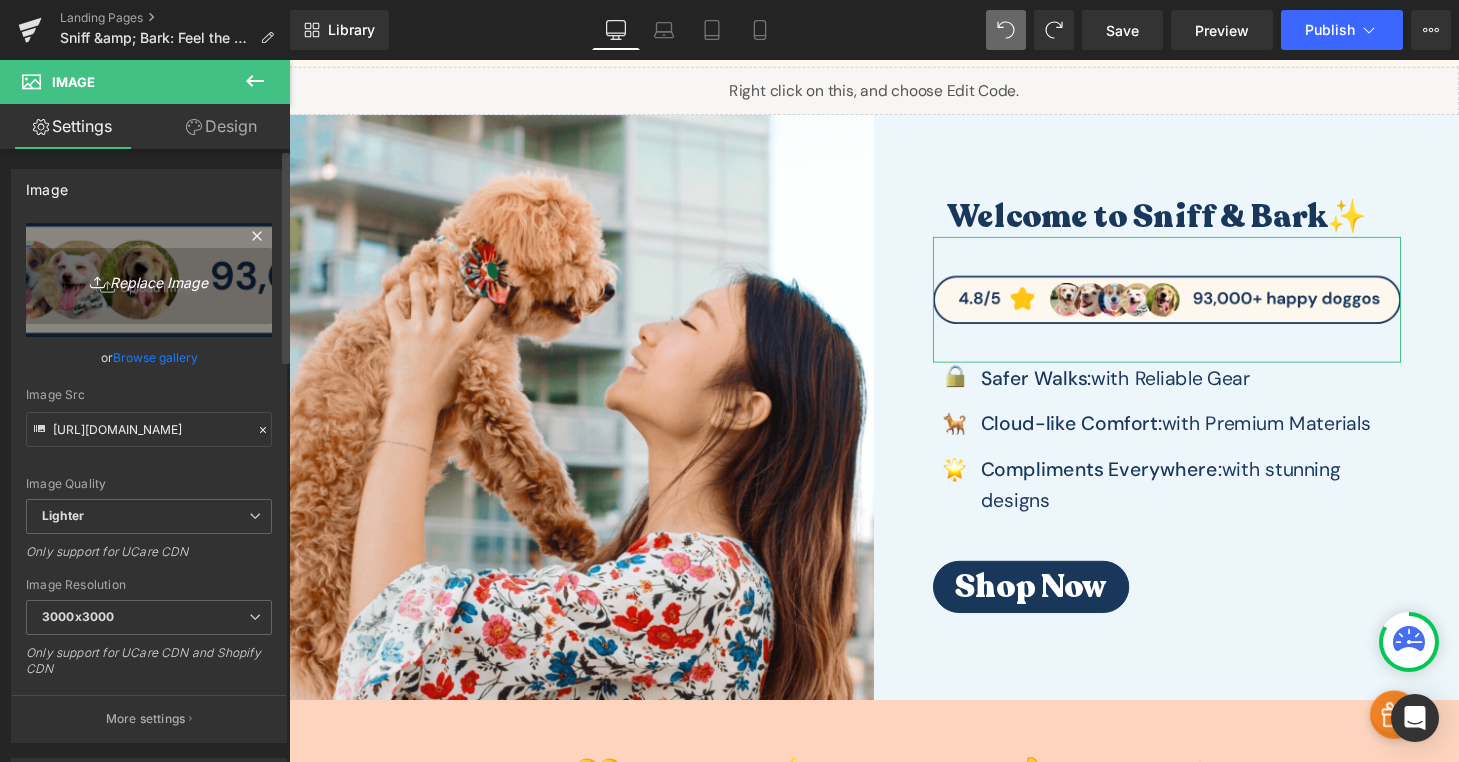 click on "Replace Image" at bounding box center (149, 279) 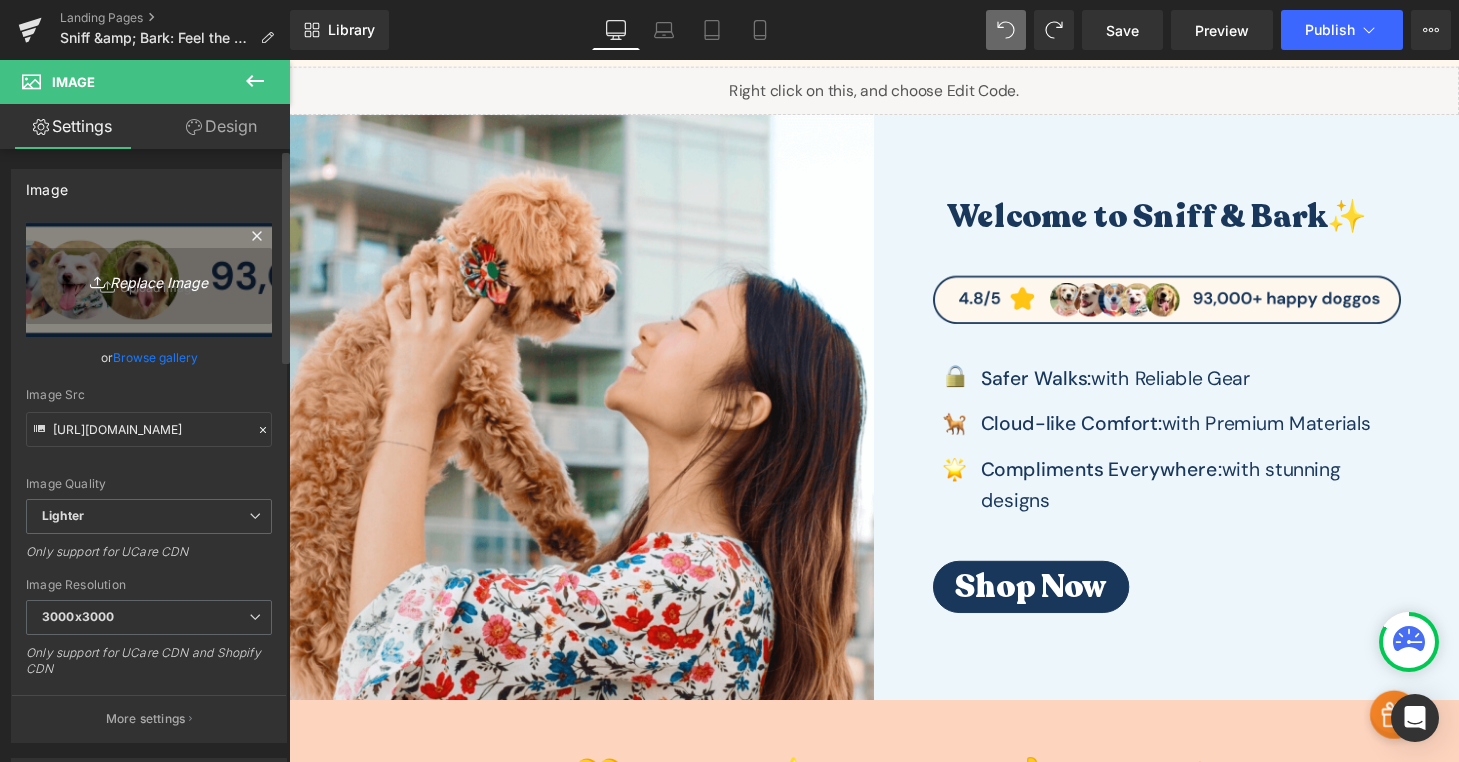 type on "C:\fakepath\Untitled (500 × 170 px) (500 × 52 px) (2).png" 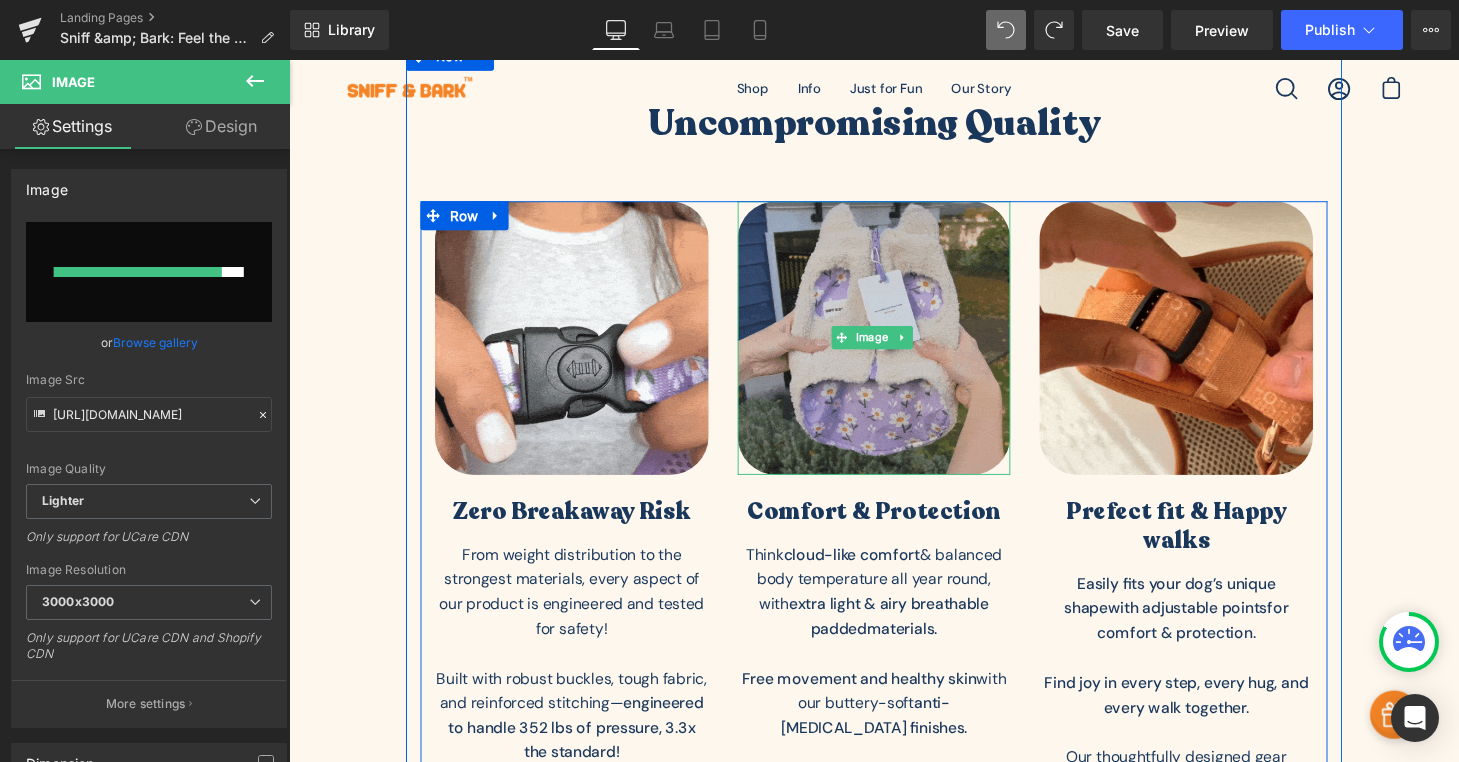 scroll, scrollTop: 962, scrollLeft: 0, axis: vertical 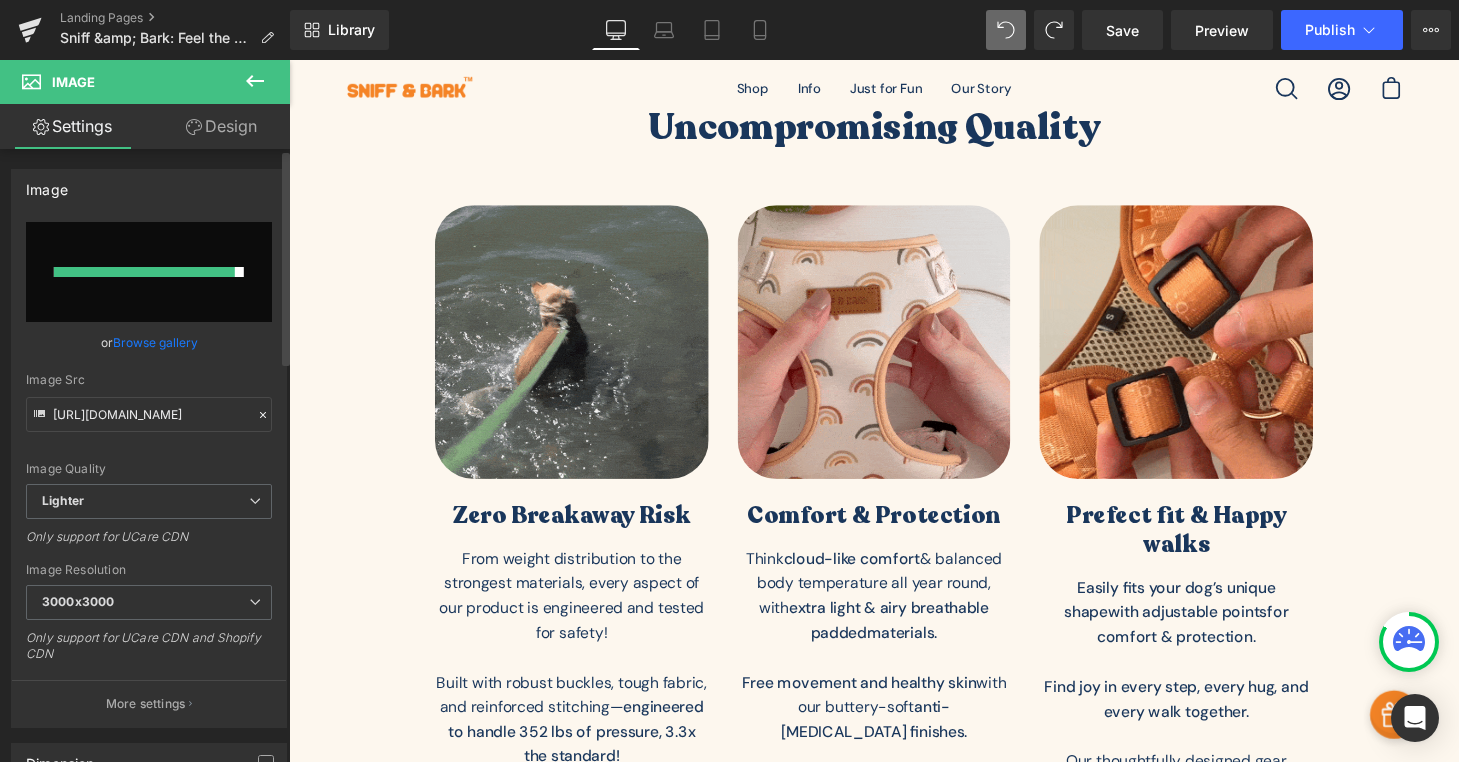 click at bounding box center (149, 272) 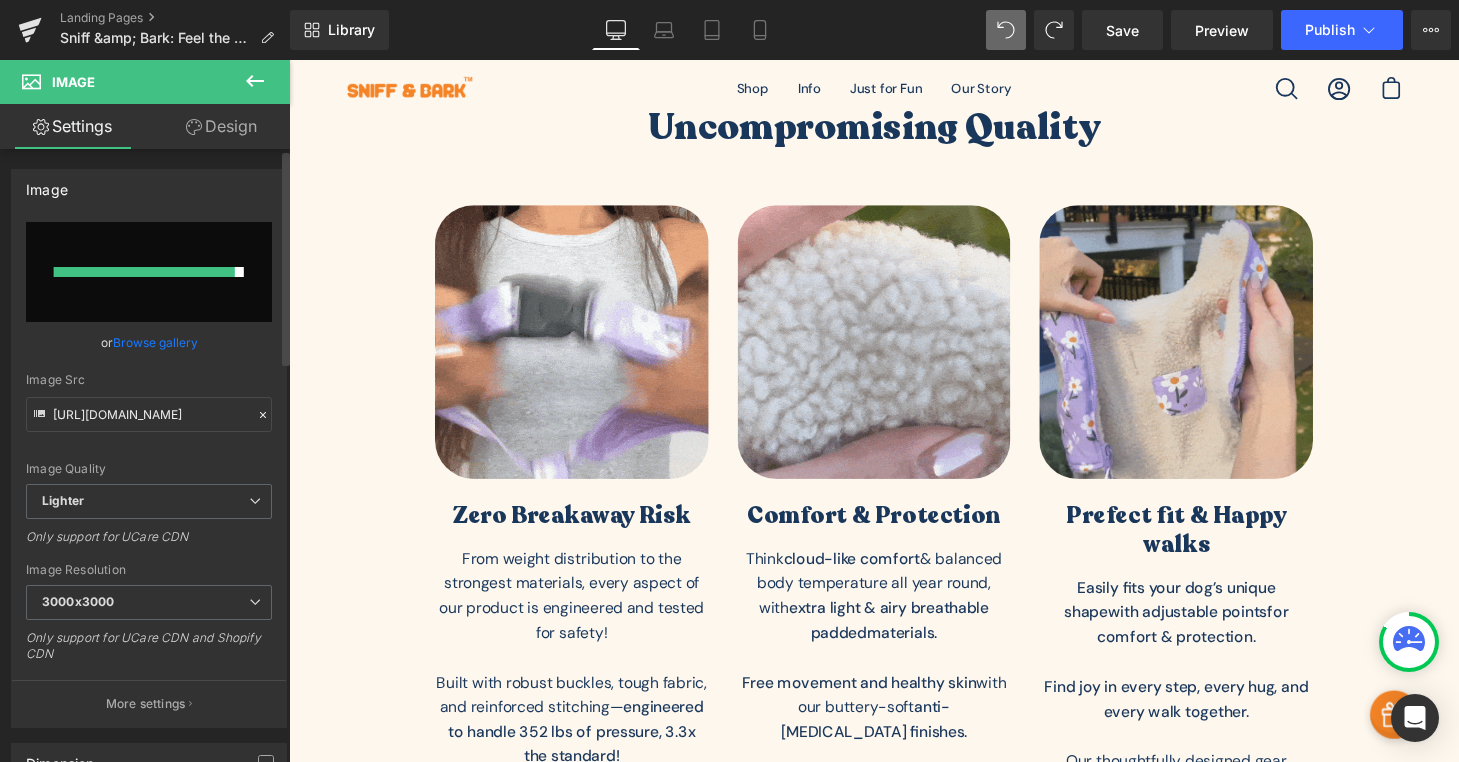 type on "C:\fakepath\Untitled (500 × 170 px) (500 × 52 px).png" 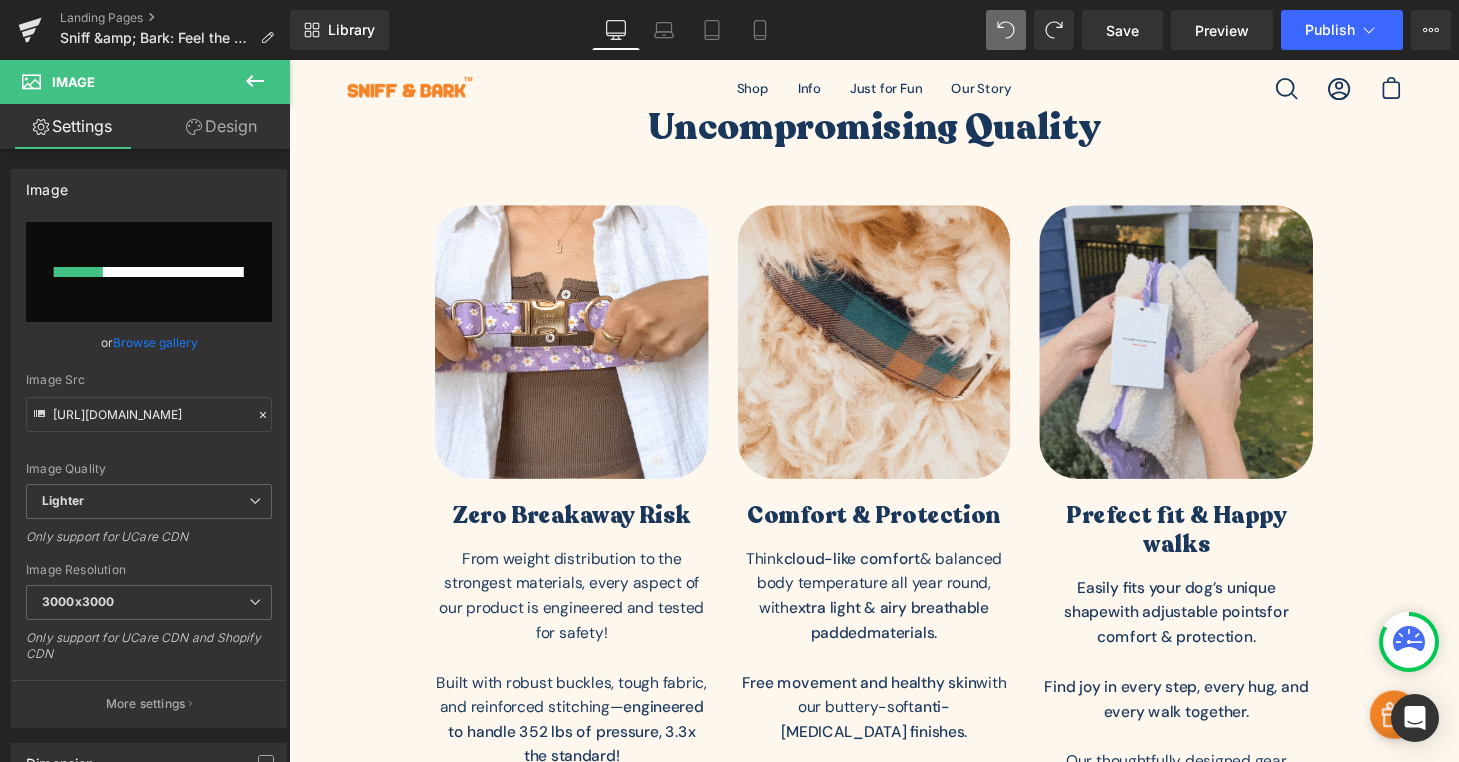 type 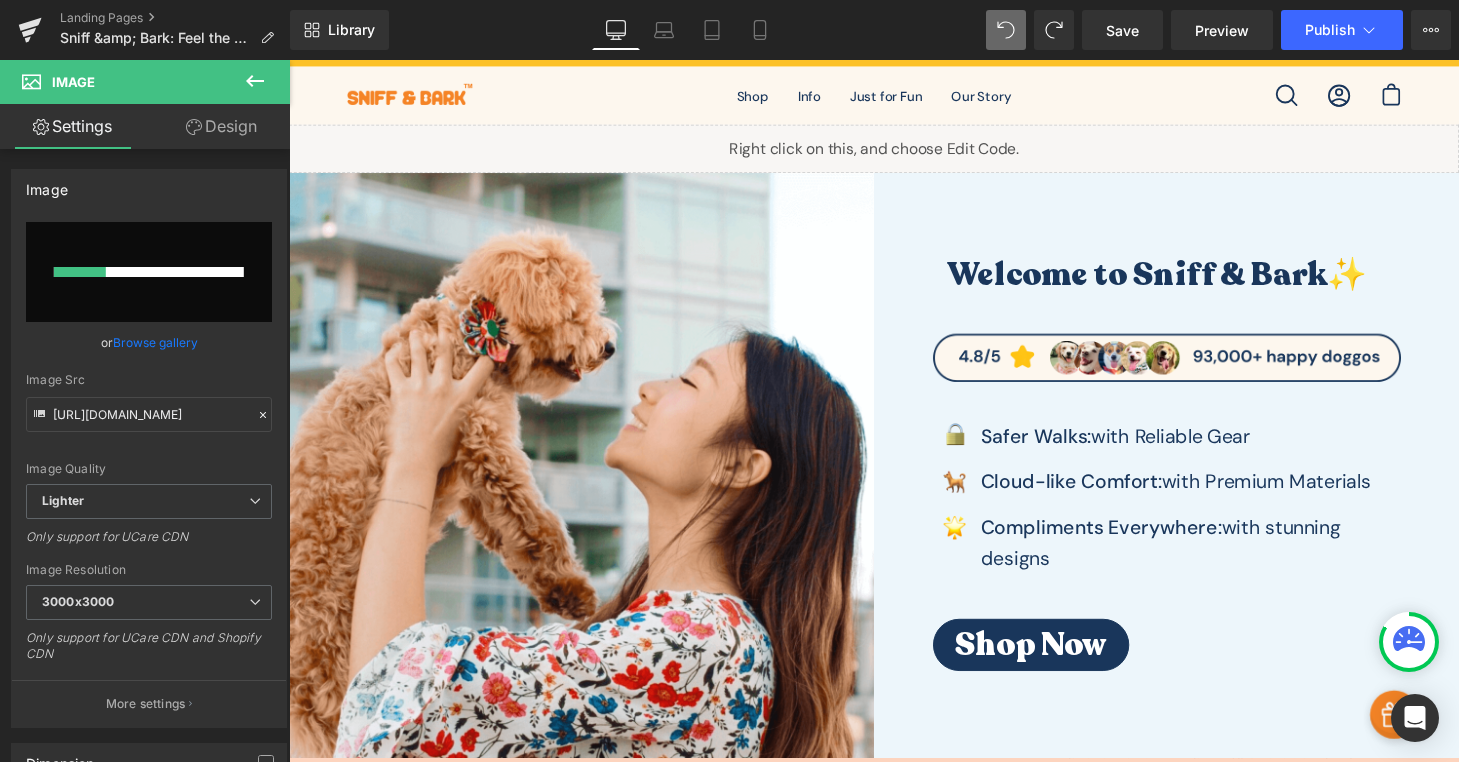 scroll, scrollTop: 15, scrollLeft: 0, axis: vertical 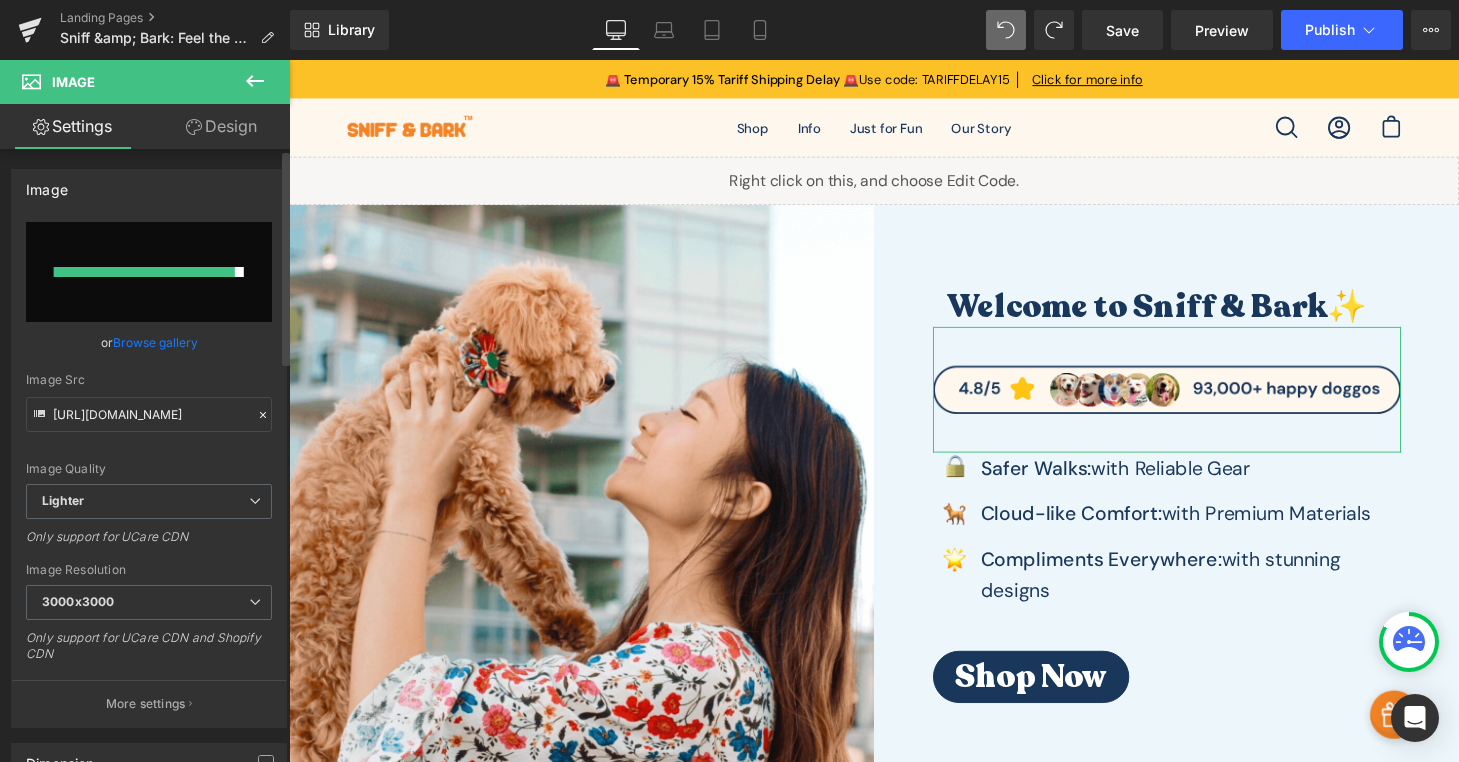 click on "Browse gallery" at bounding box center (155, 342) 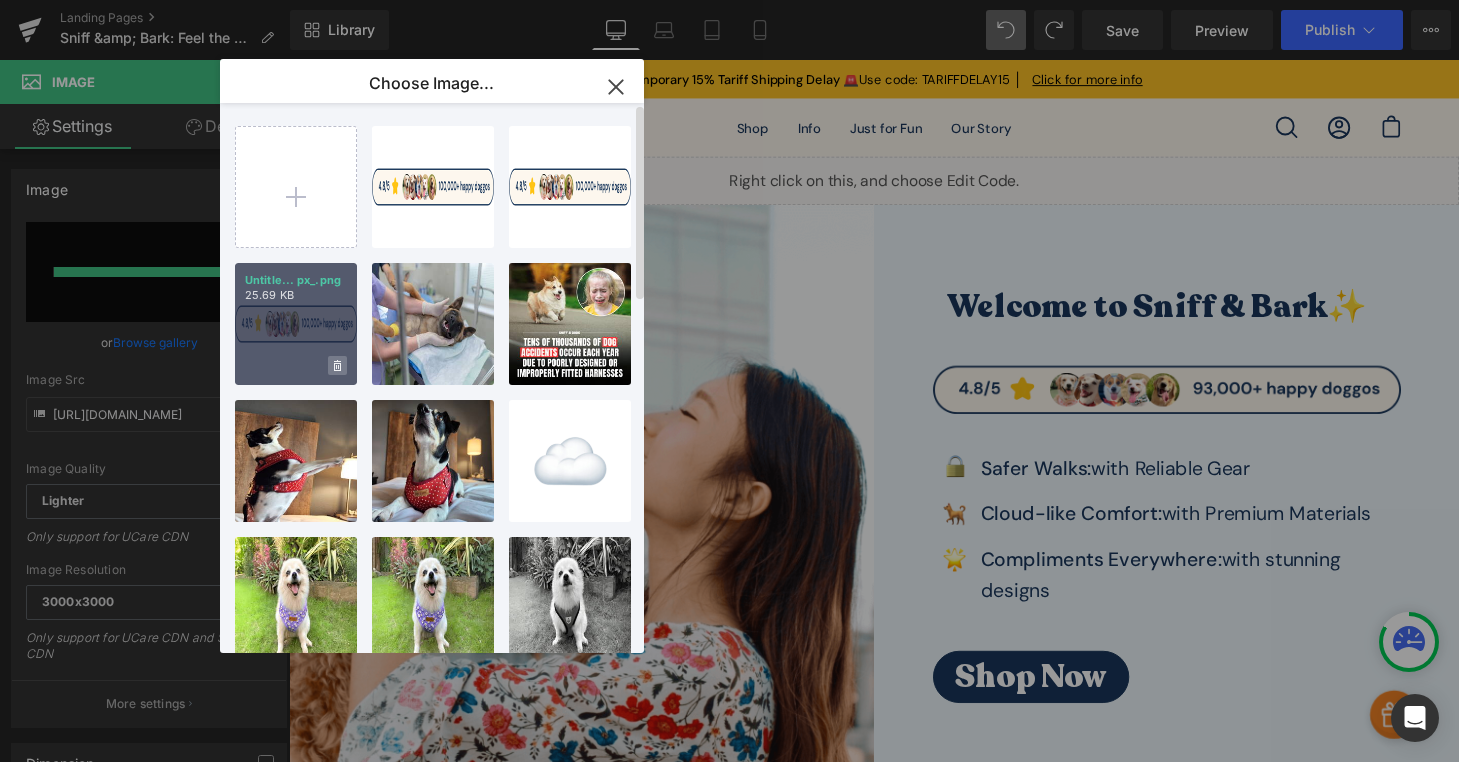 click 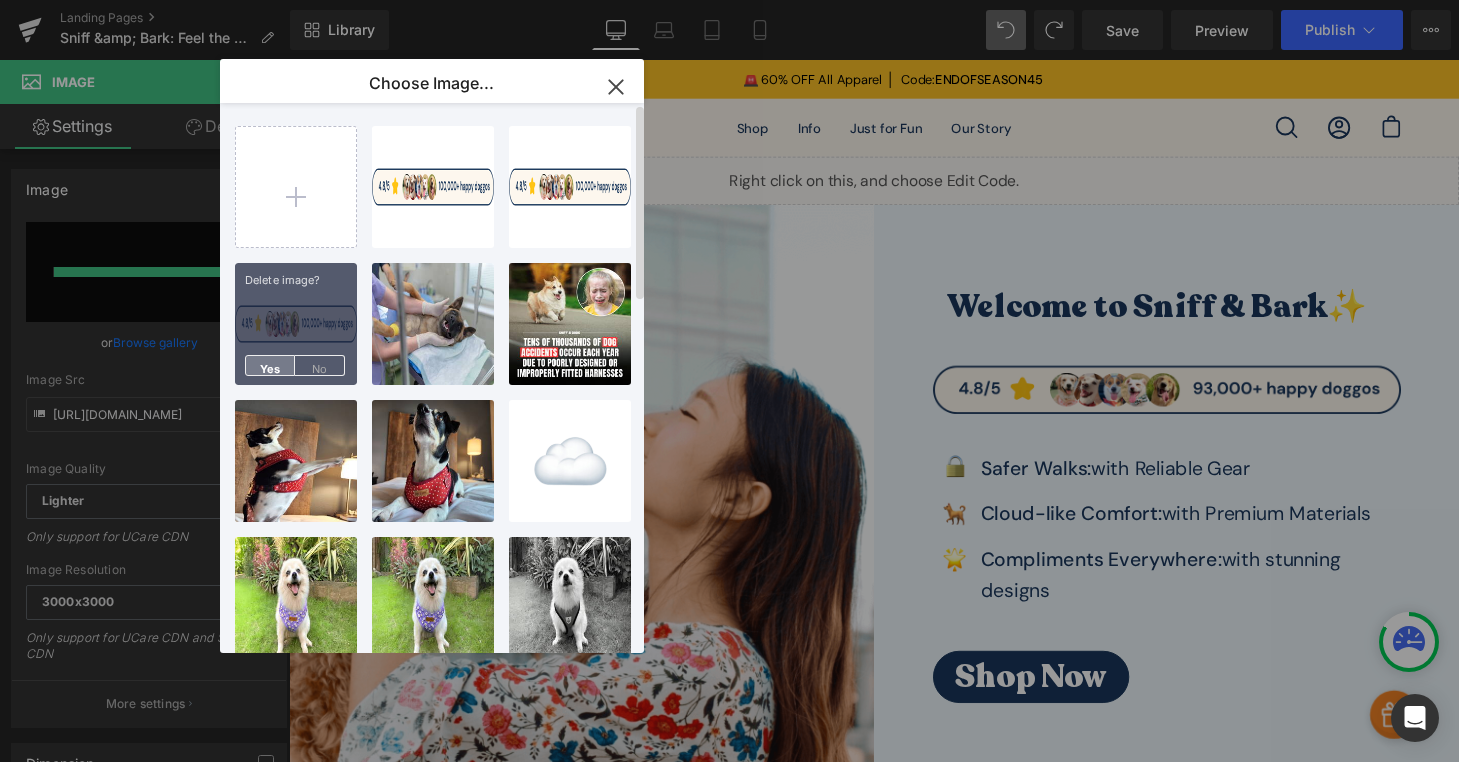 click on "Yes" at bounding box center (270, 365) 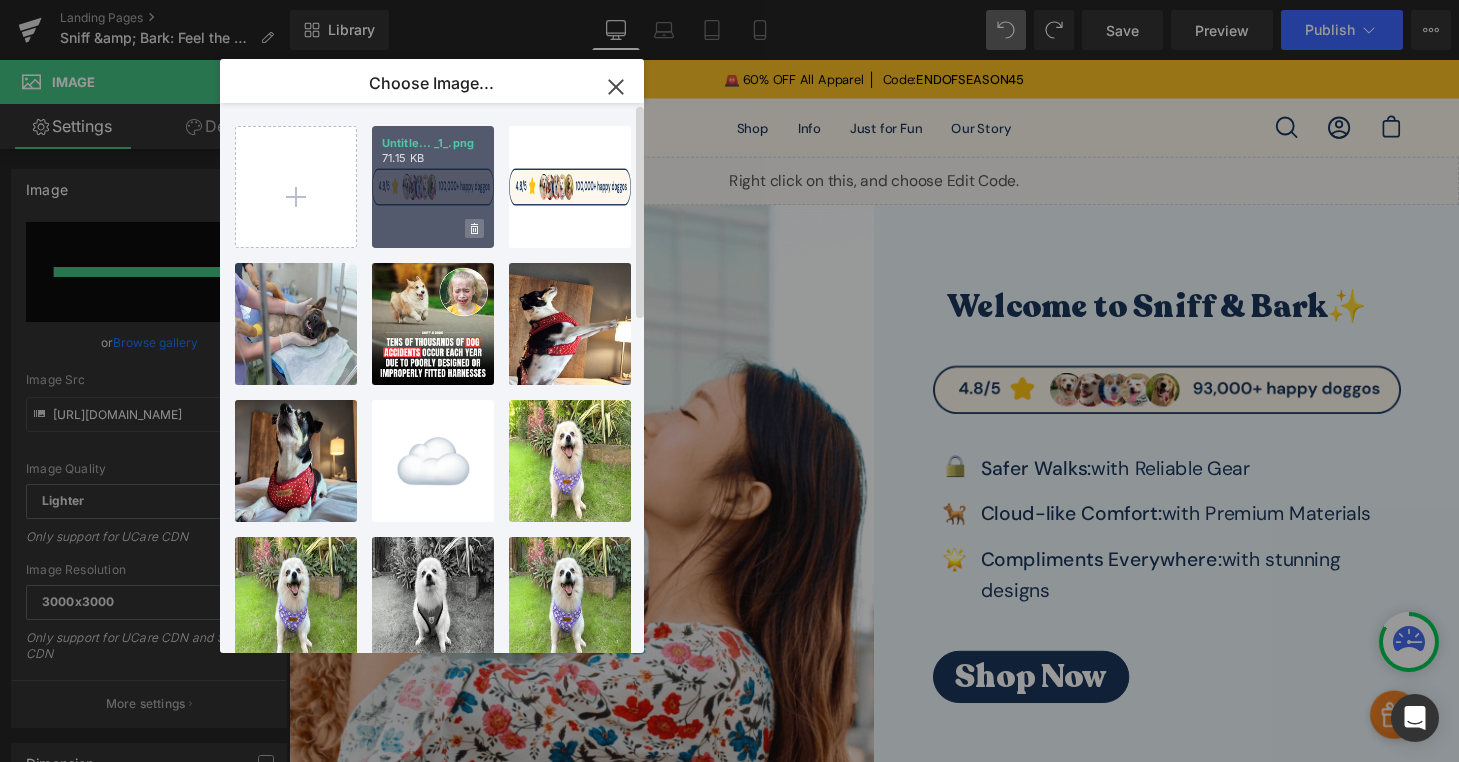 click 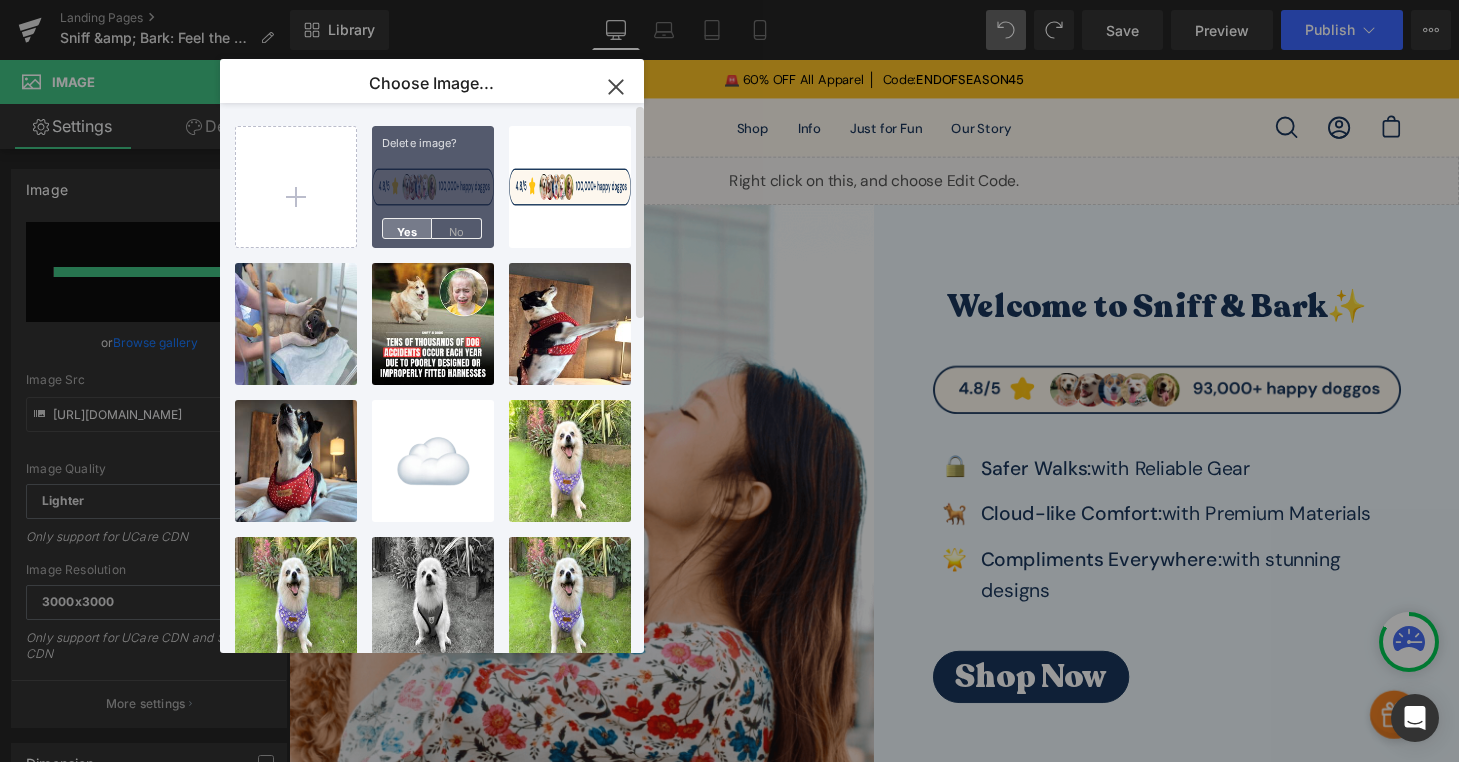 click on "Yes" at bounding box center [407, 228] 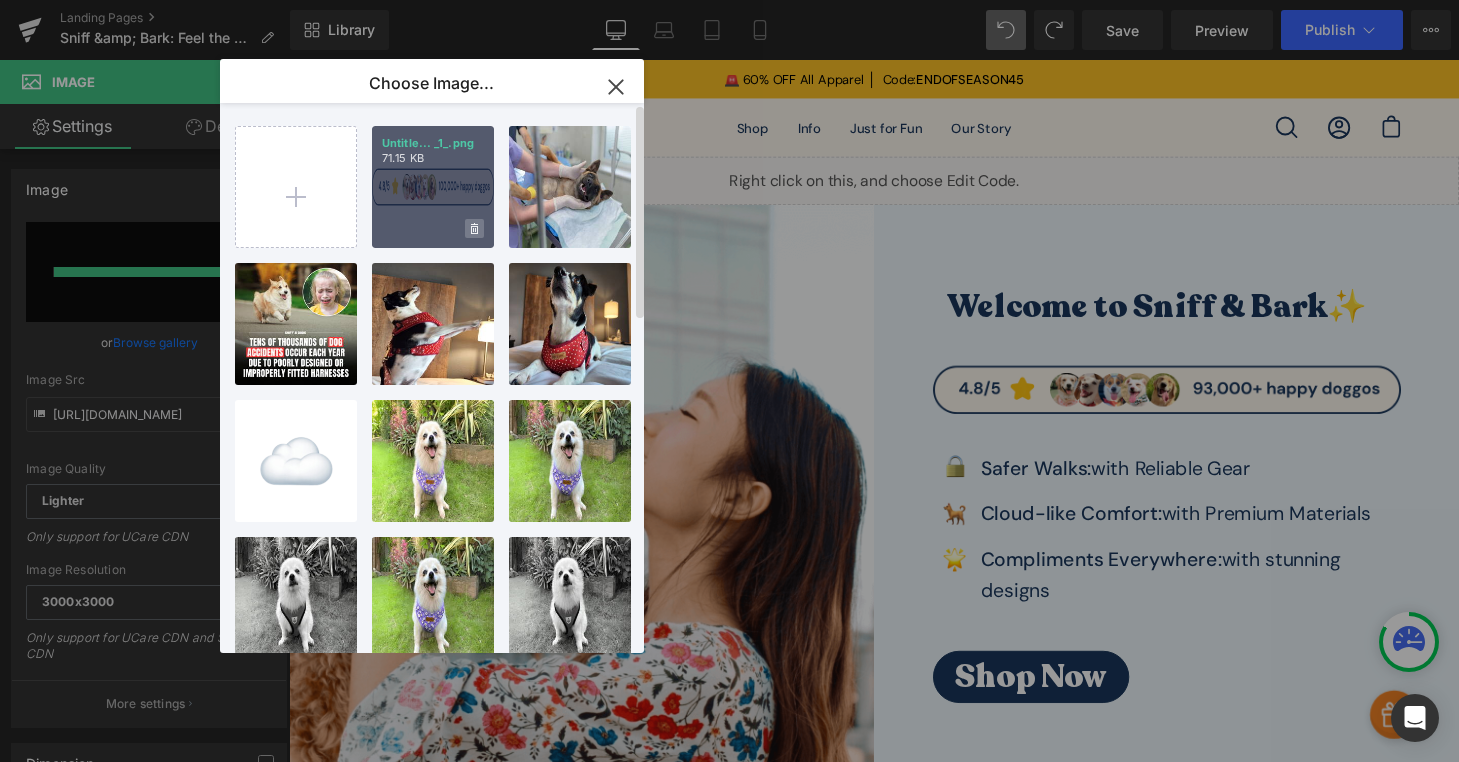 click 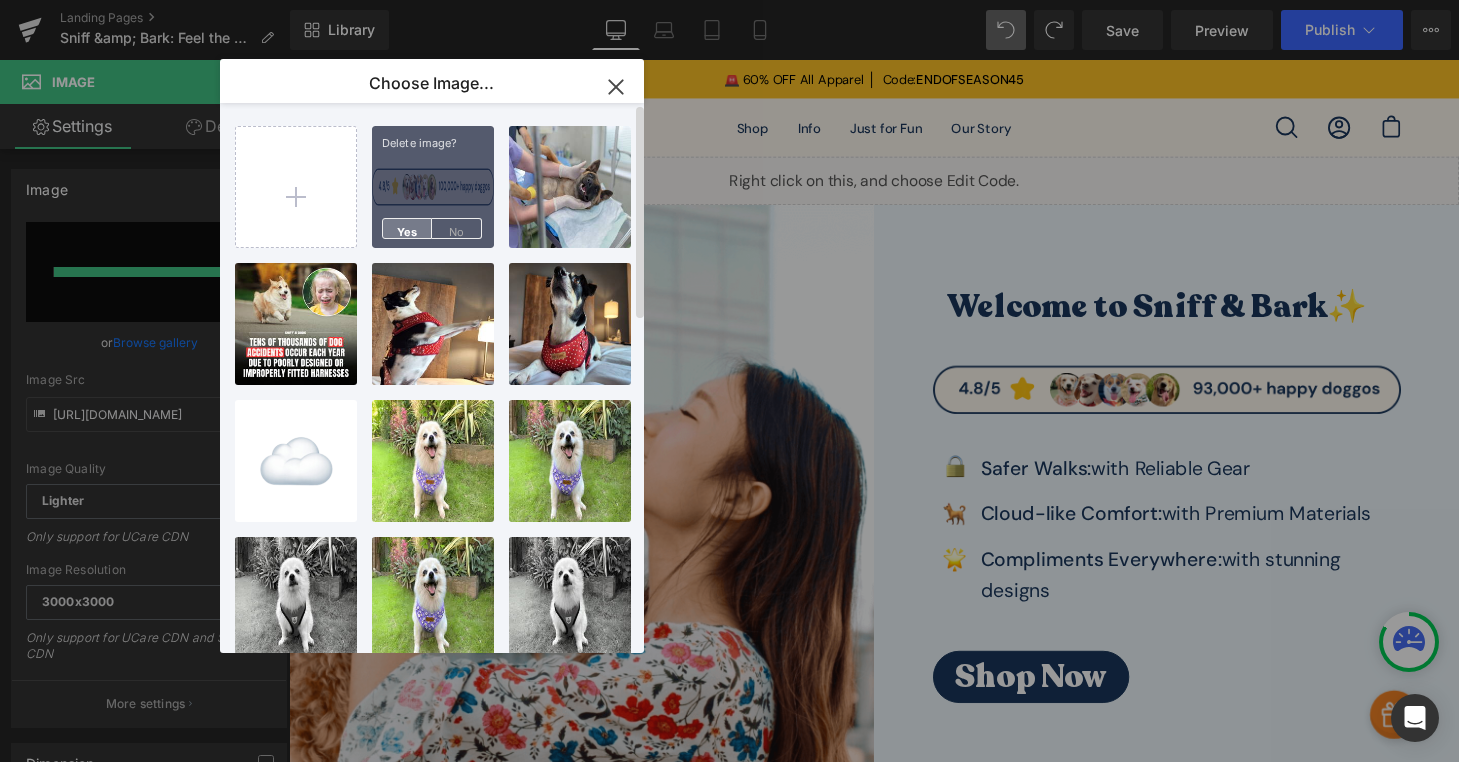 click on "Yes" at bounding box center [407, 228] 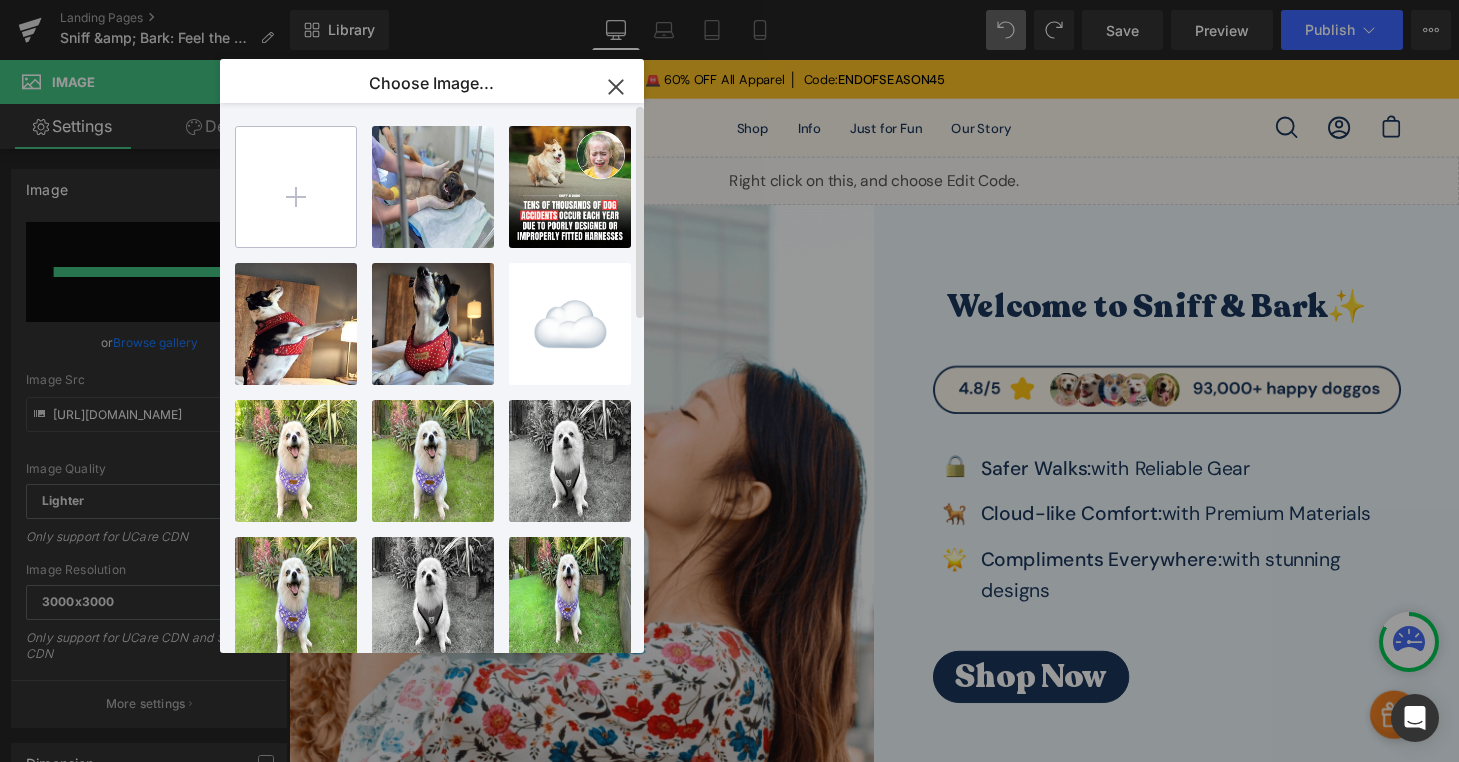 click at bounding box center [296, 187] 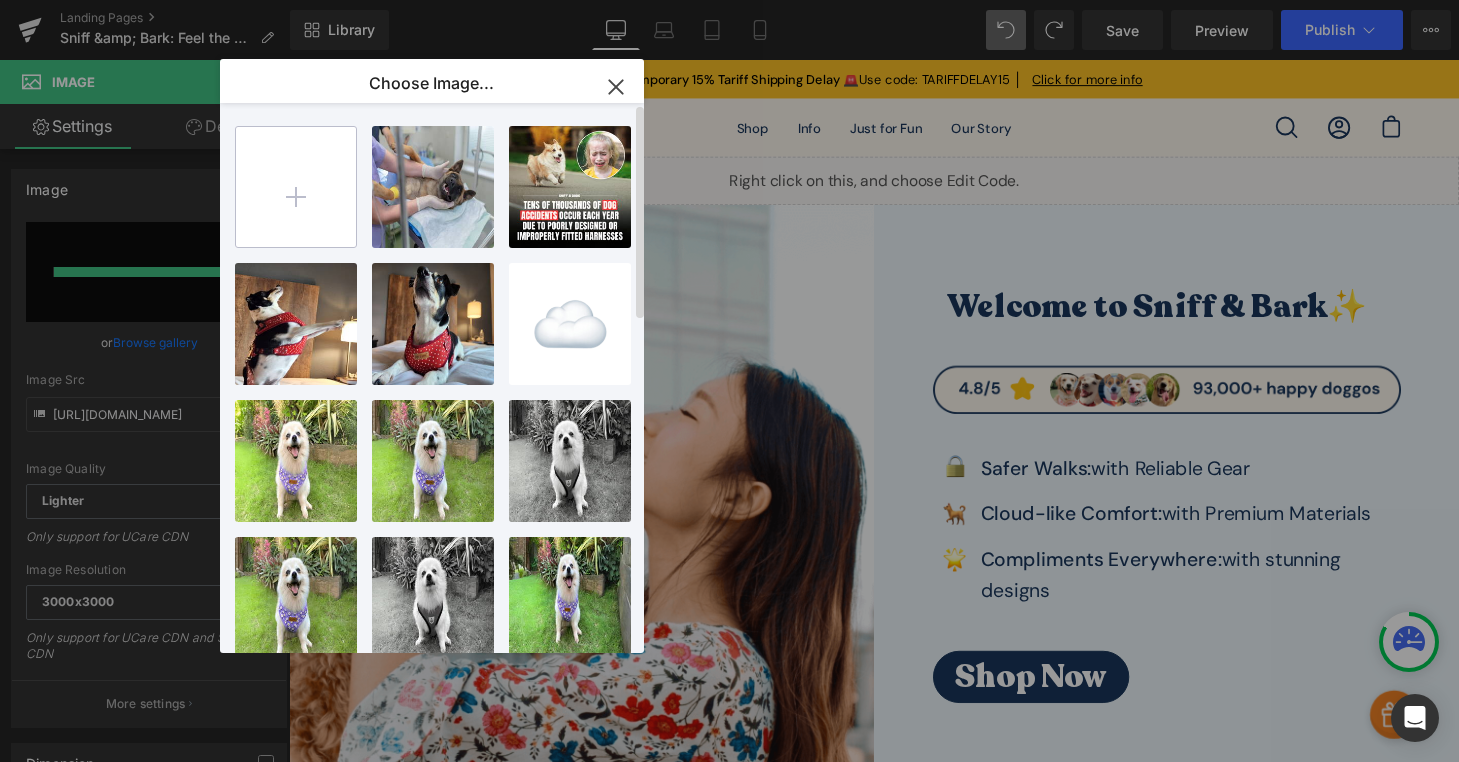 type on "C:\fakepath\Untitled (500 × 170 px) (500 × 52 px) (2).png" 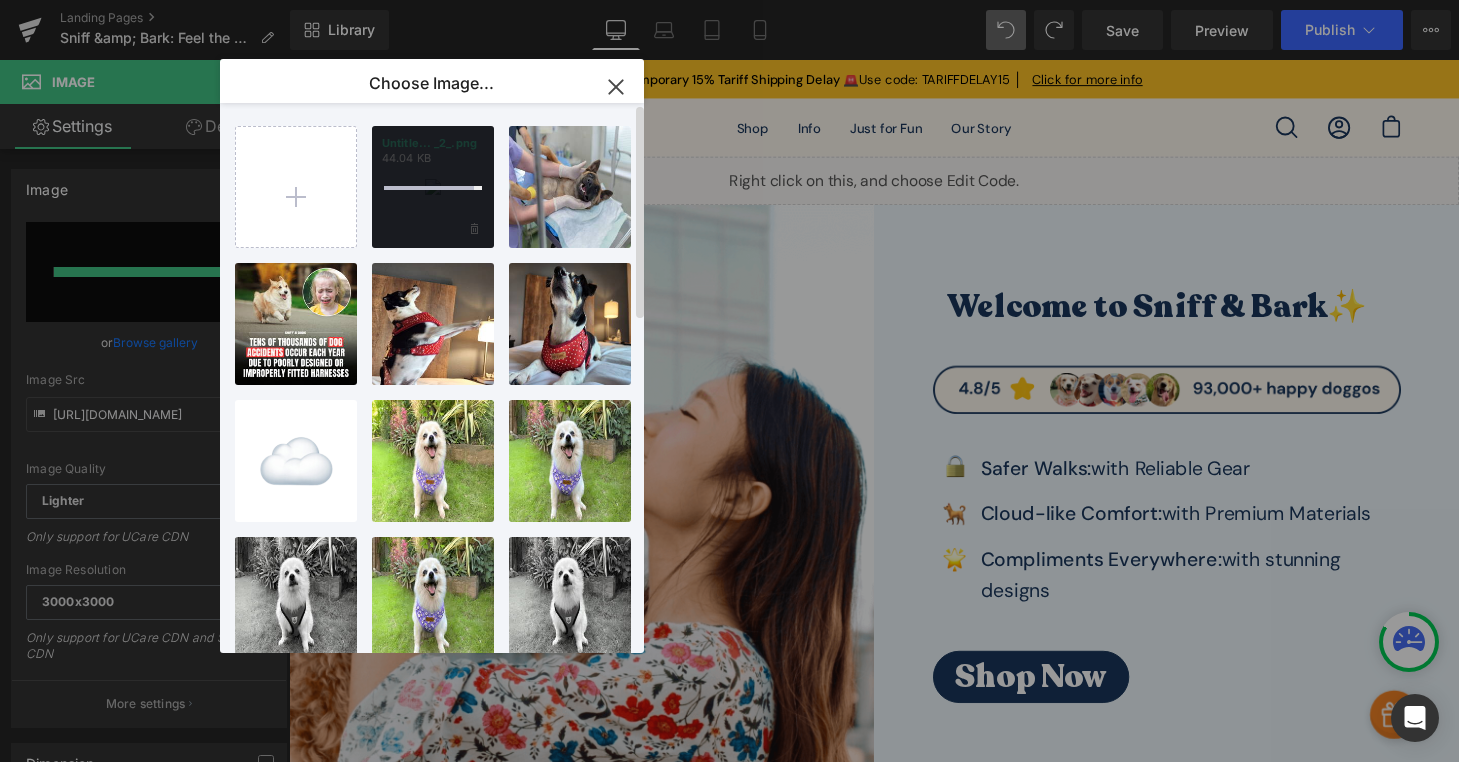 type 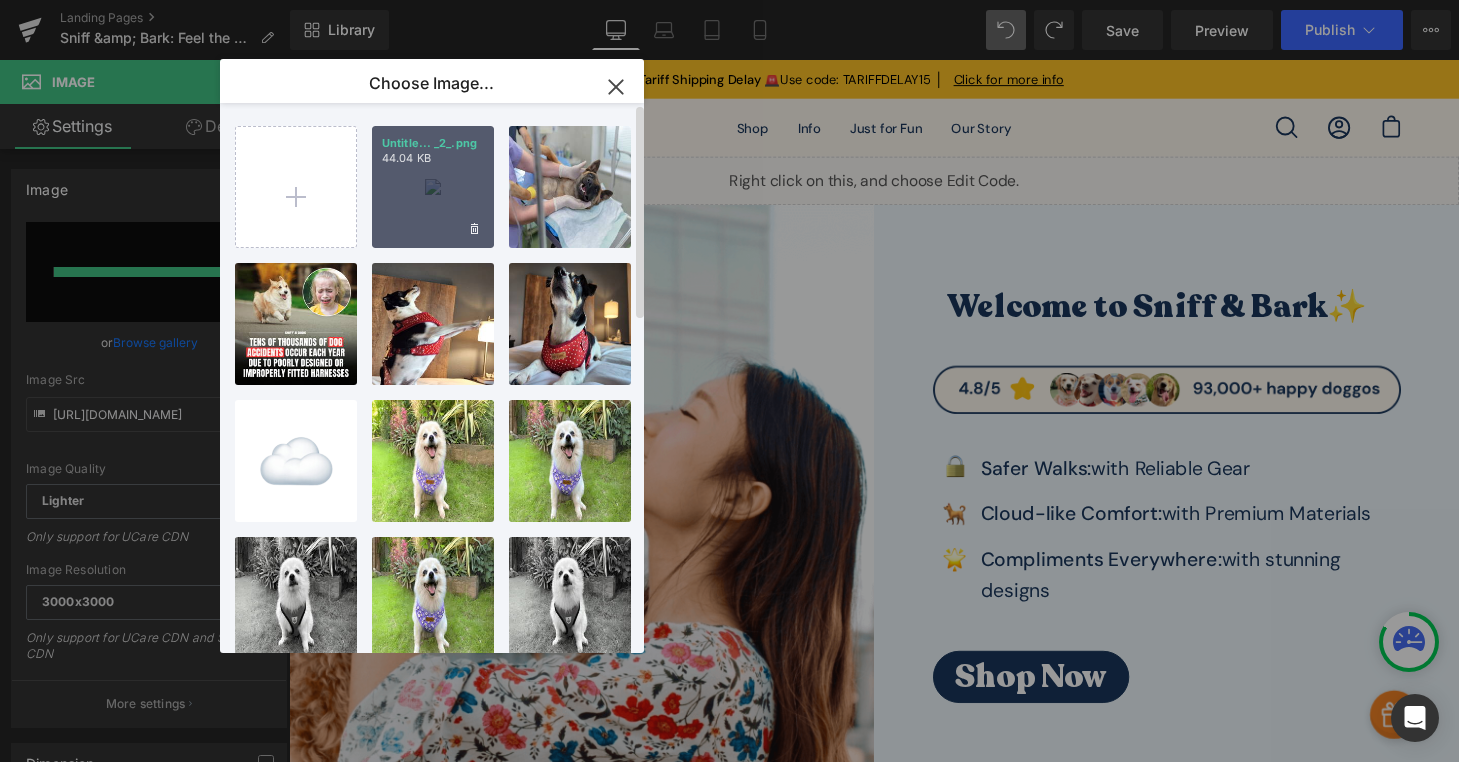 click on "Untitle... _2_.png 44.04 KB" at bounding box center (433, 187) 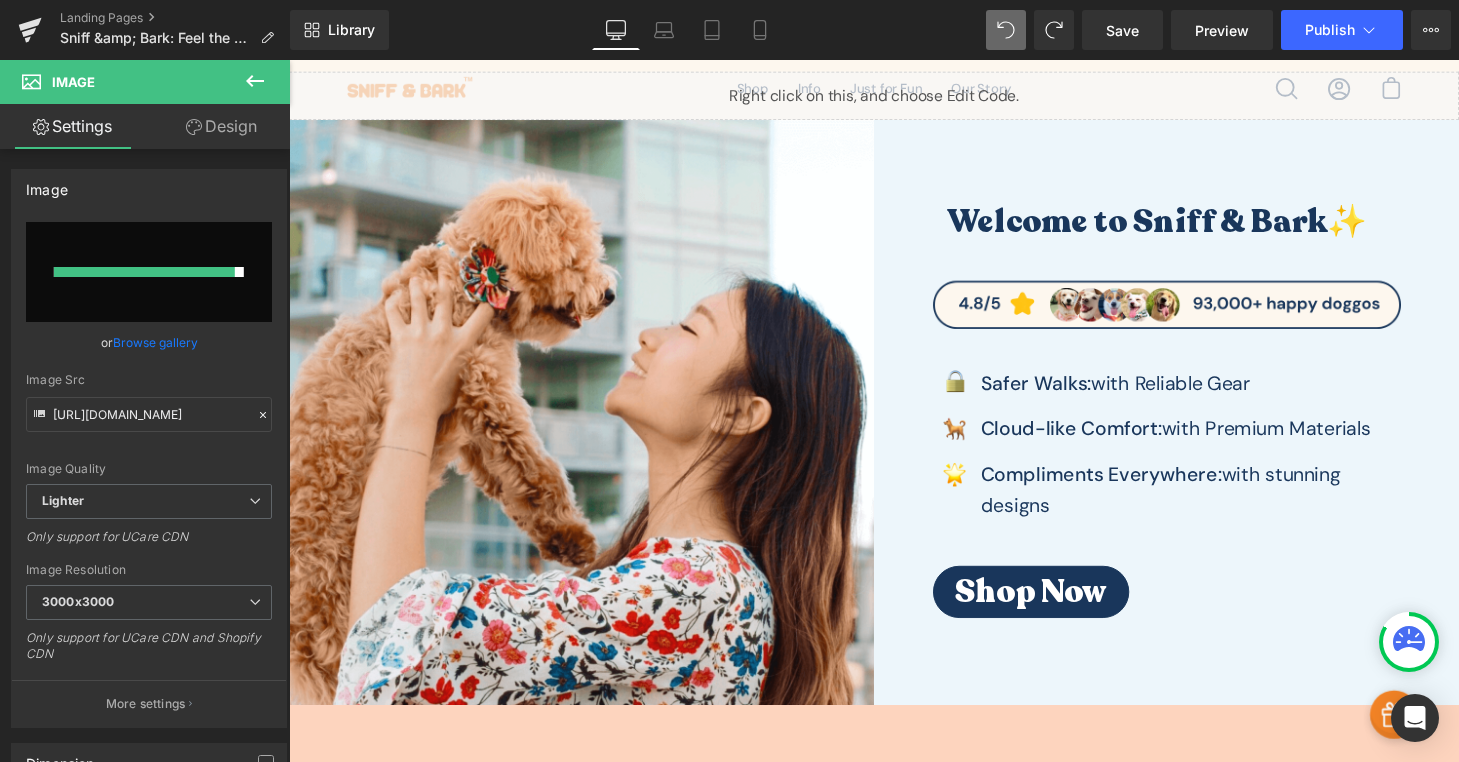 scroll, scrollTop: 8, scrollLeft: 0, axis: vertical 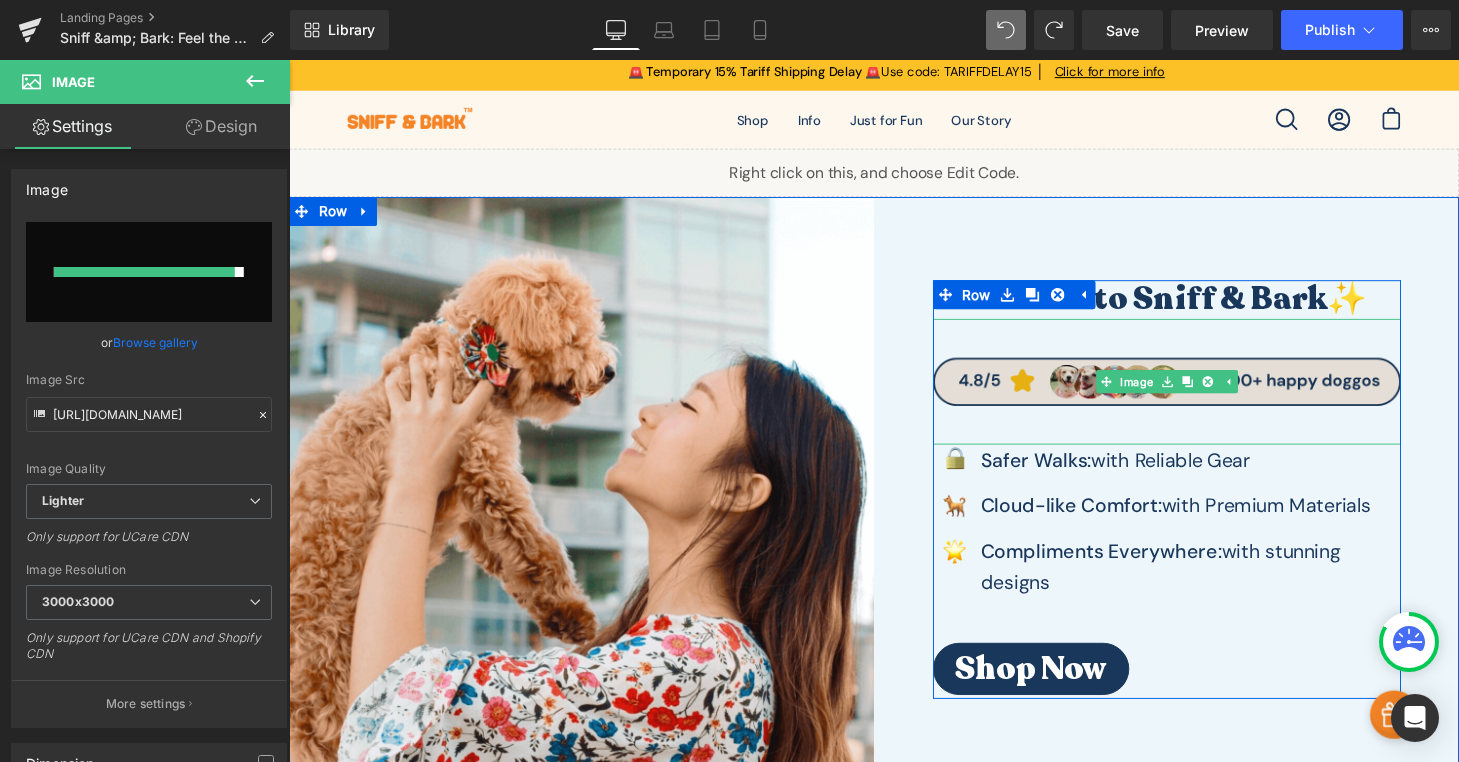 click at bounding box center (1197, 393) 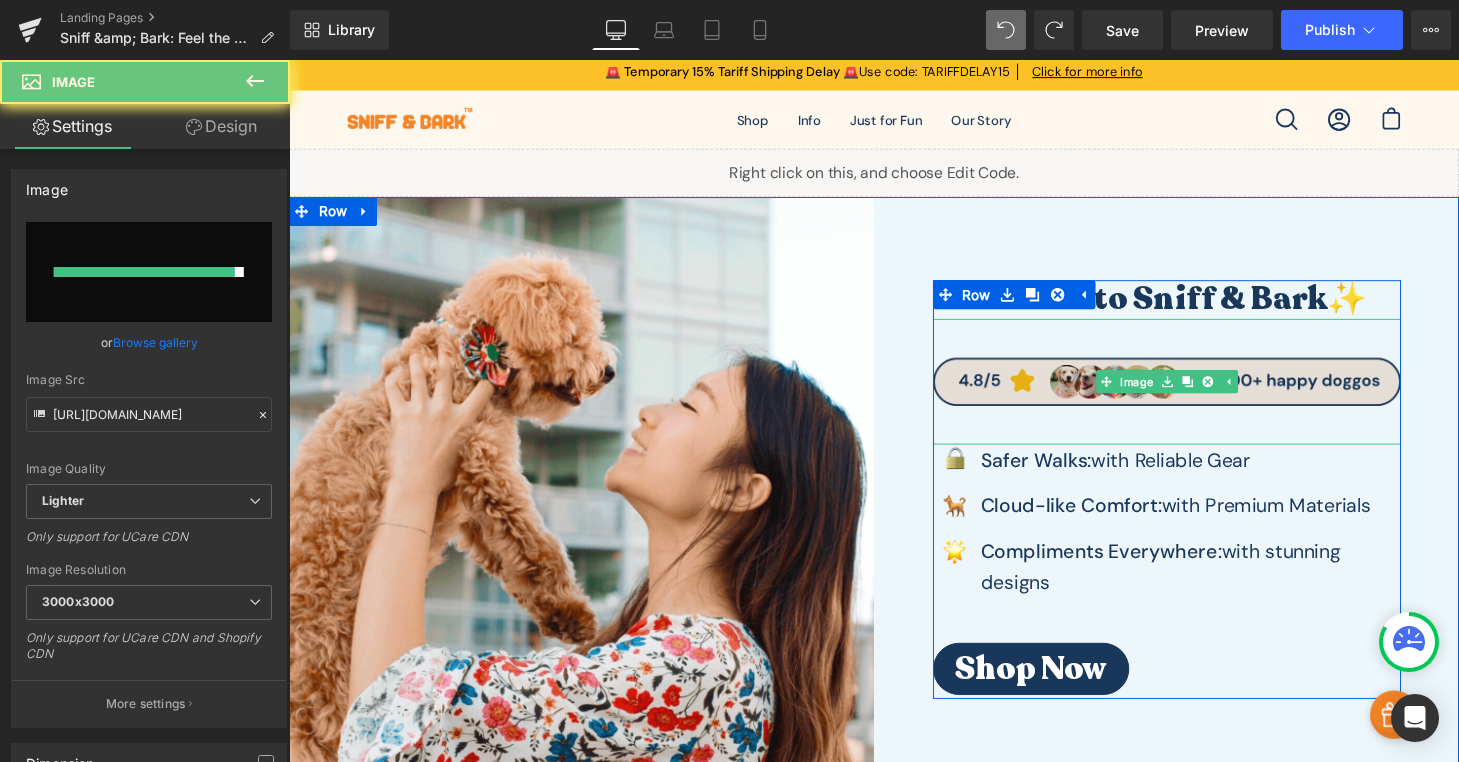 click at bounding box center (1197, 393) 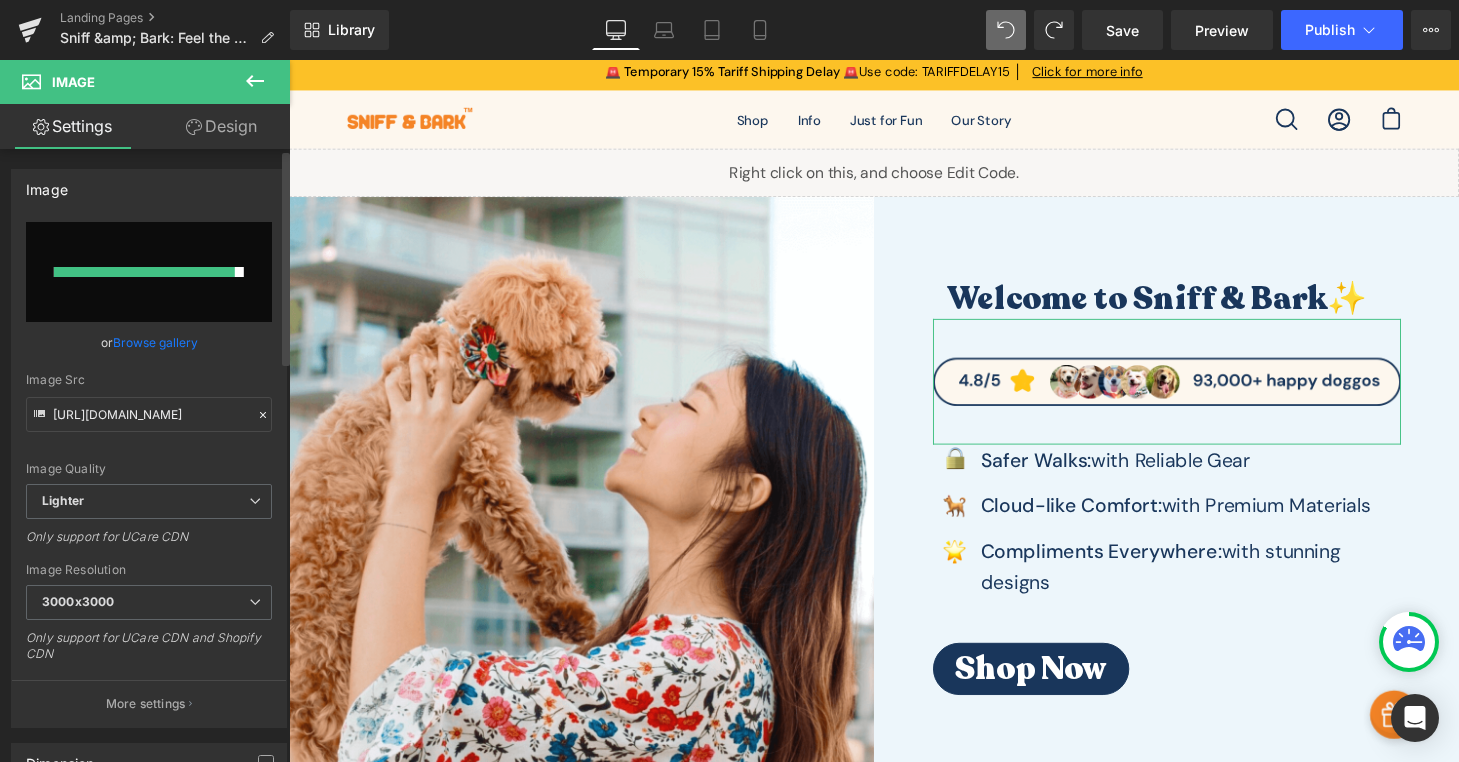 click at bounding box center (149, 272) 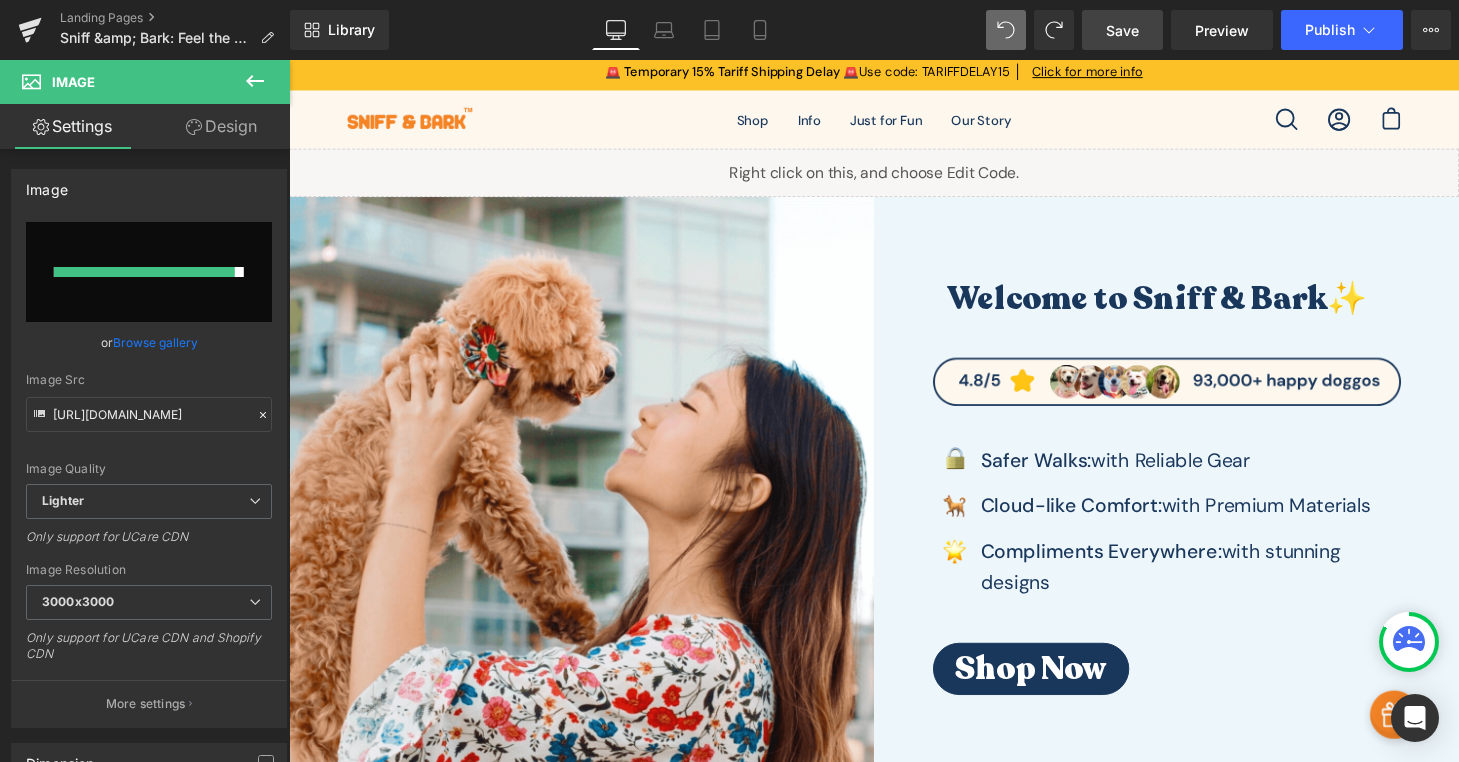 click on "Save" at bounding box center (1122, 30) 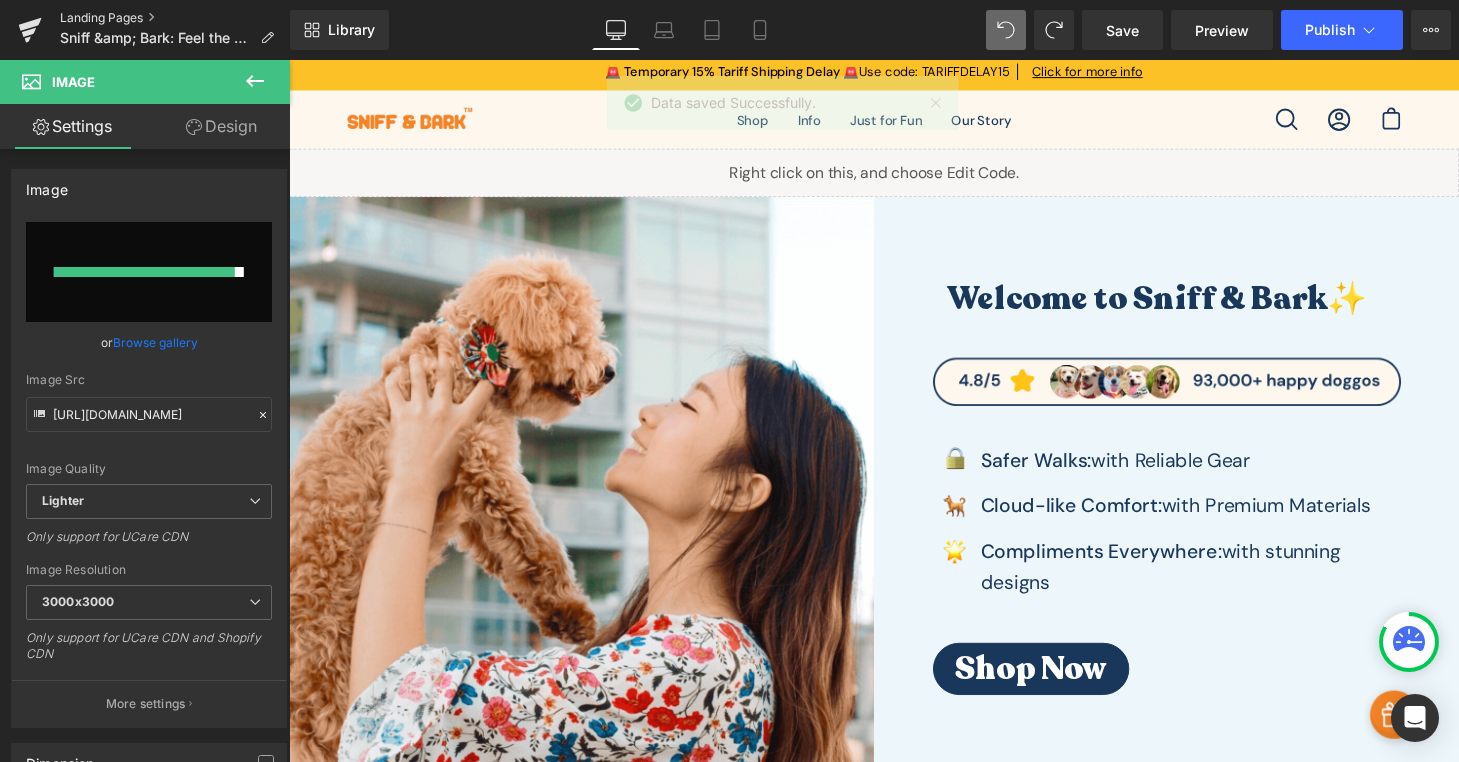 click on "Landing Pages" at bounding box center (175, 18) 